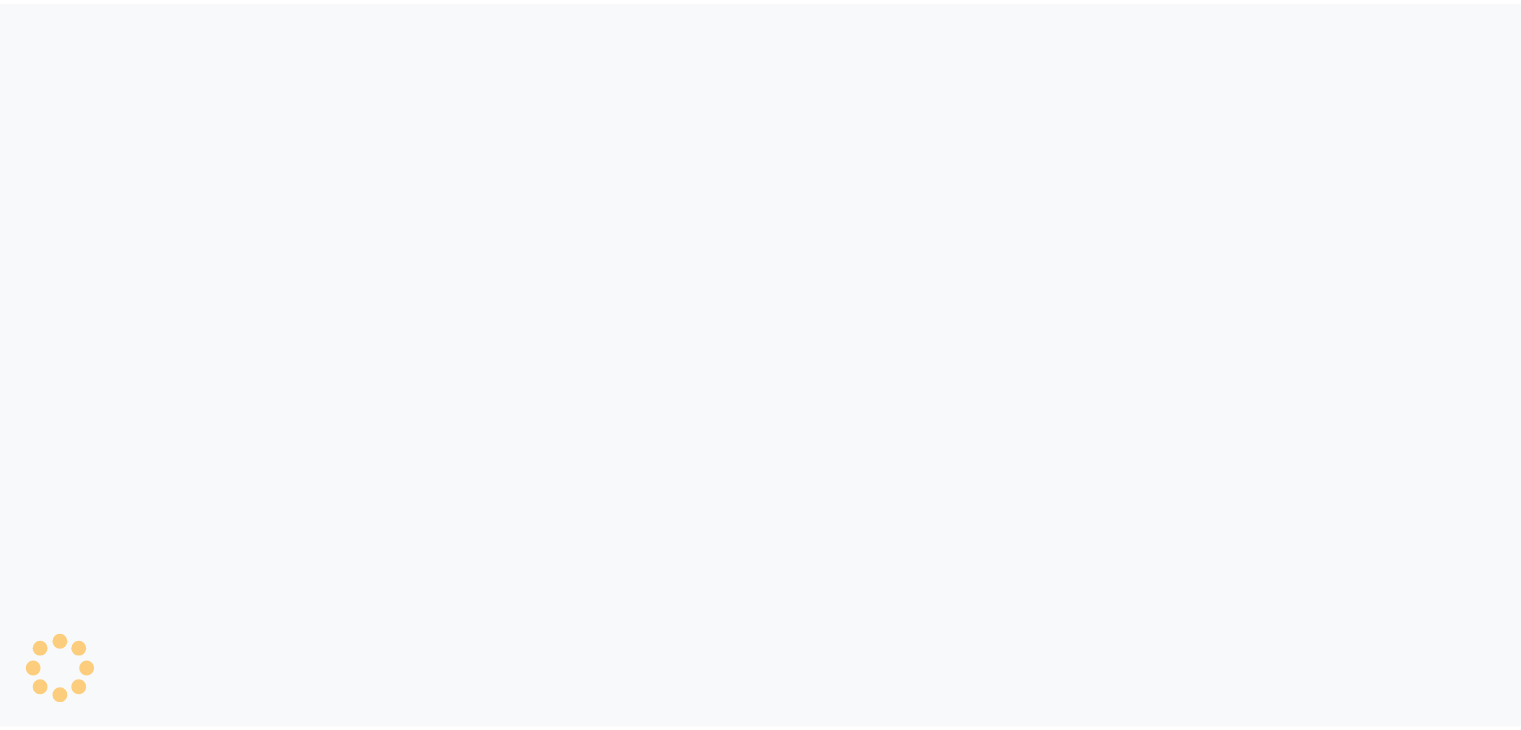 scroll, scrollTop: 0, scrollLeft: 0, axis: both 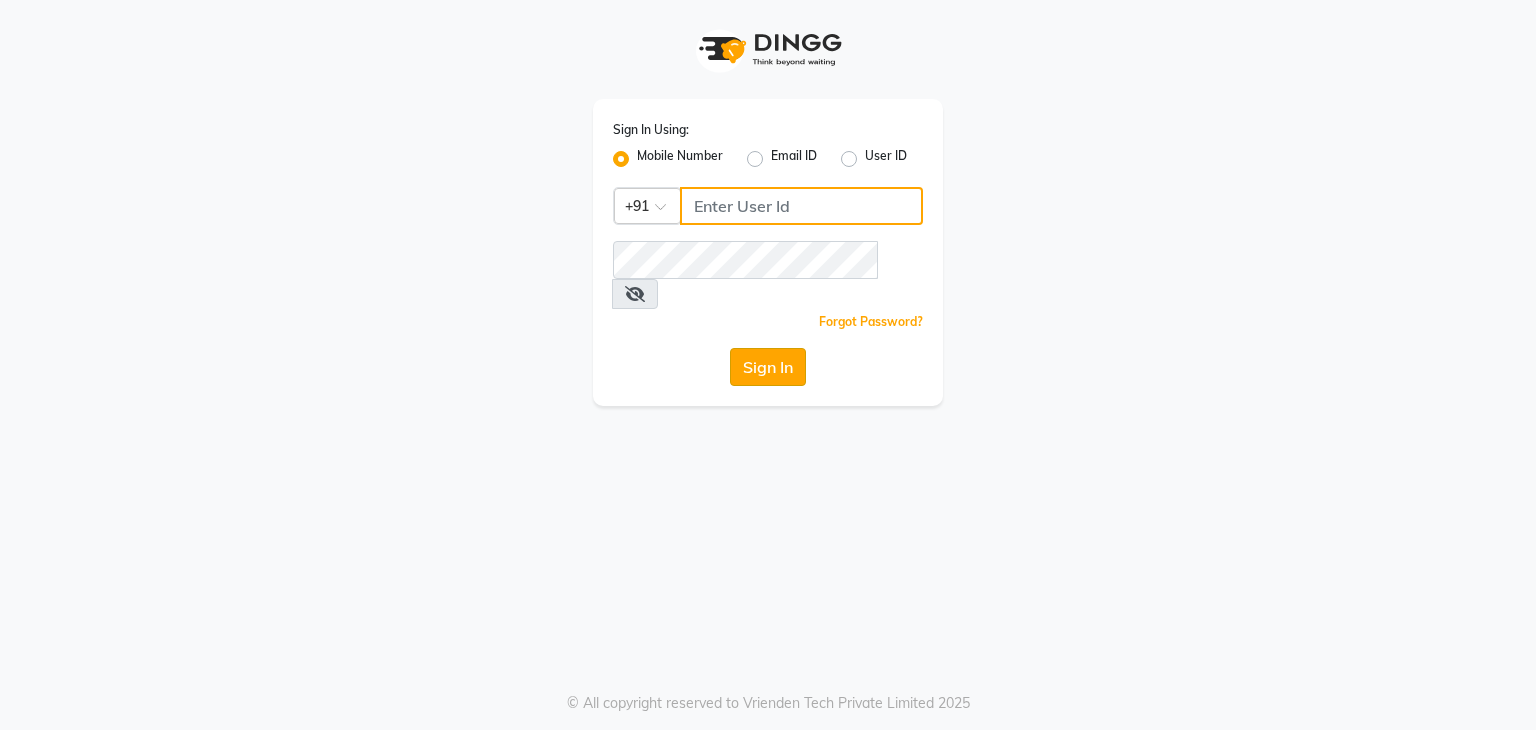 type on "9029010592" 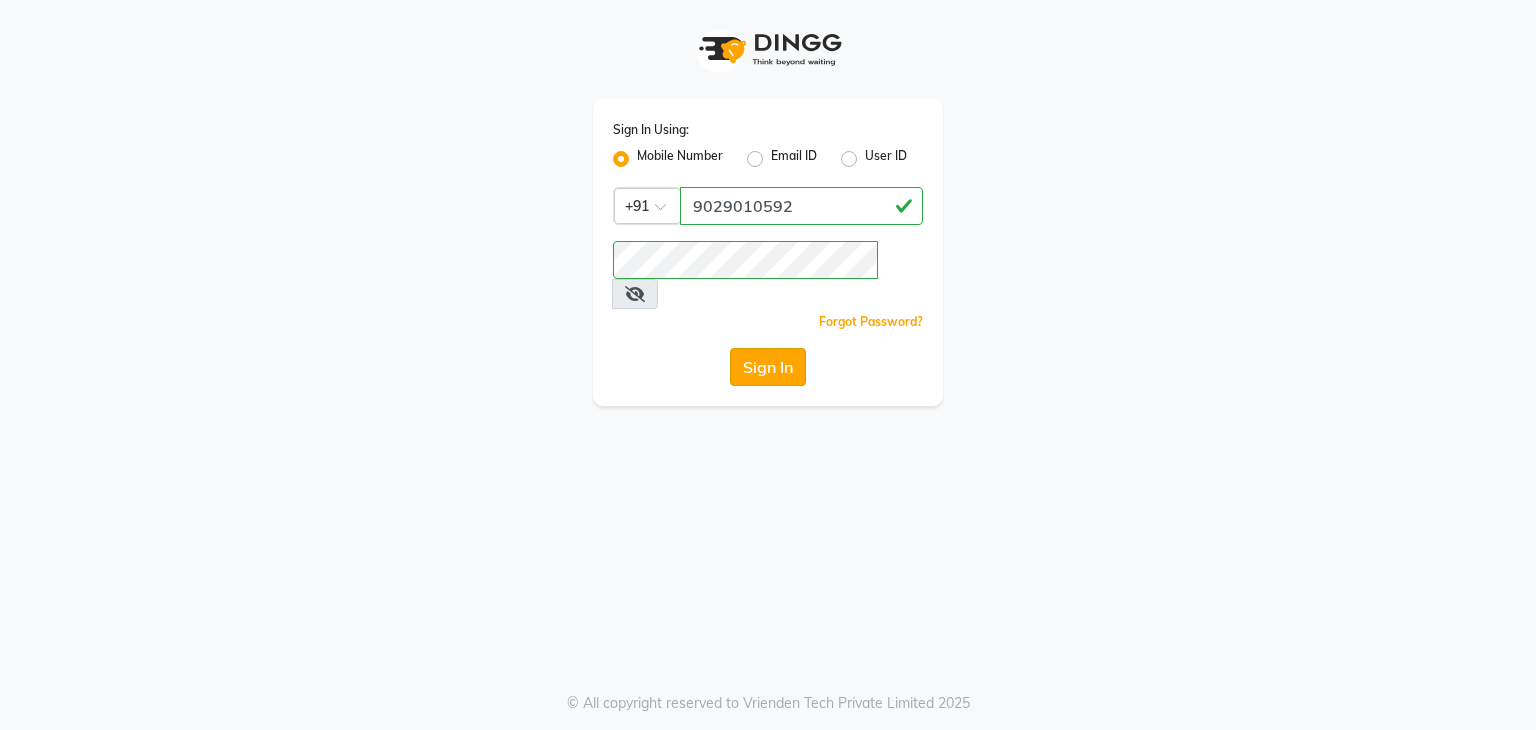 click on "Sign In" 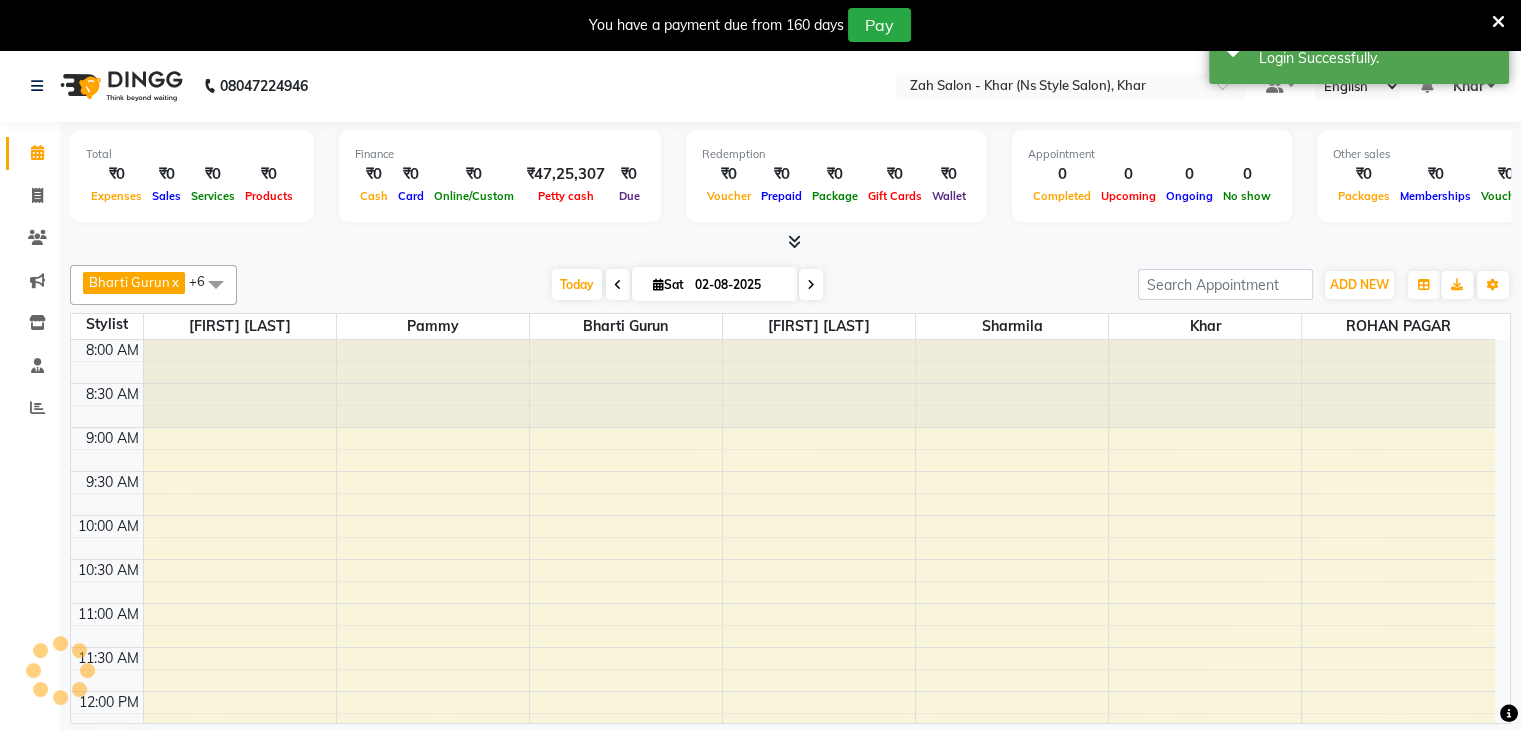 scroll, scrollTop: 0, scrollLeft: 0, axis: both 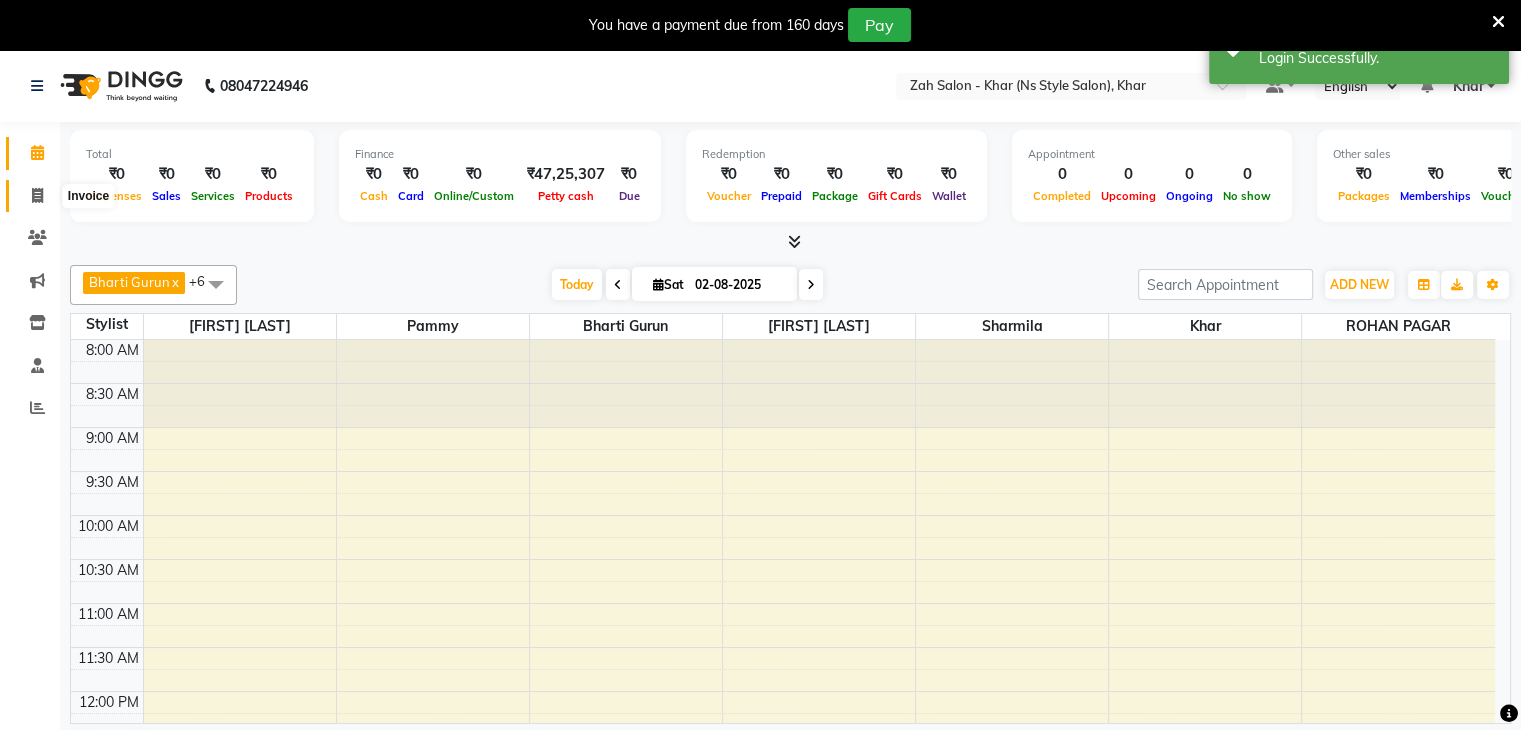 click 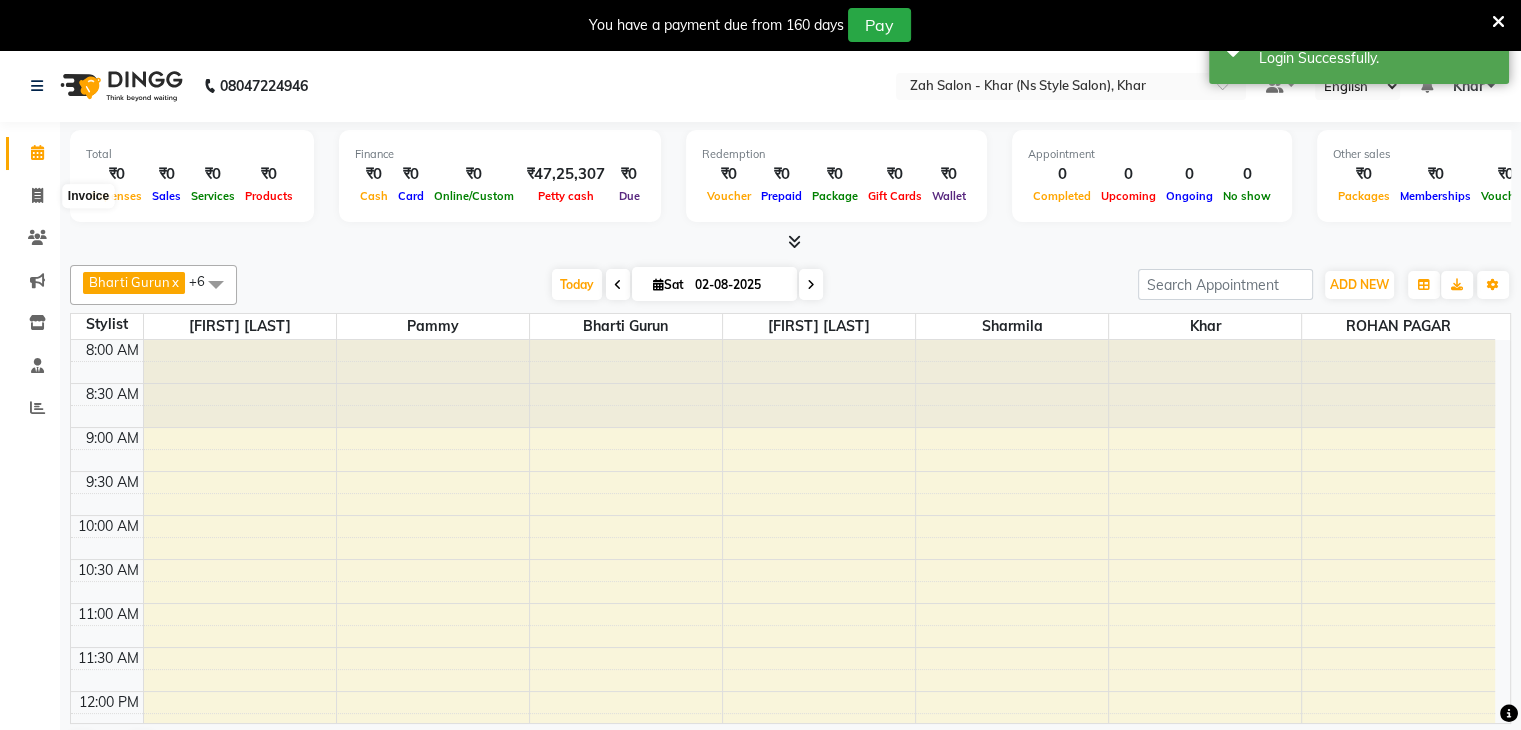 select on "5619" 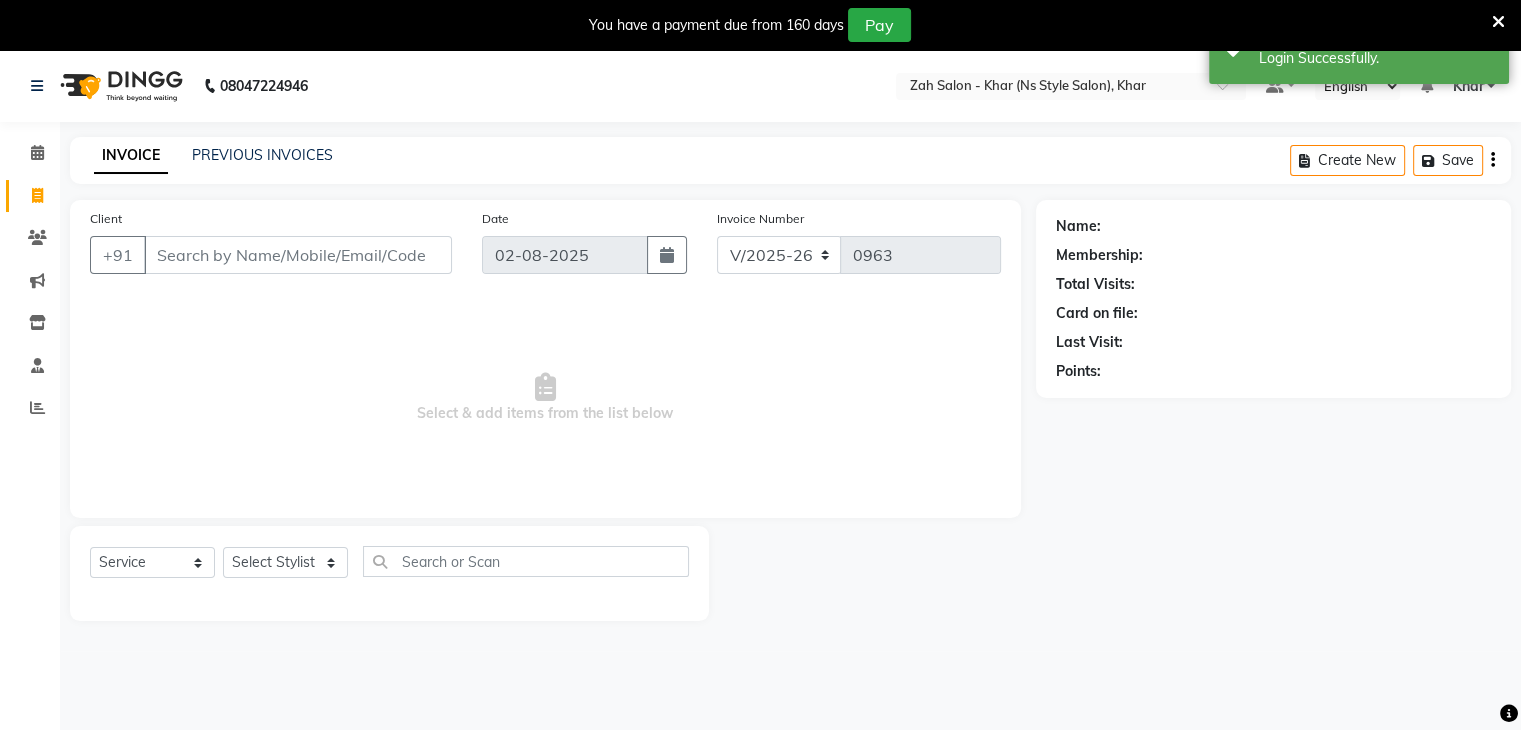 click on "INVOICE PREVIOUS INVOICES Create New   Save" 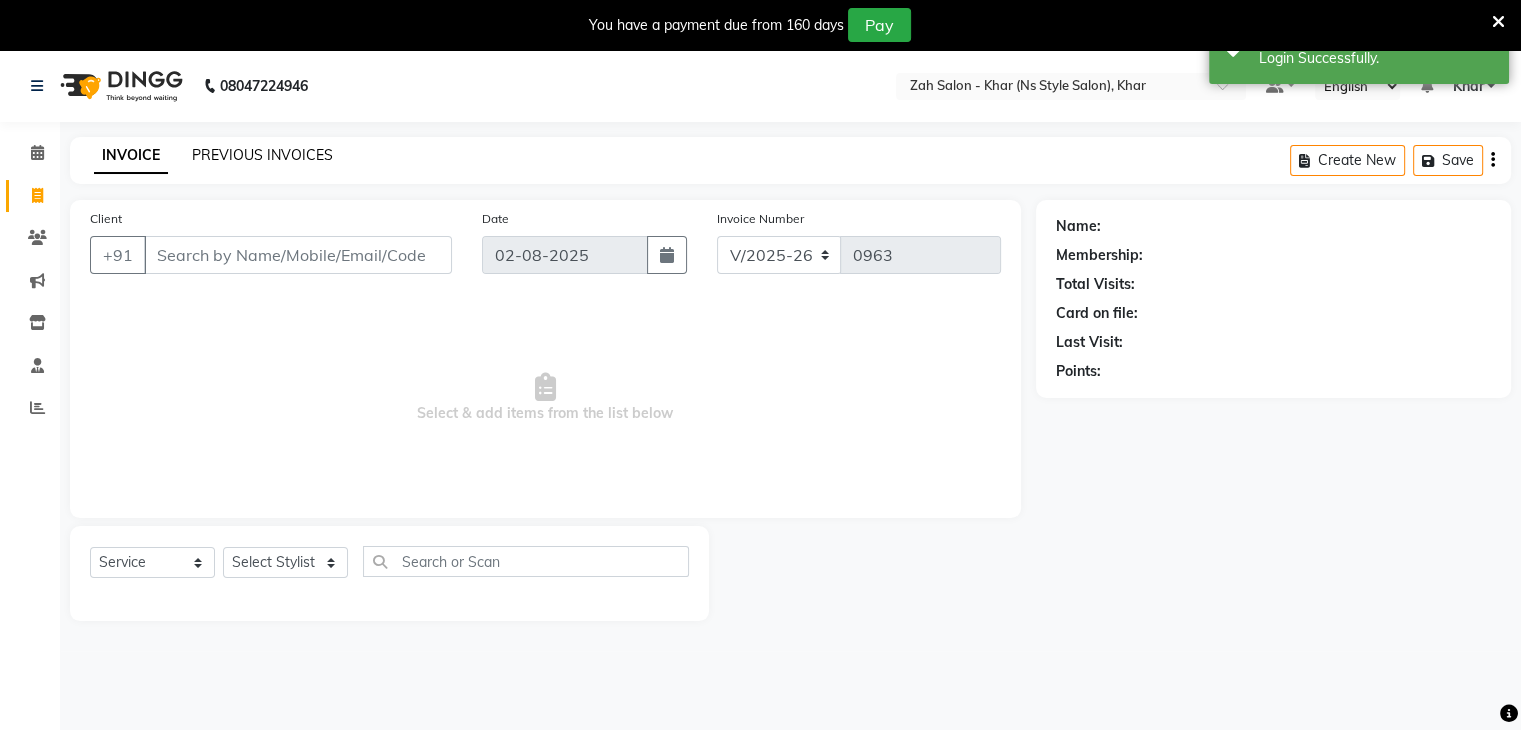 click on "PREVIOUS INVOICES" 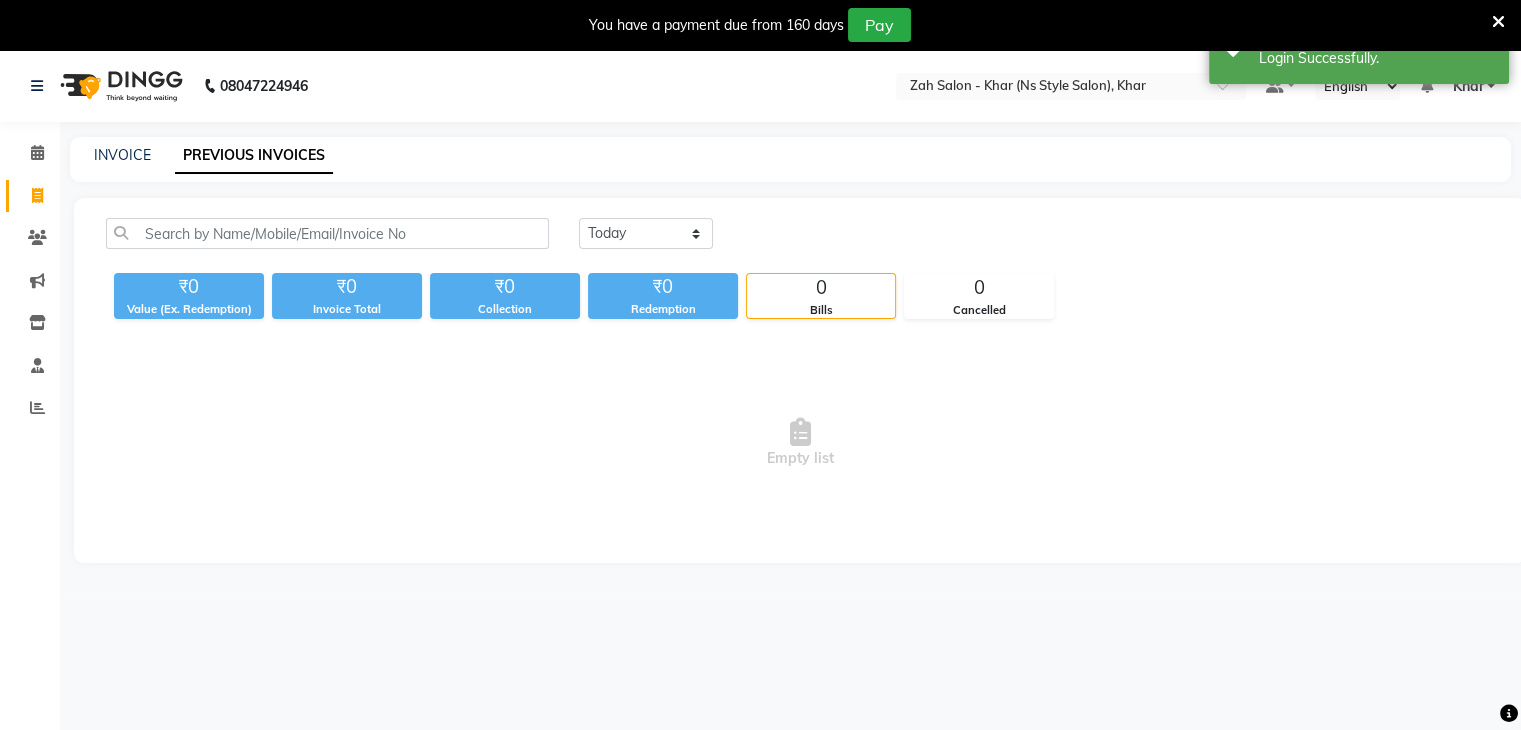 select on "service" 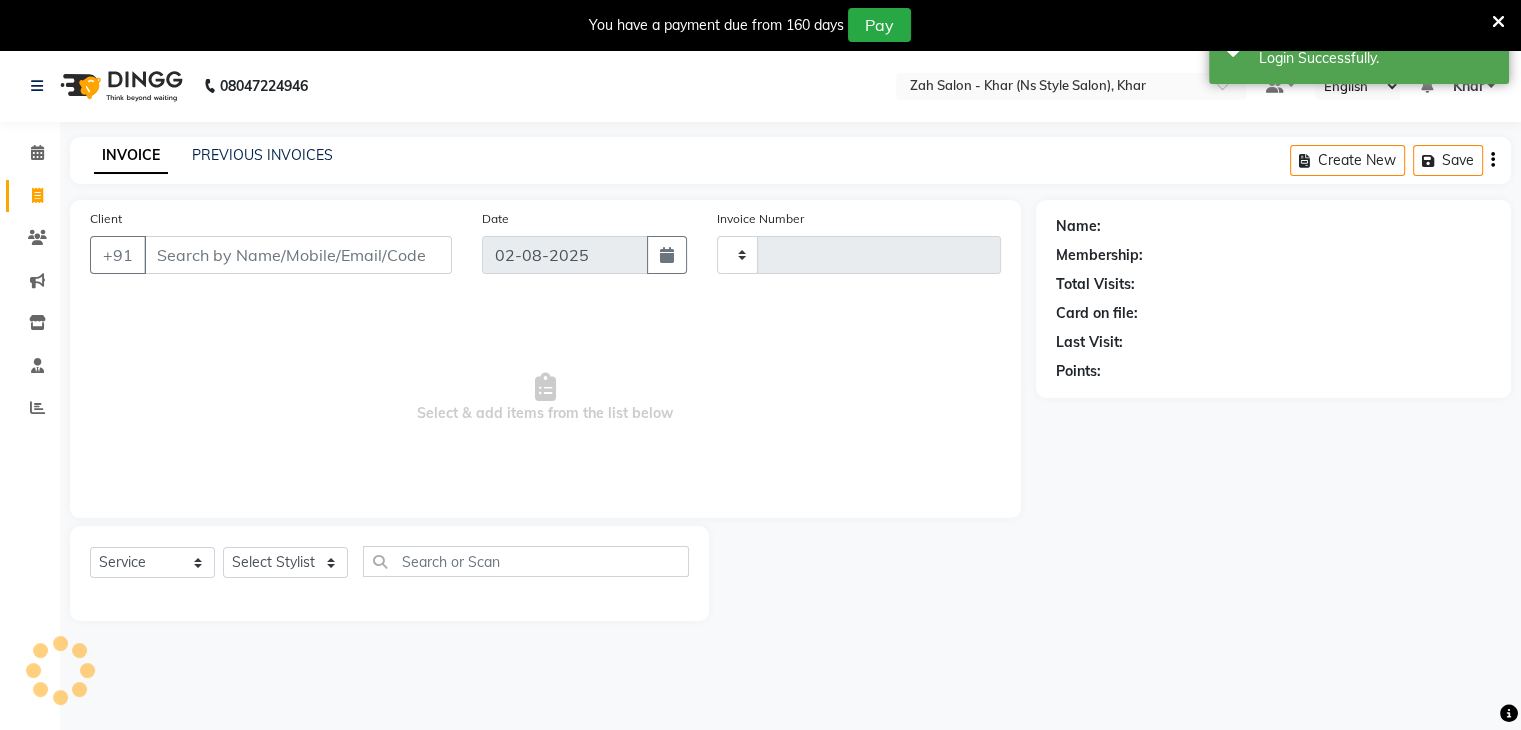 scroll, scrollTop: 7, scrollLeft: 0, axis: vertical 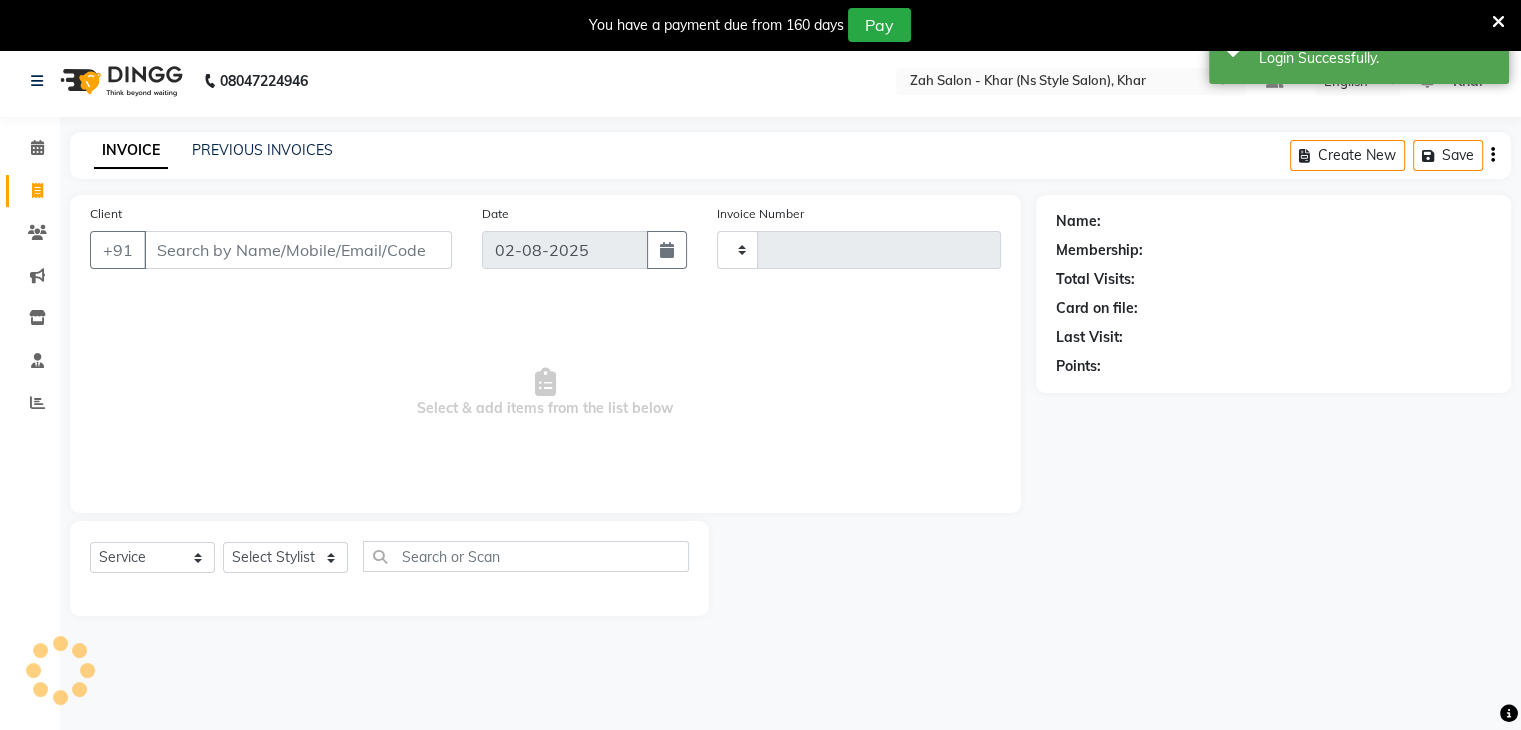 type on "0963" 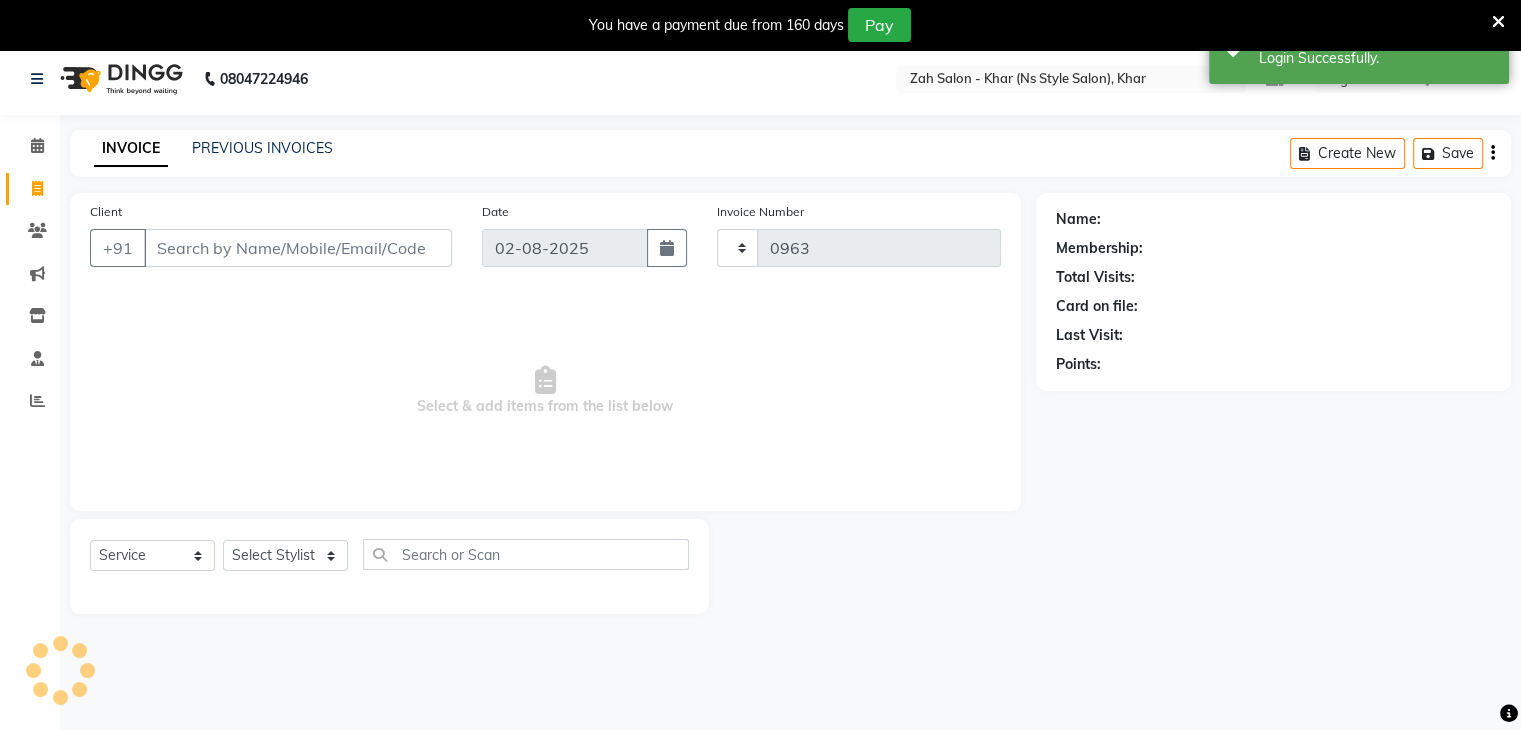 select on "5619" 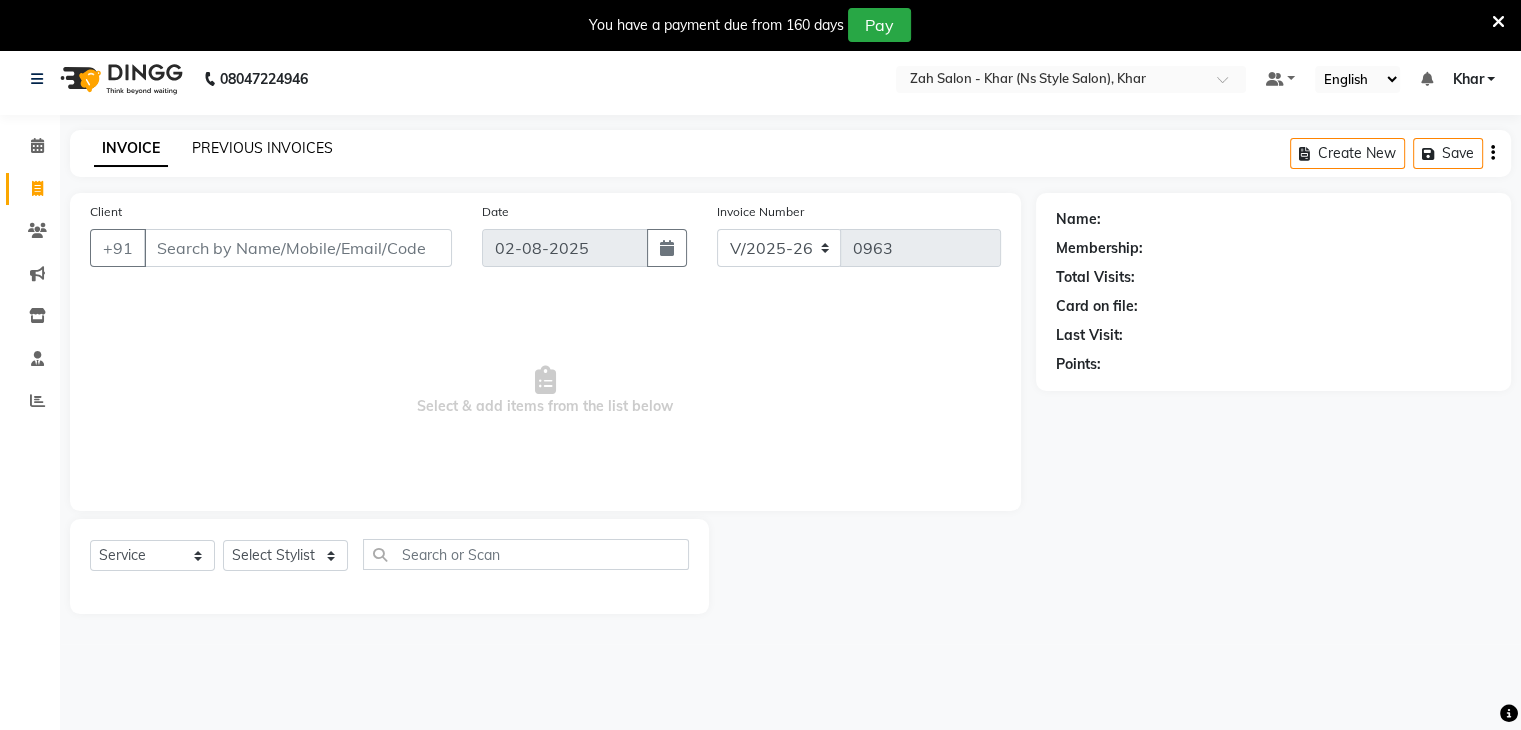 click on "PREVIOUS INVOICES" 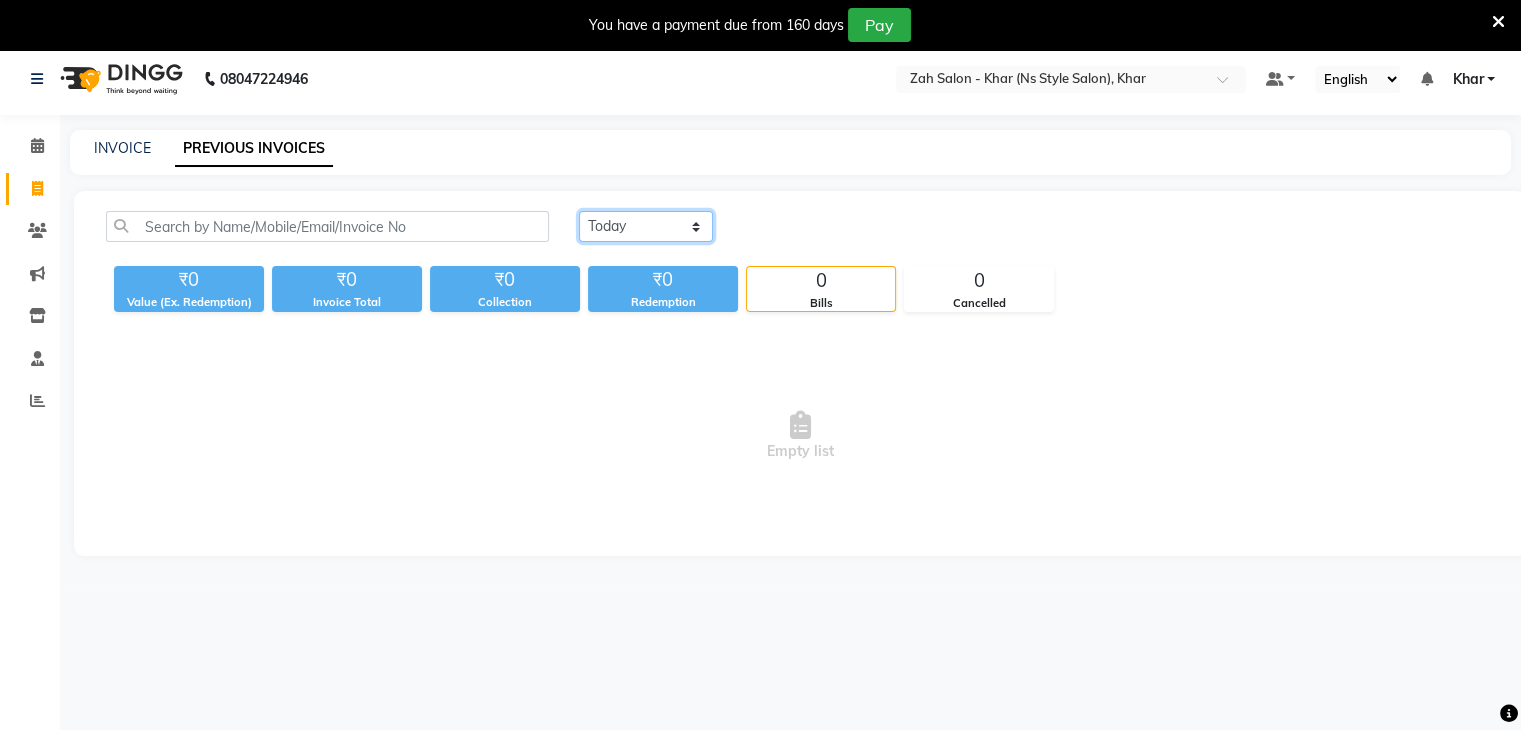 click on "Today Yesterday Custom Range" 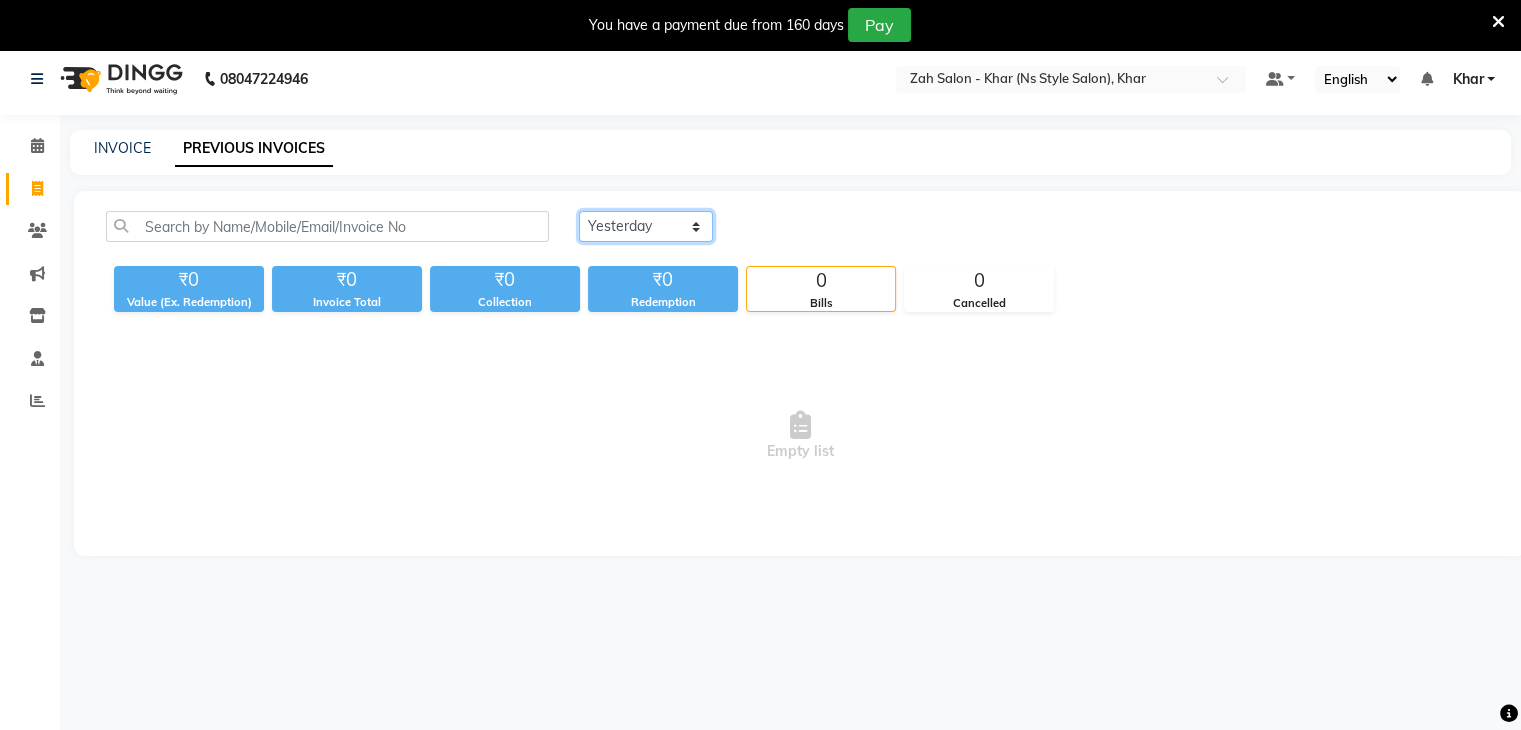 click on "Today Yesterday Custom Range" 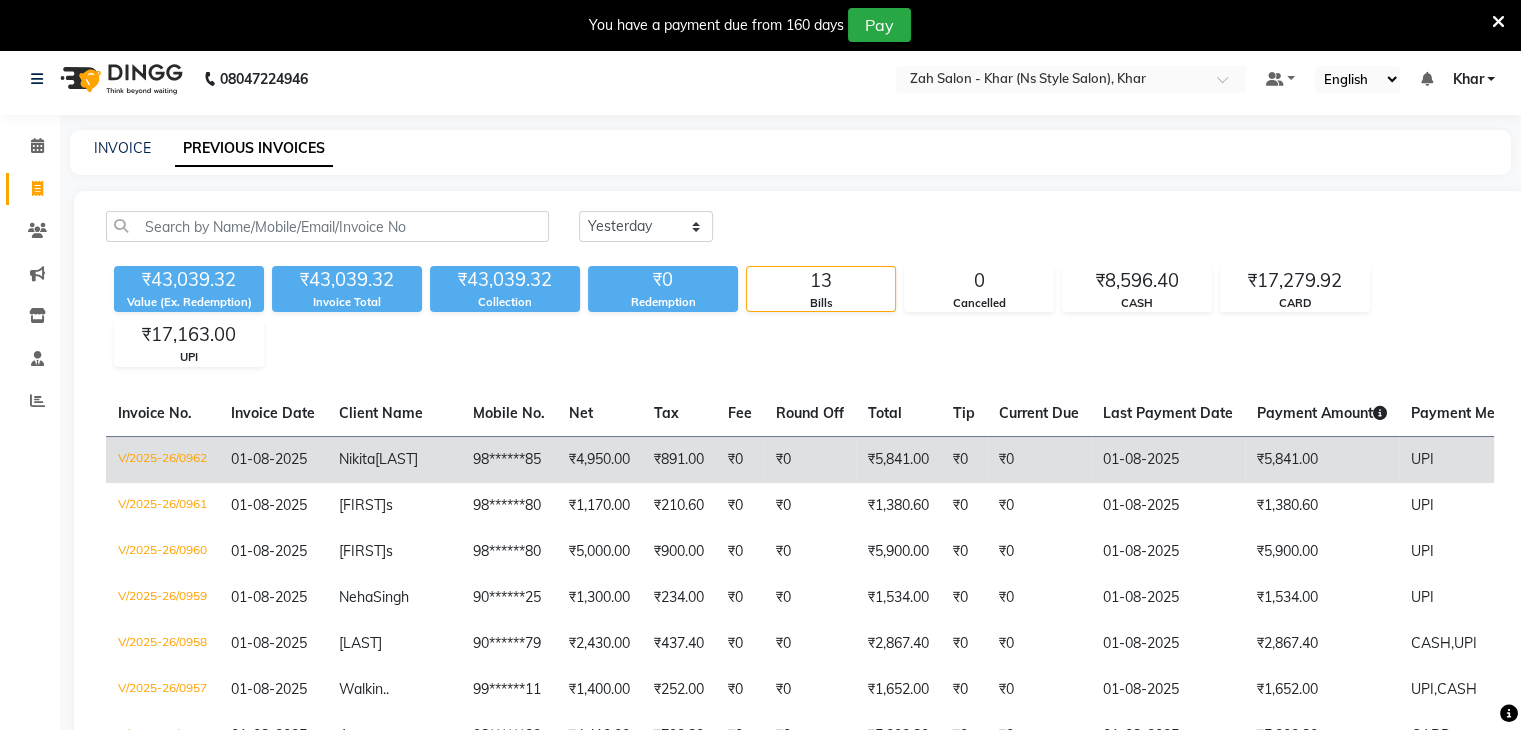 click on "₹0" 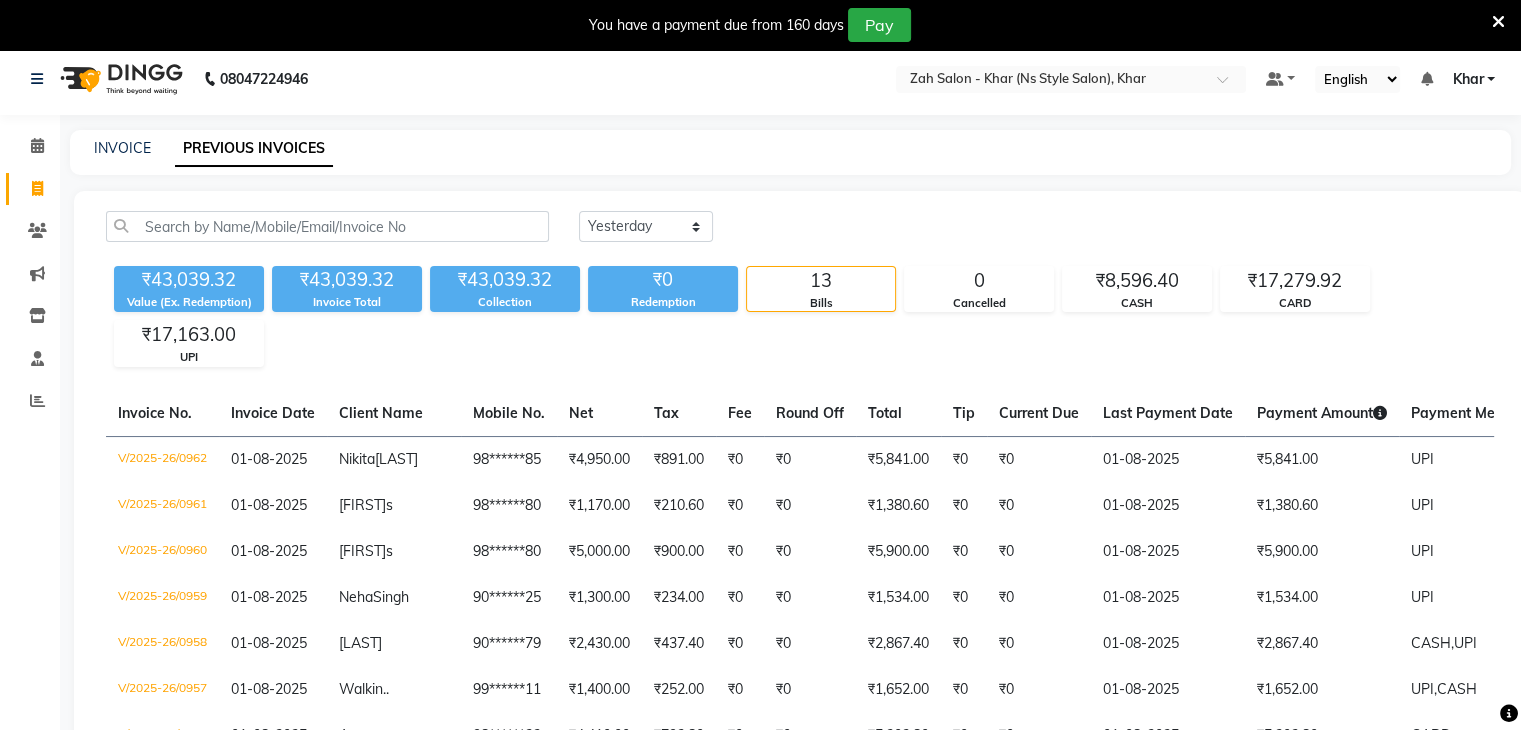 scroll, scrollTop: 497, scrollLeft: 0, axis: vertical 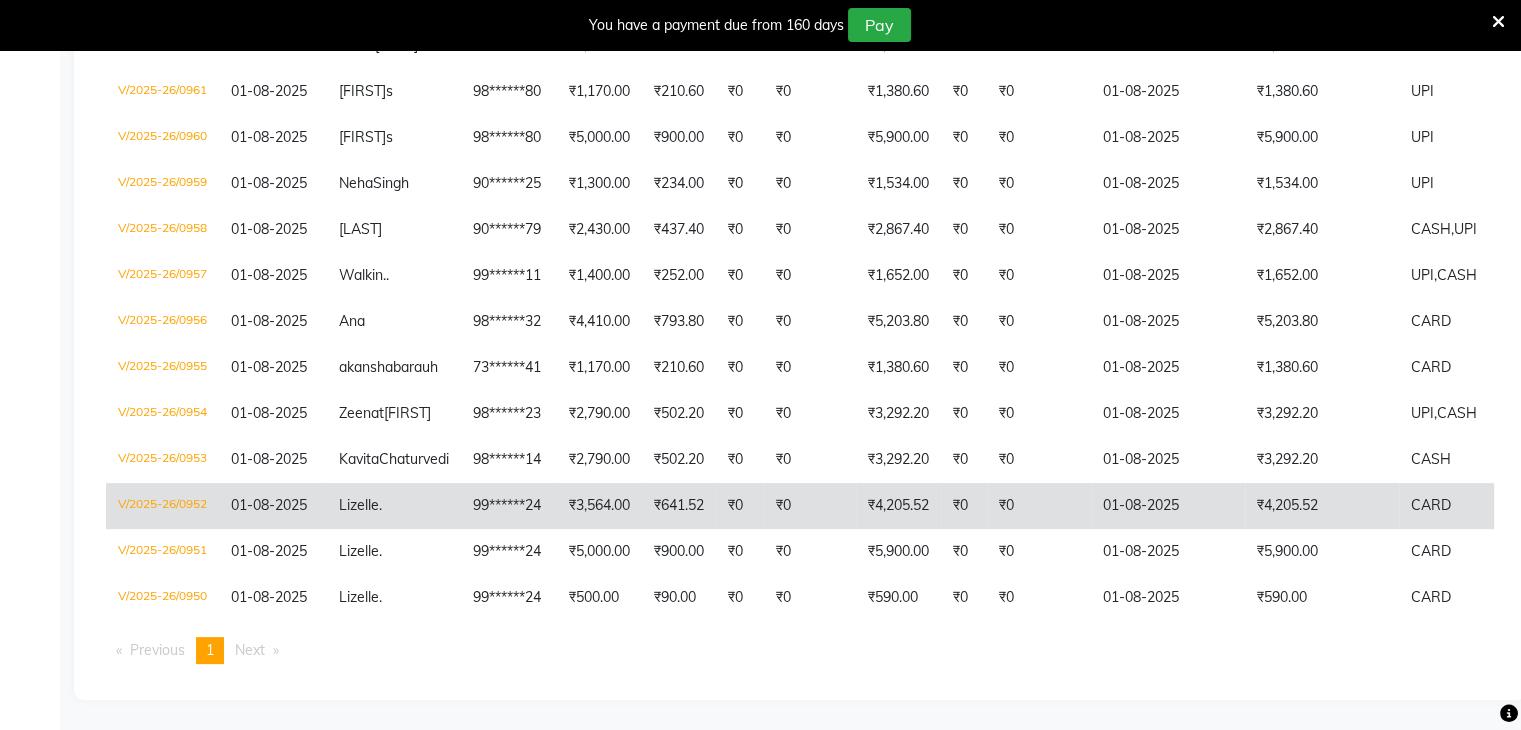 click on "₹3,564.00" 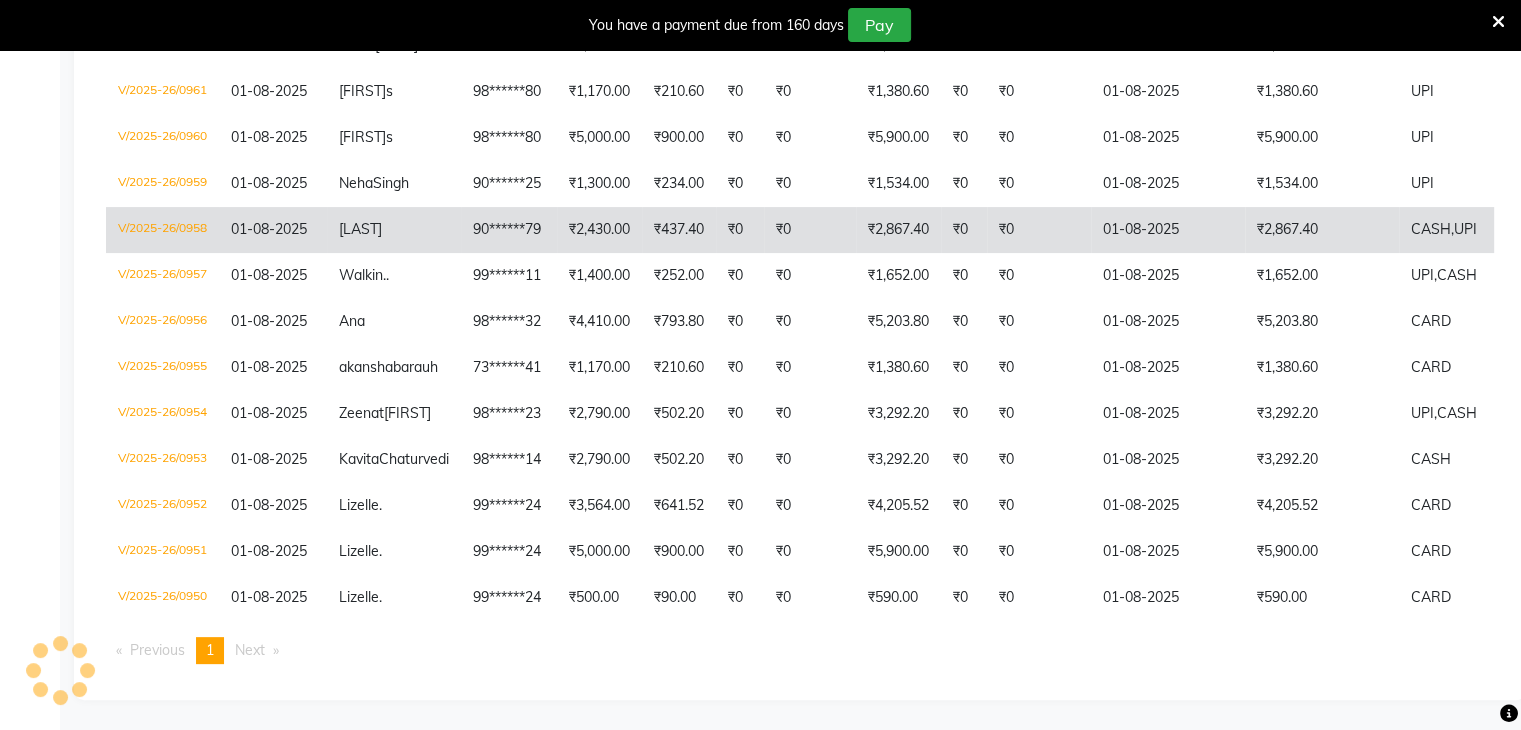 click on "90******79" 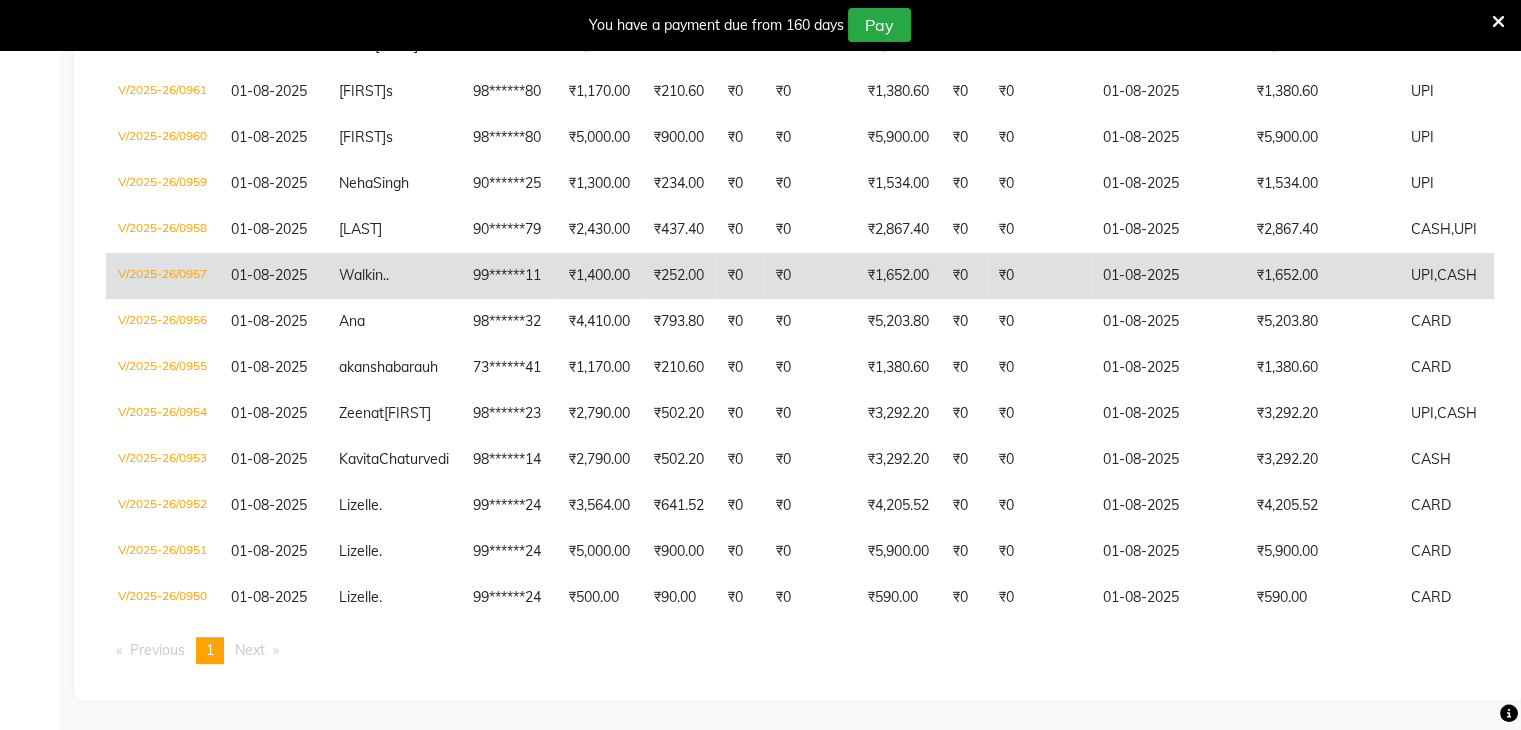 click on "₹1,400.00" 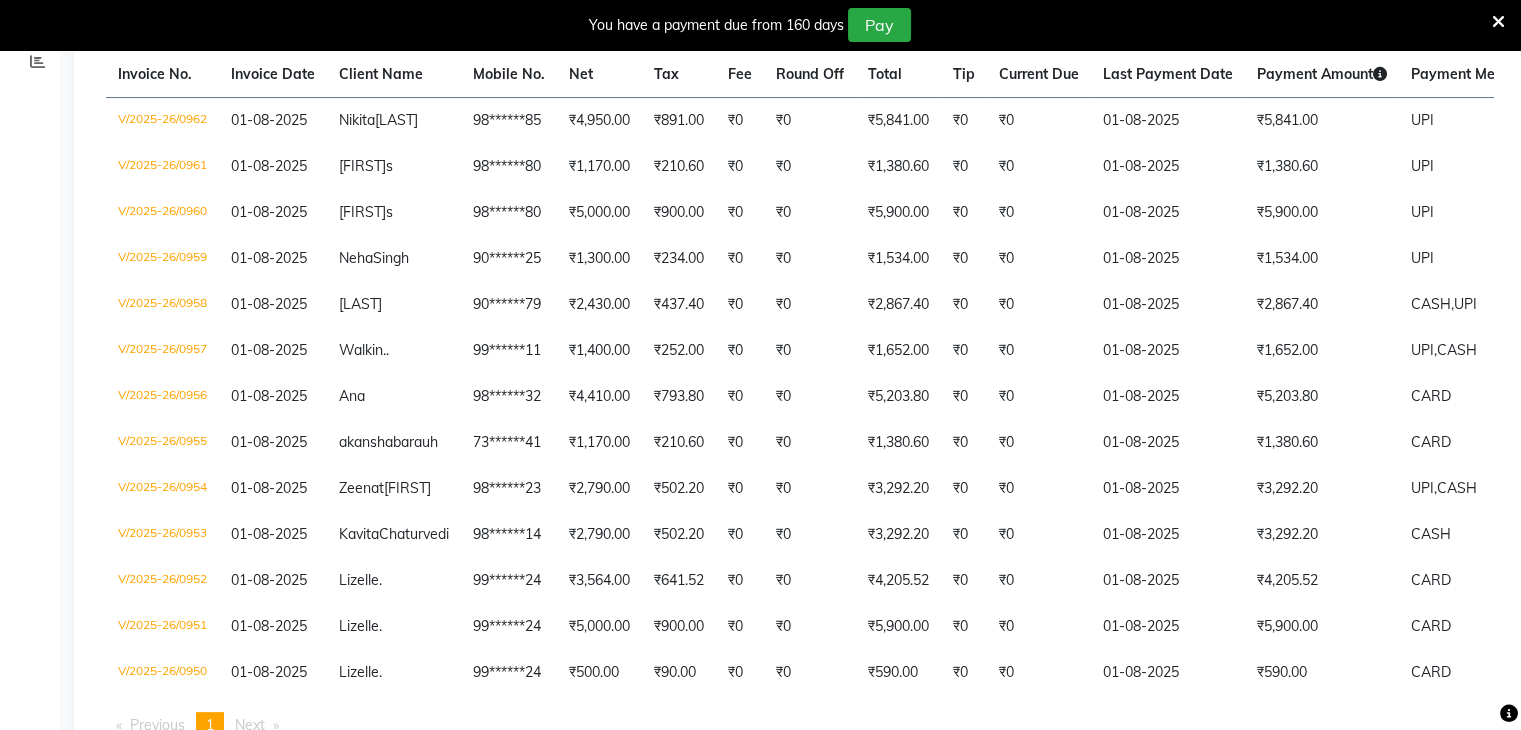 scroll, scrollTop: 337, scrollLeft: 0, axis: vertical 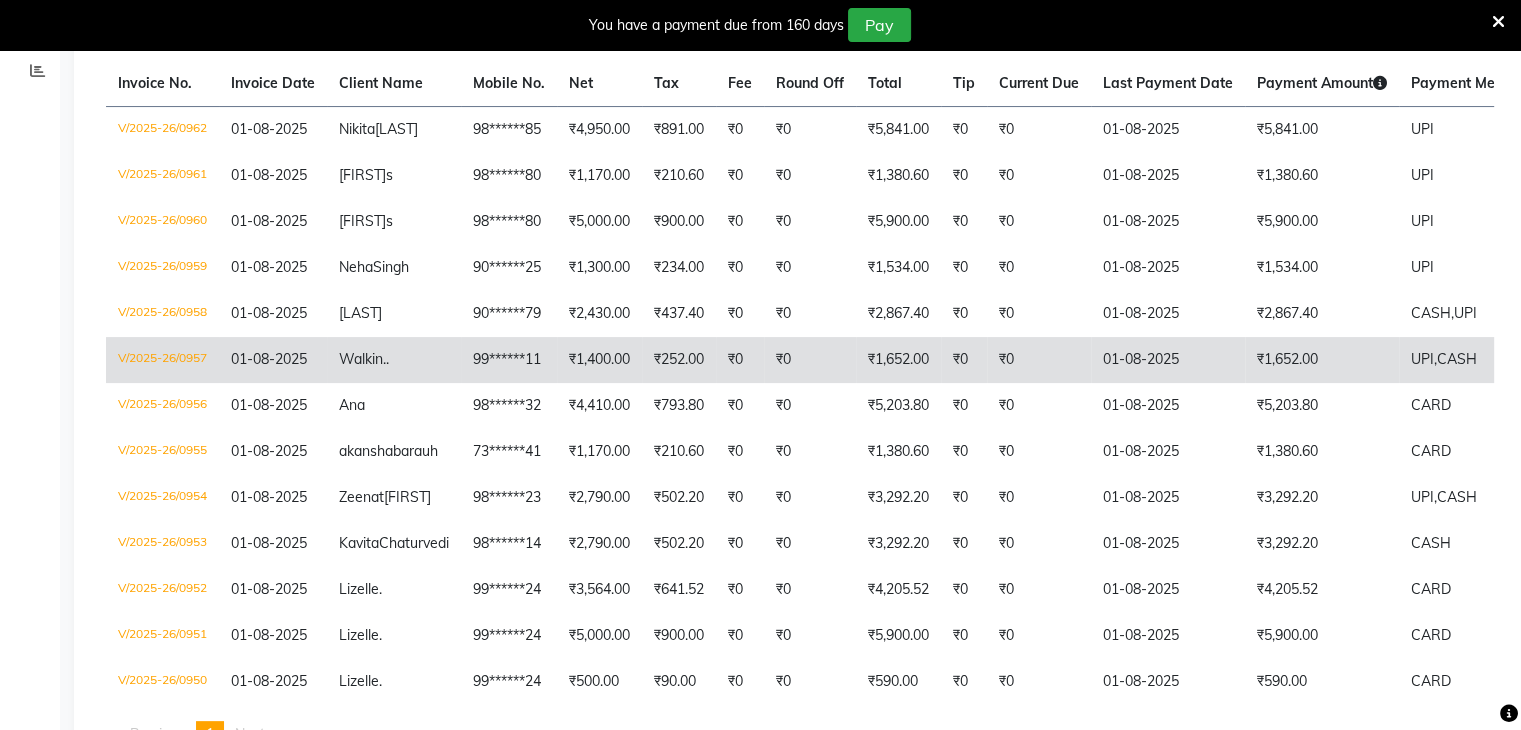 click on "₹1,400.00" 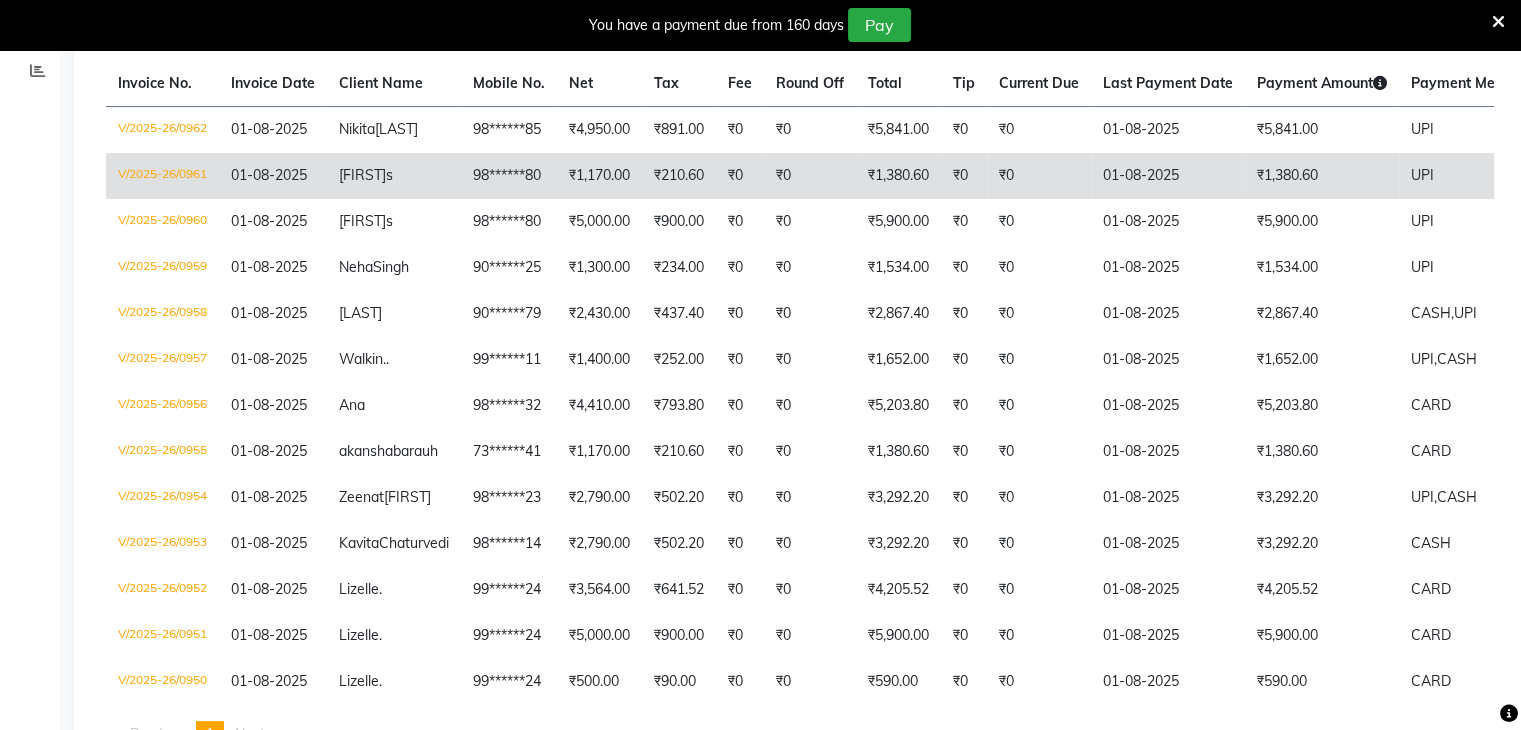 click on "₹1,170.00" 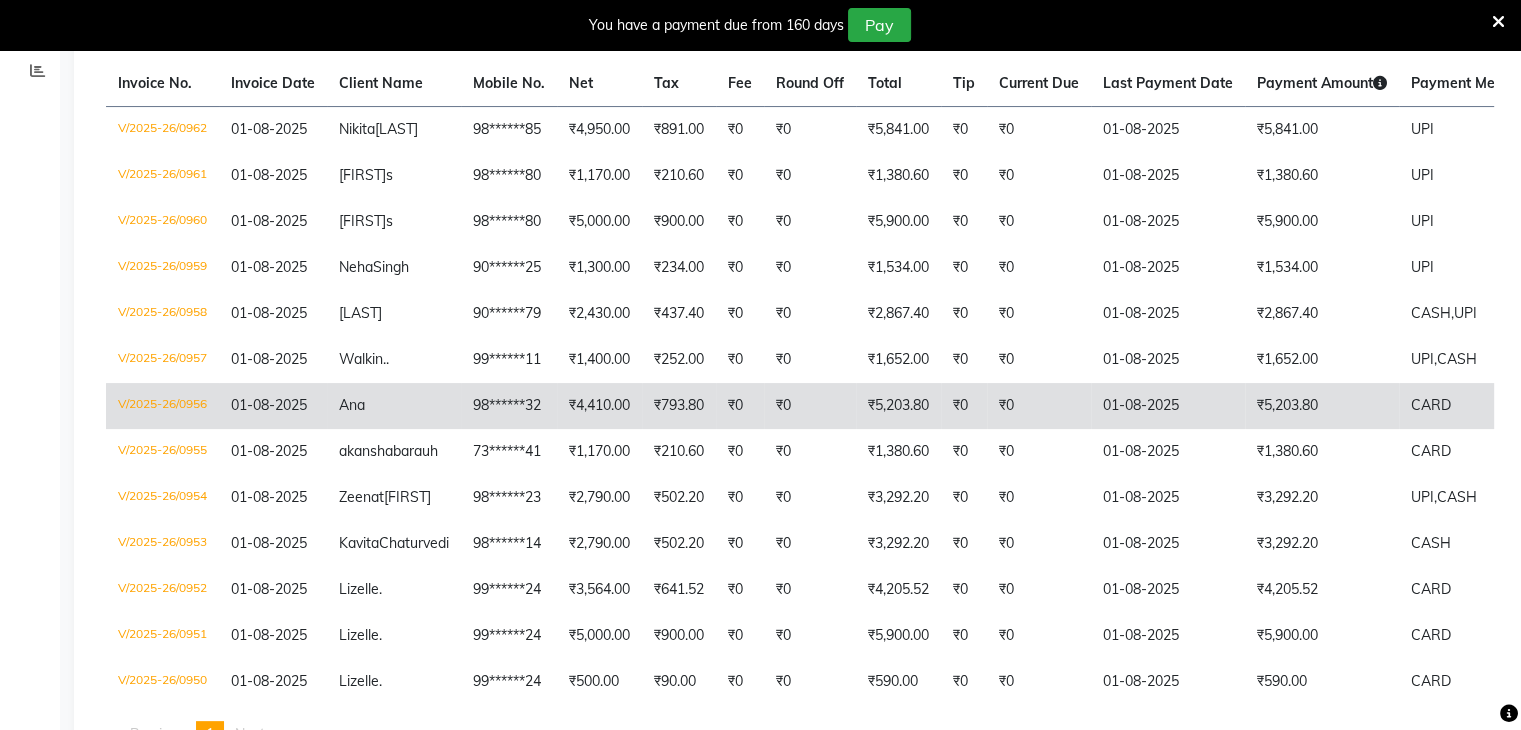 click on "₹4,410.00" 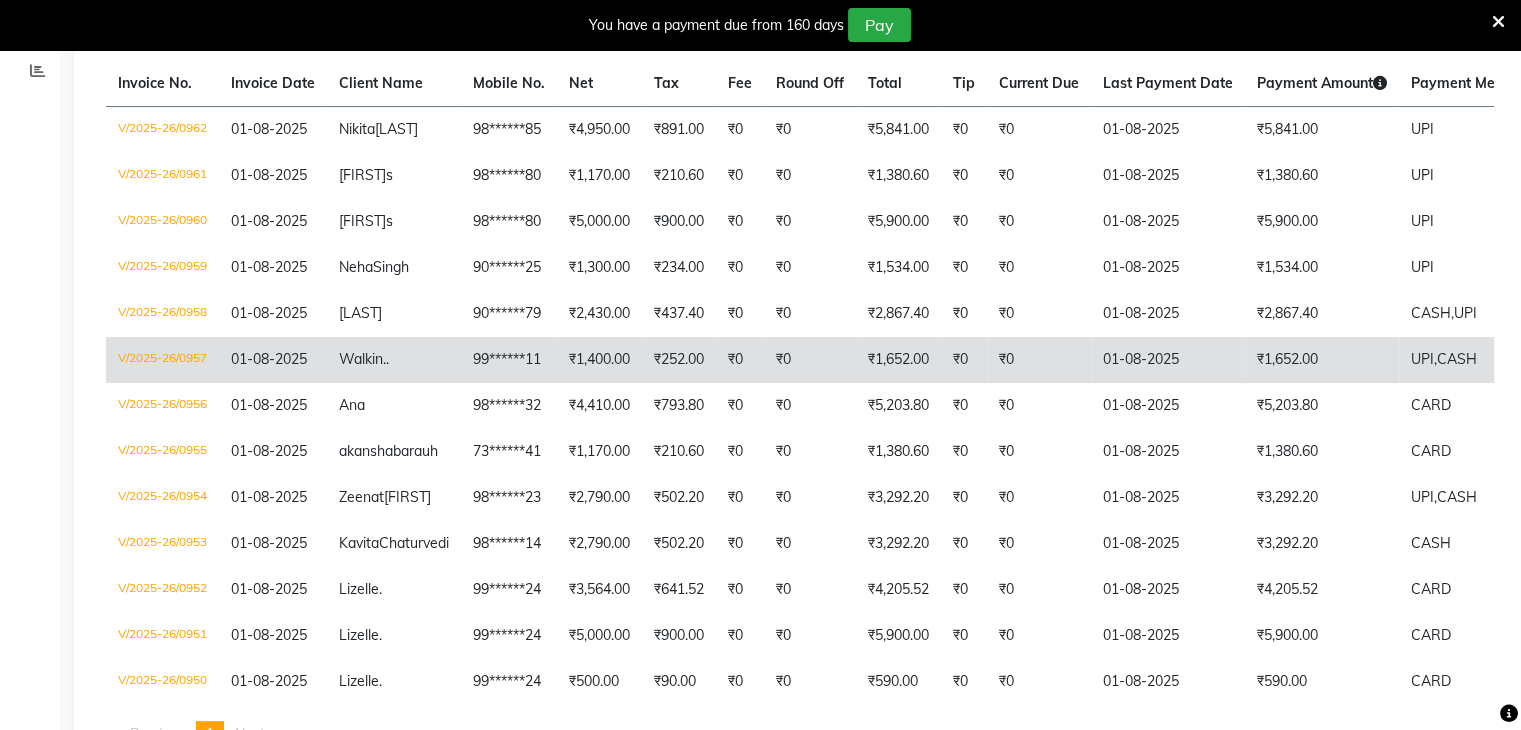 click on "99******11" 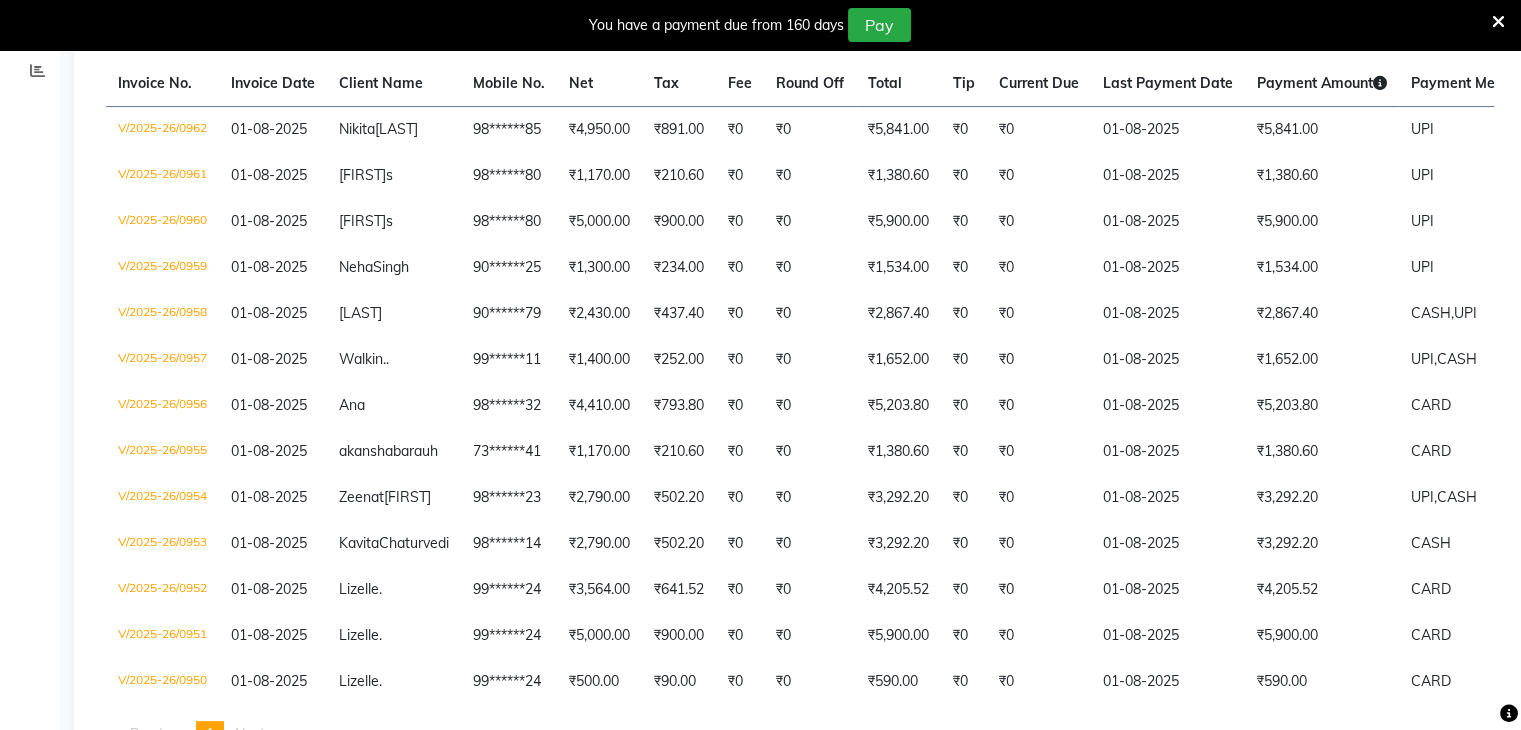 scroll, scrollTop: 0, scrollLeft: 0, axis: both 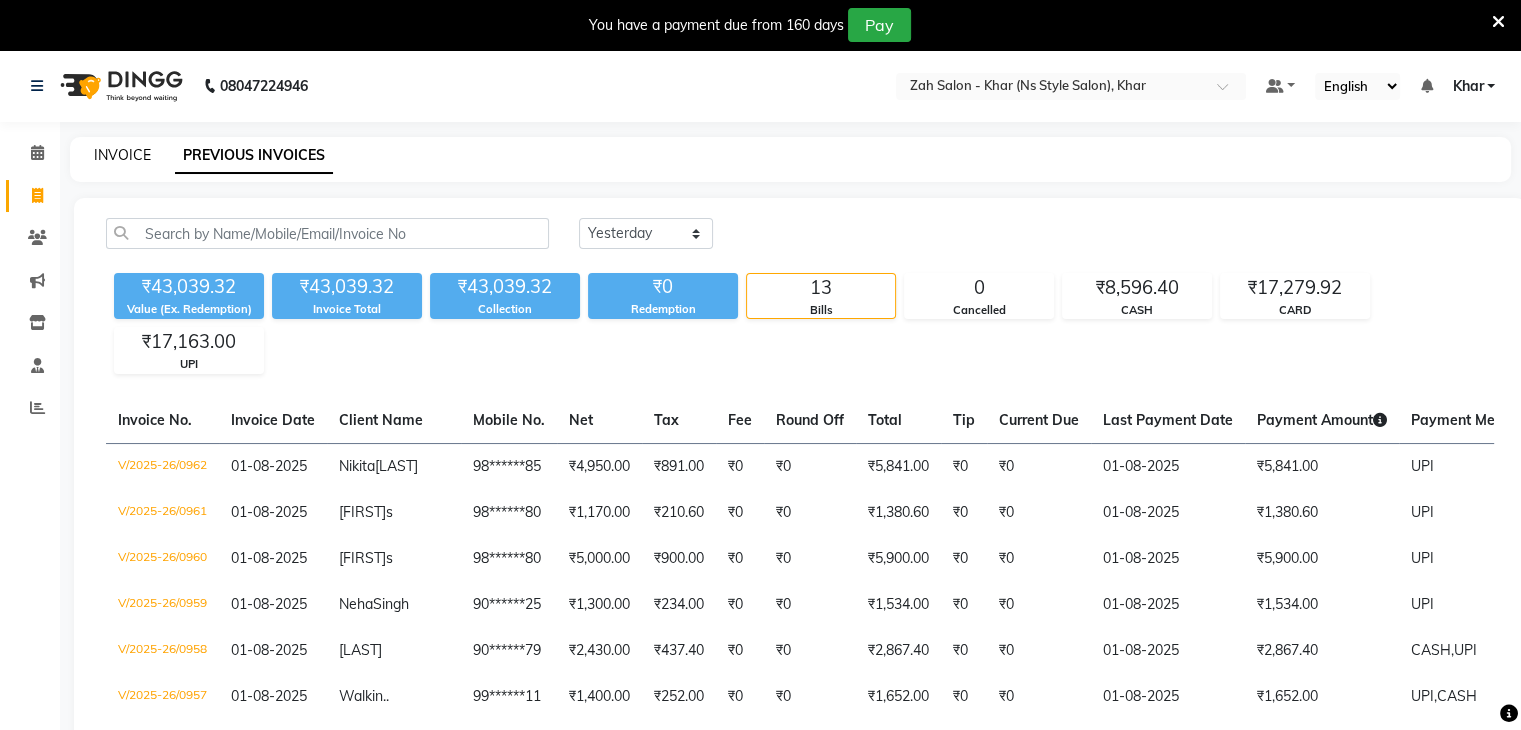 click on "INVOICE" 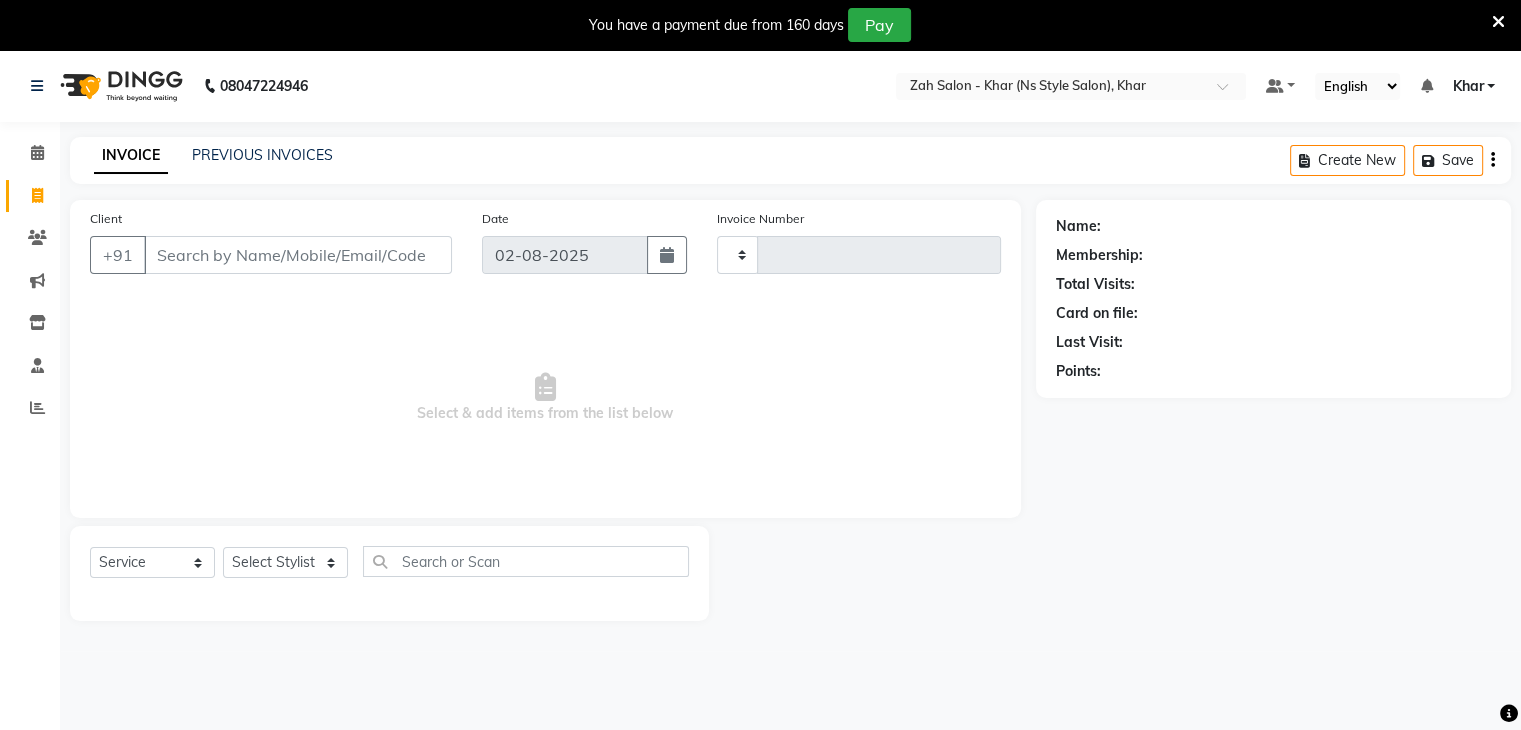 type on "0963" 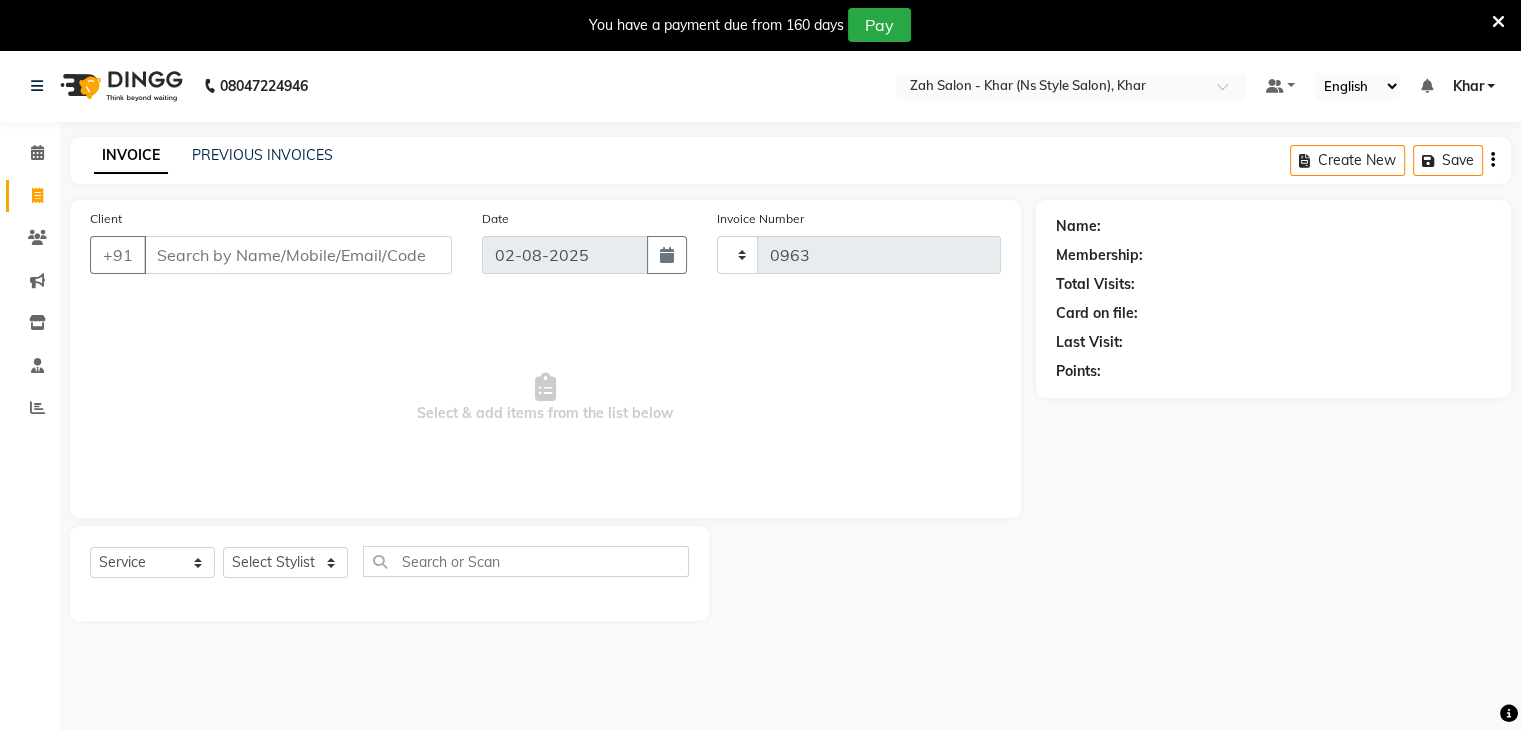 scroll, scrollTop: 50, scrollLeft: 0, axis: vertical 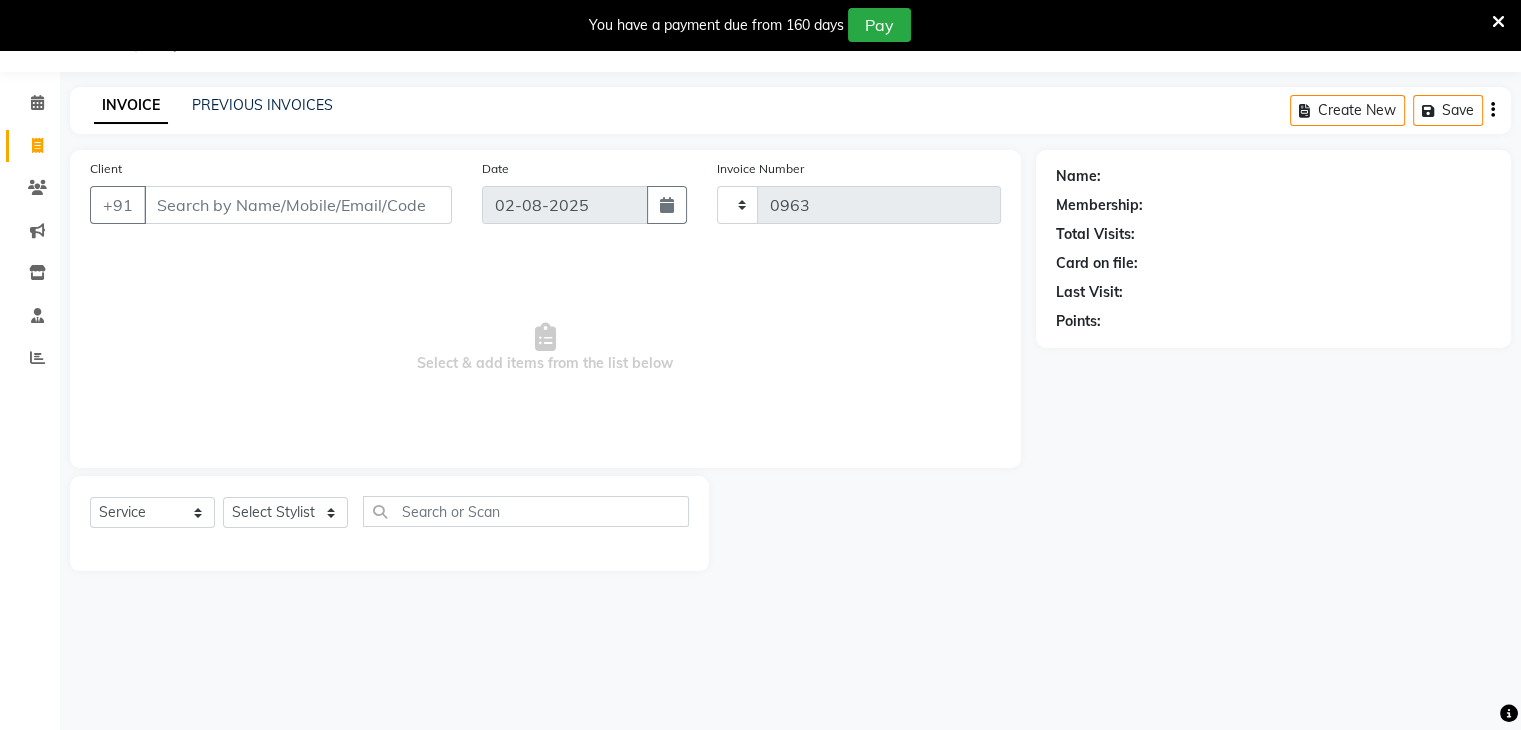 select on "5619" 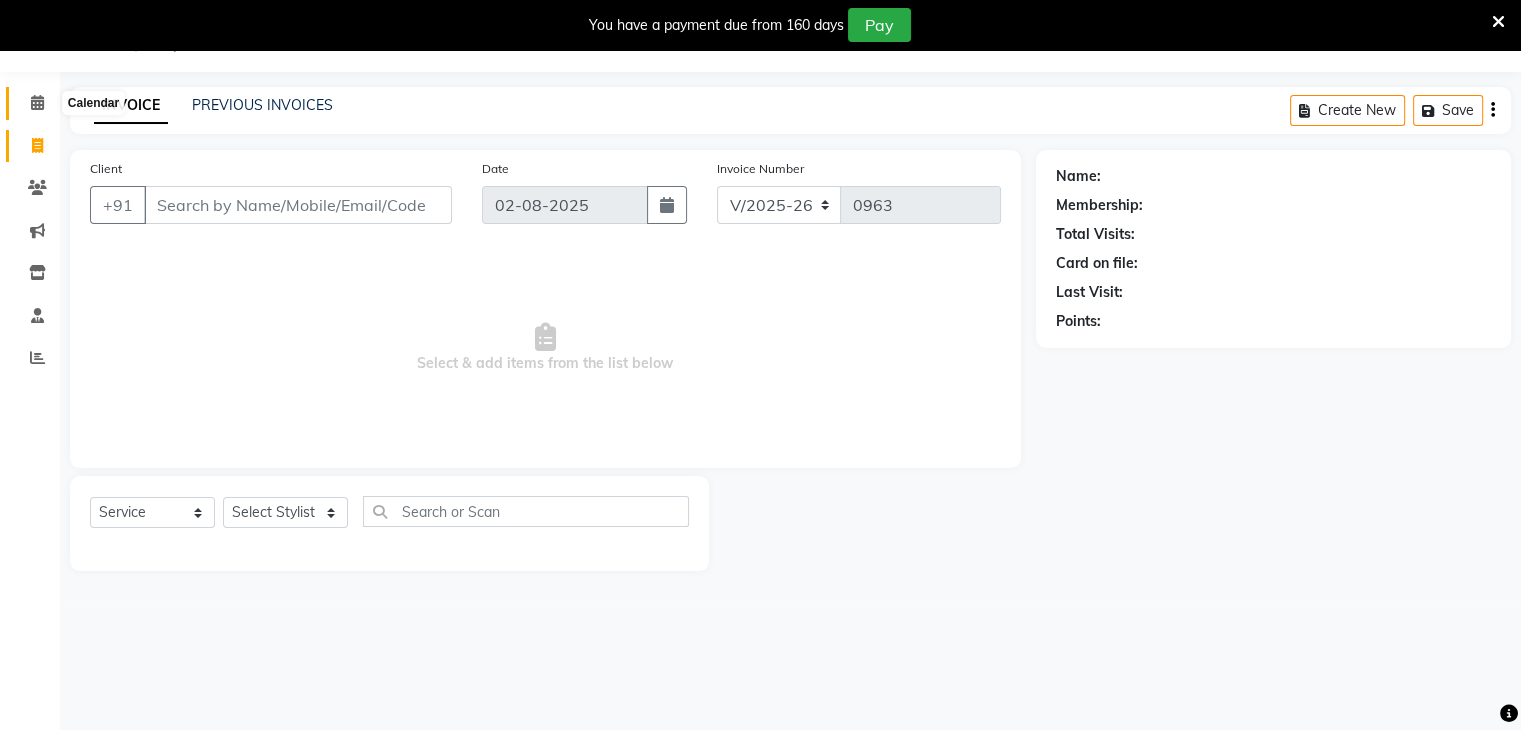 click 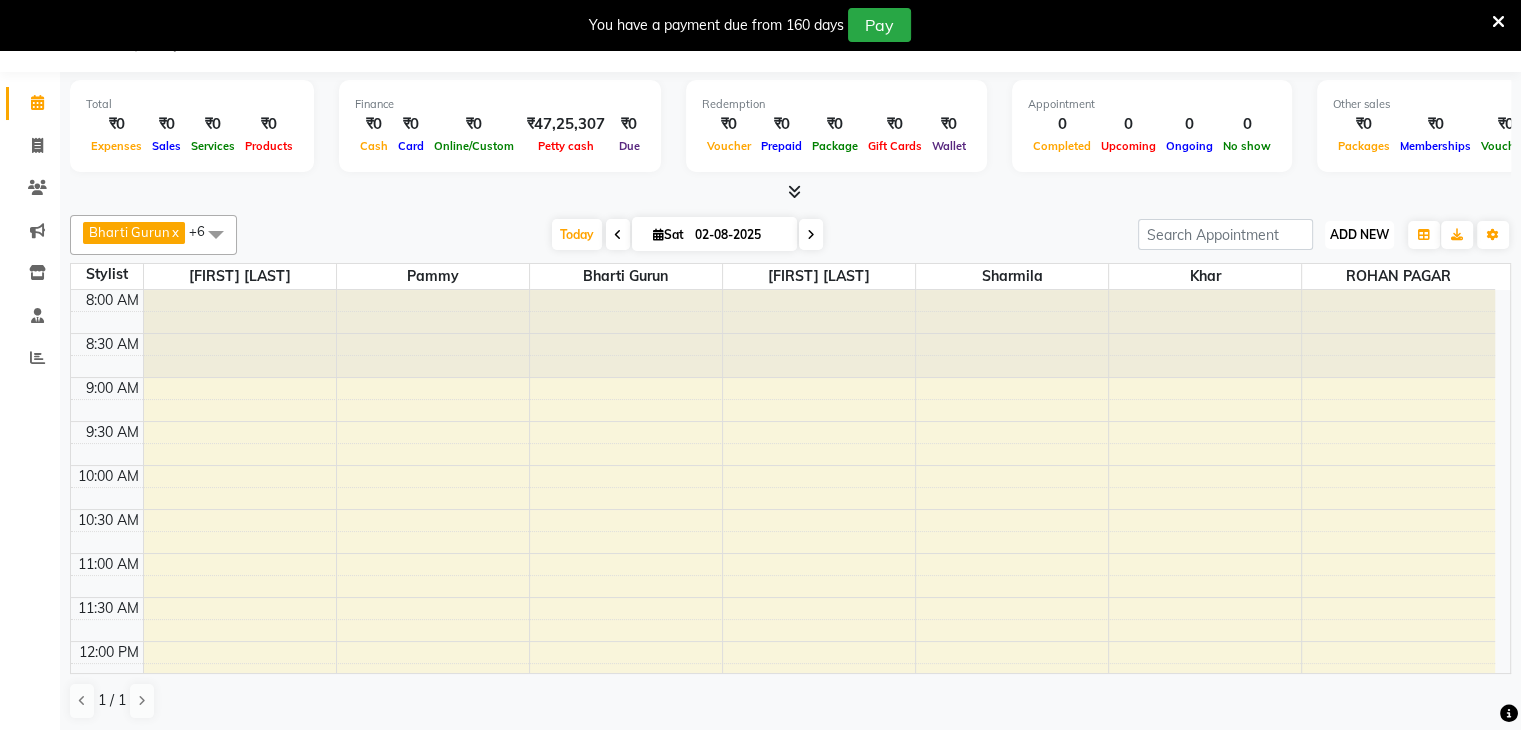 click on "ADD NEW Toggle Dropdown" at bounding box center [1359, 235] 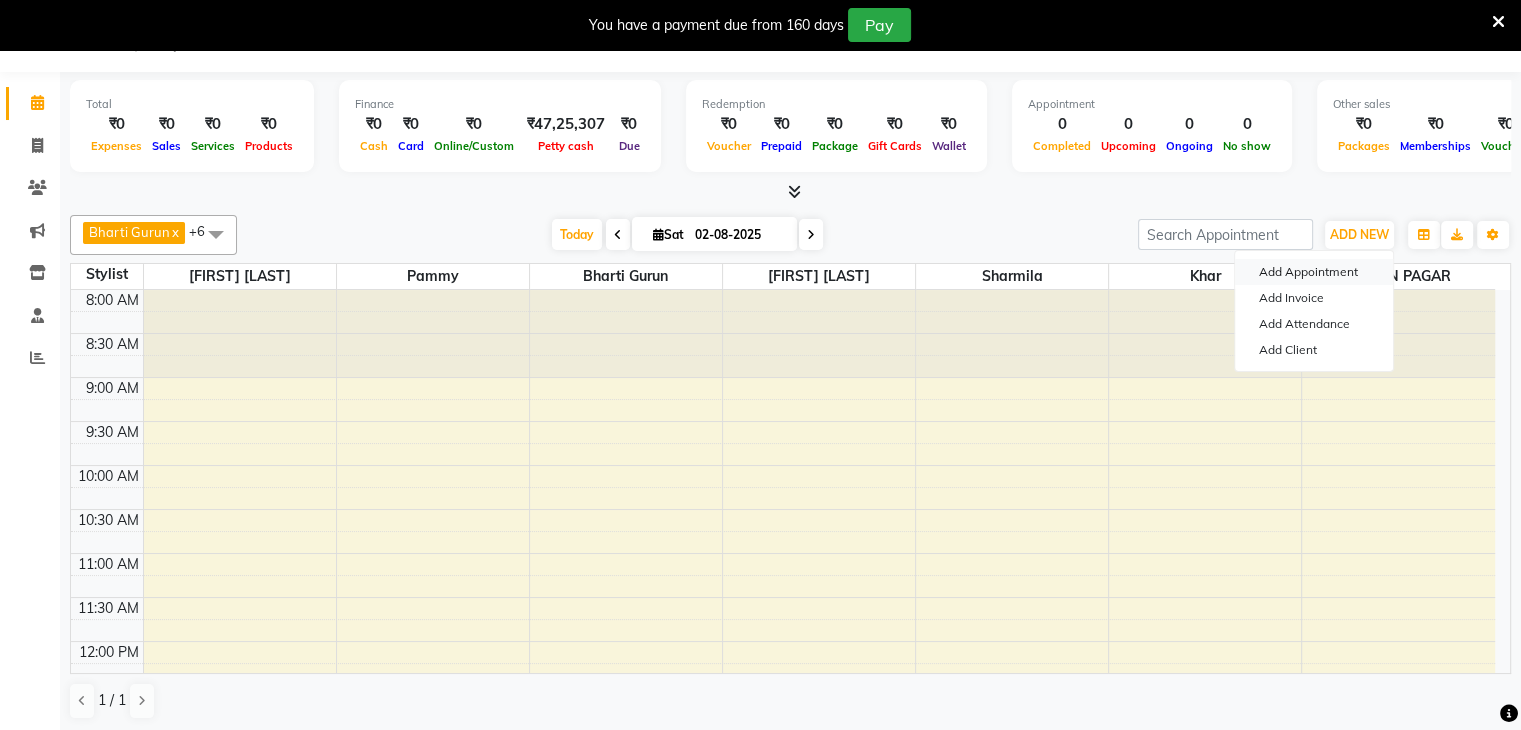 click on "Add Appointment" at bounding box center [1314, 272] 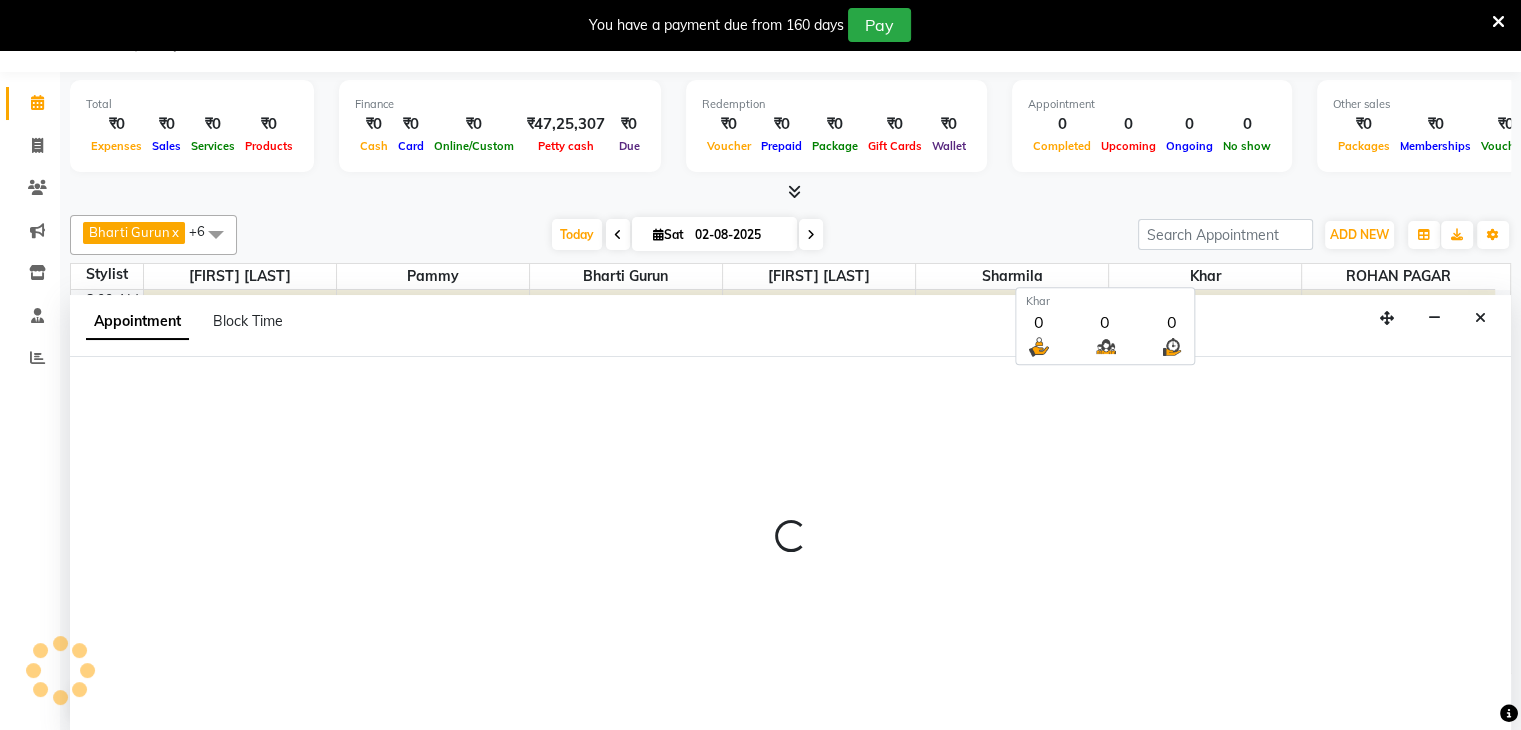 scroll, scrollTop: 51, scrollLeft: 0, axis: vertical 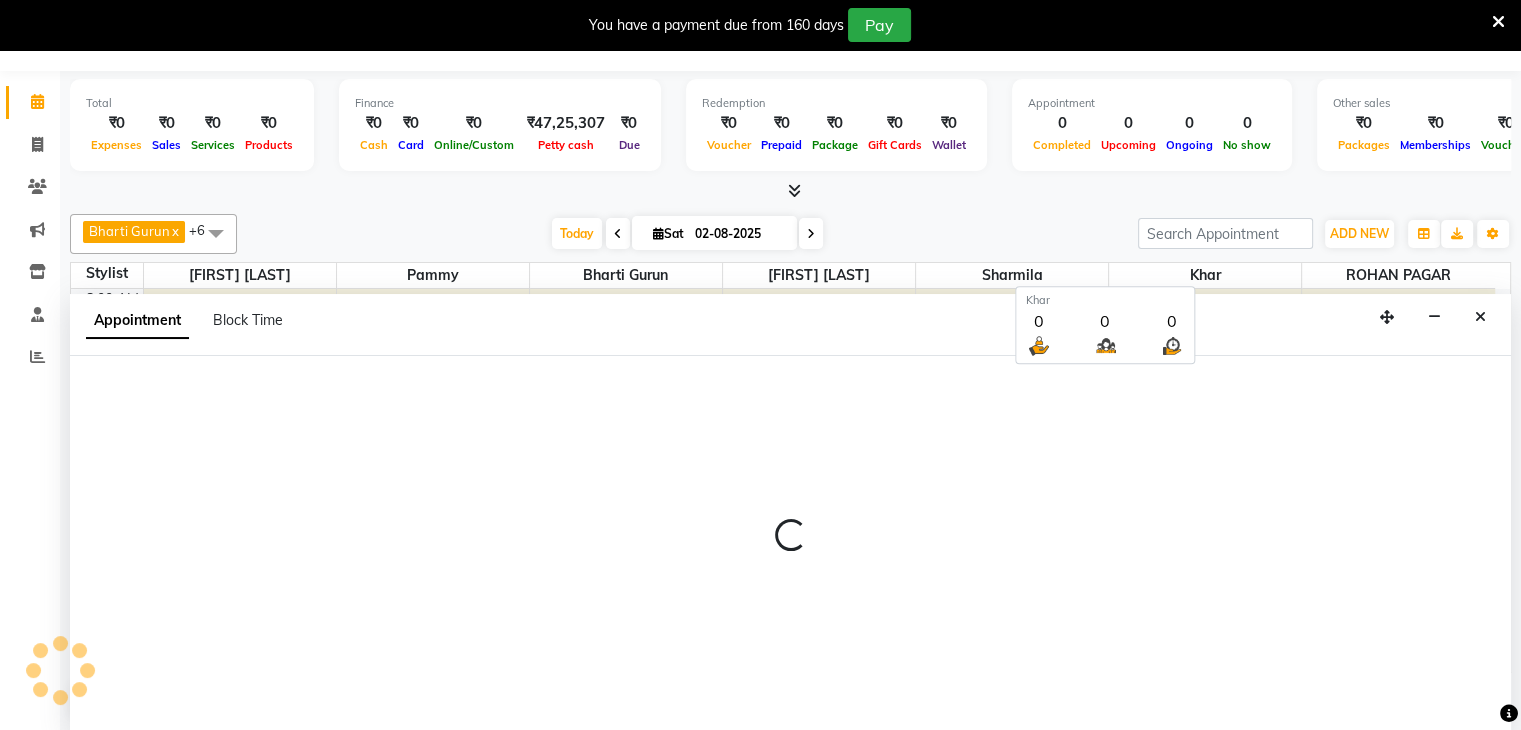 select on "540" 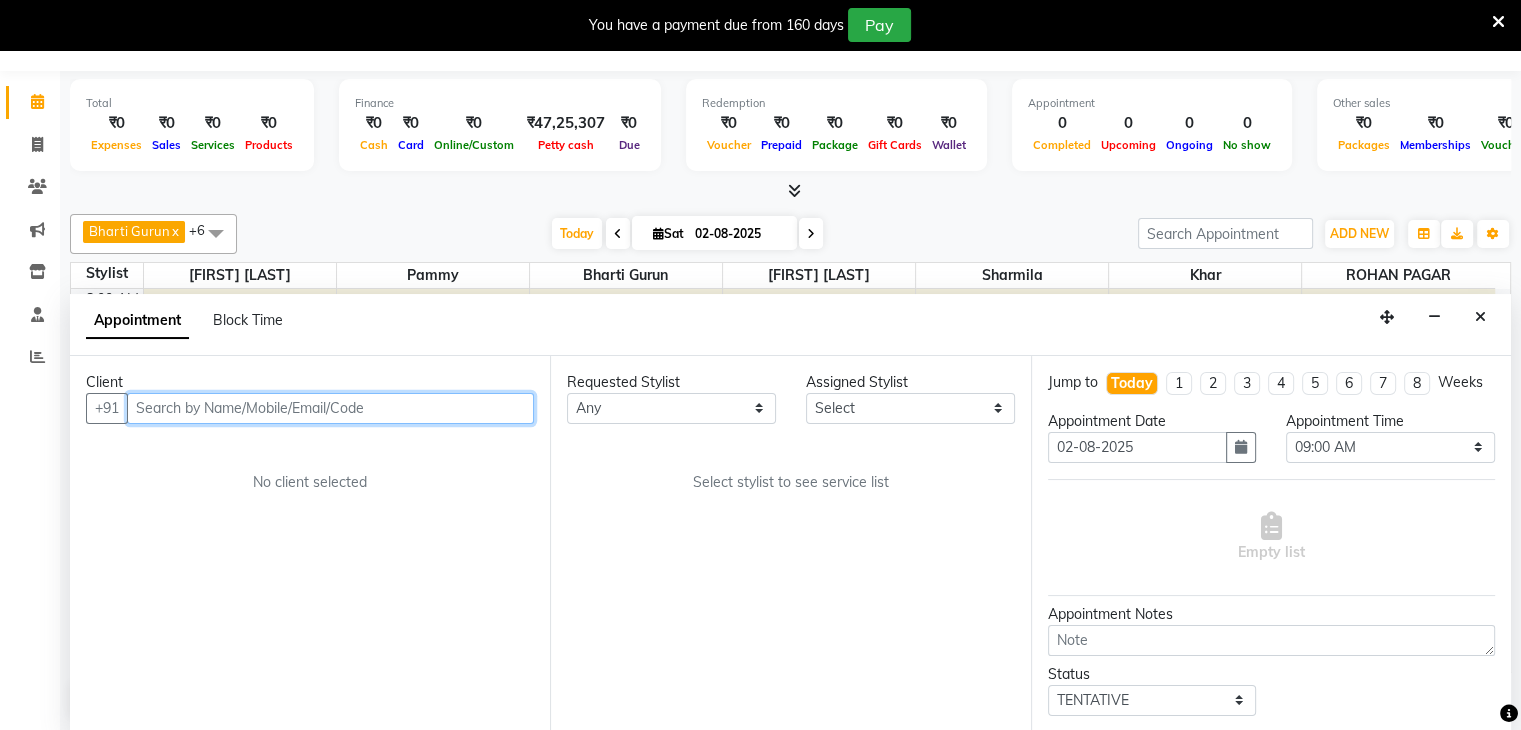 click at bounding box center (330, 408) 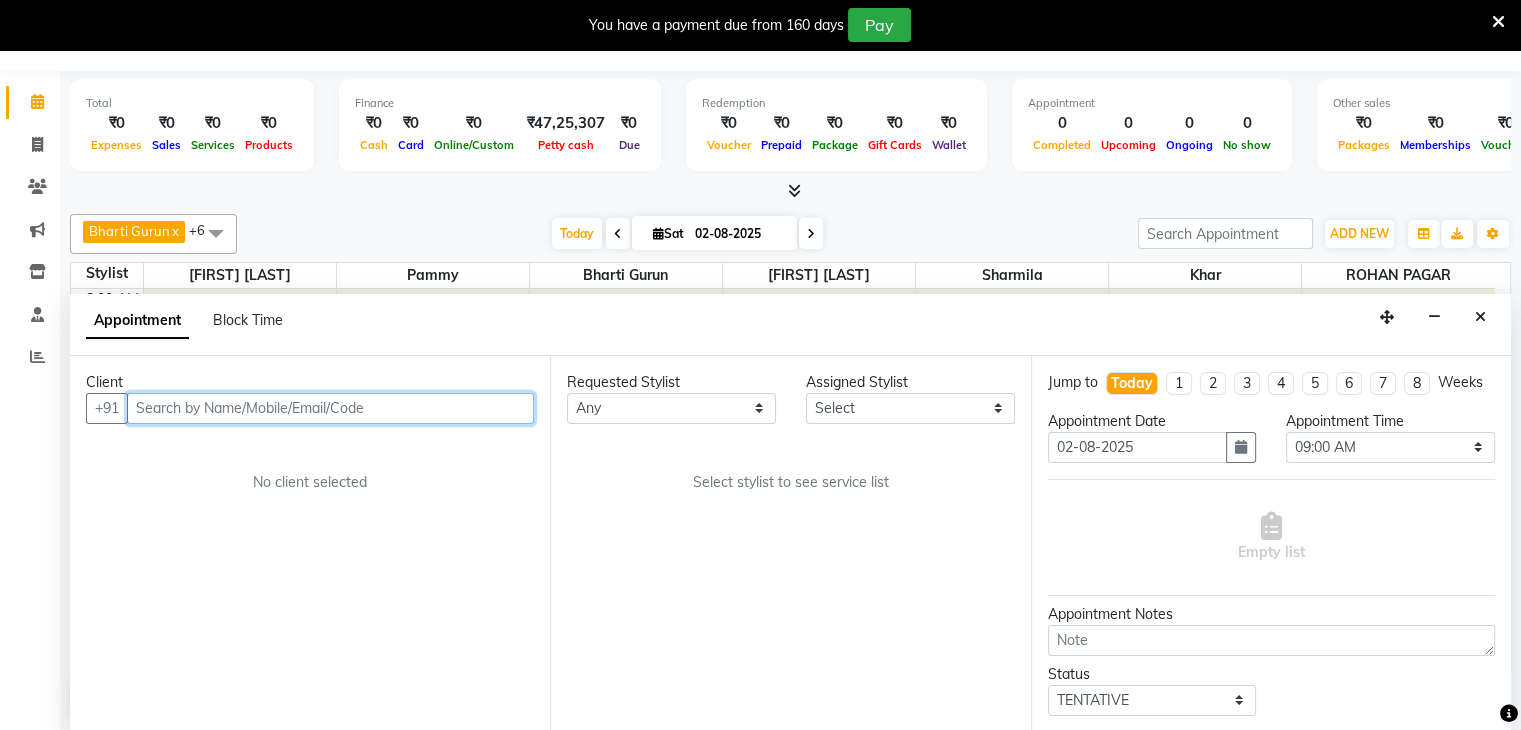 click at bounding box center [330, 408] 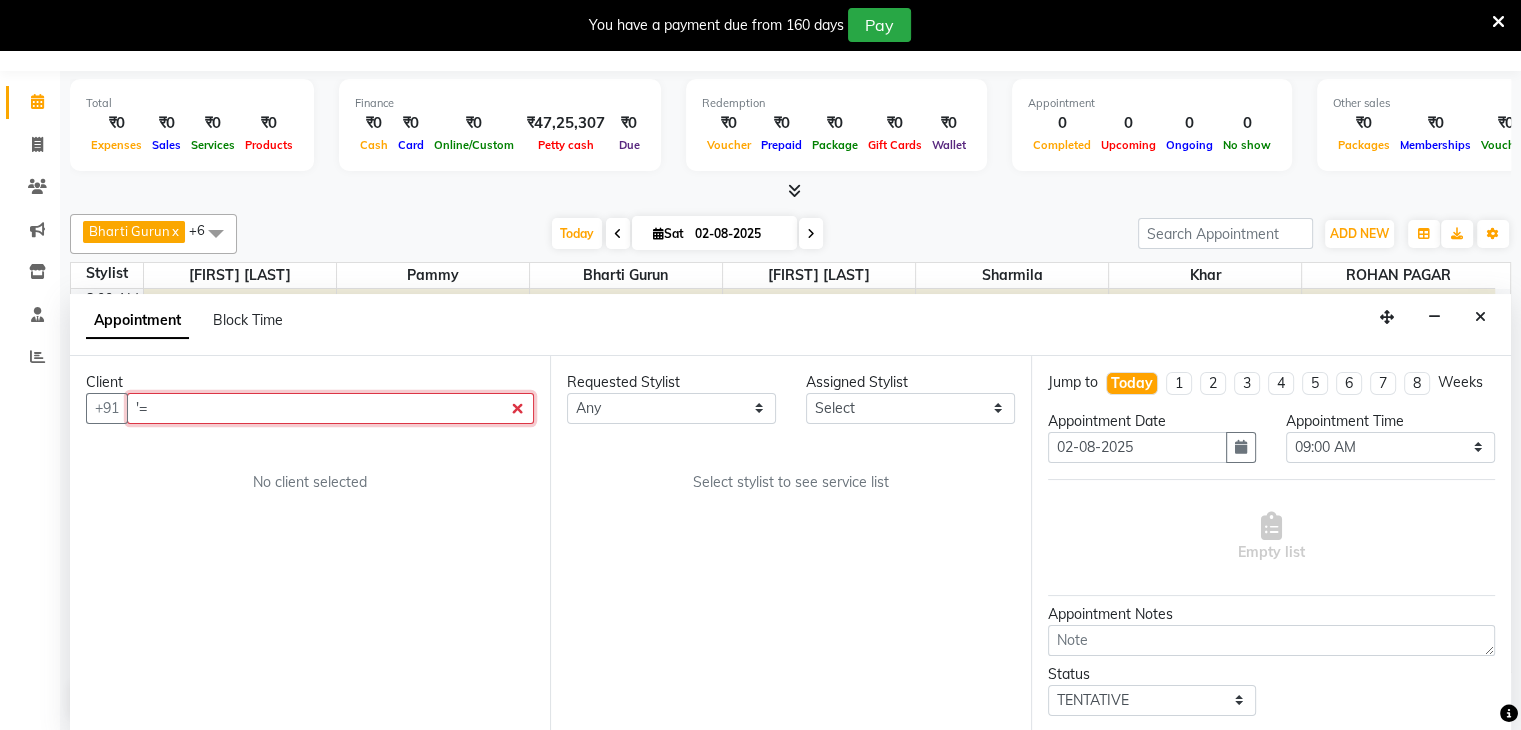 type on "'" 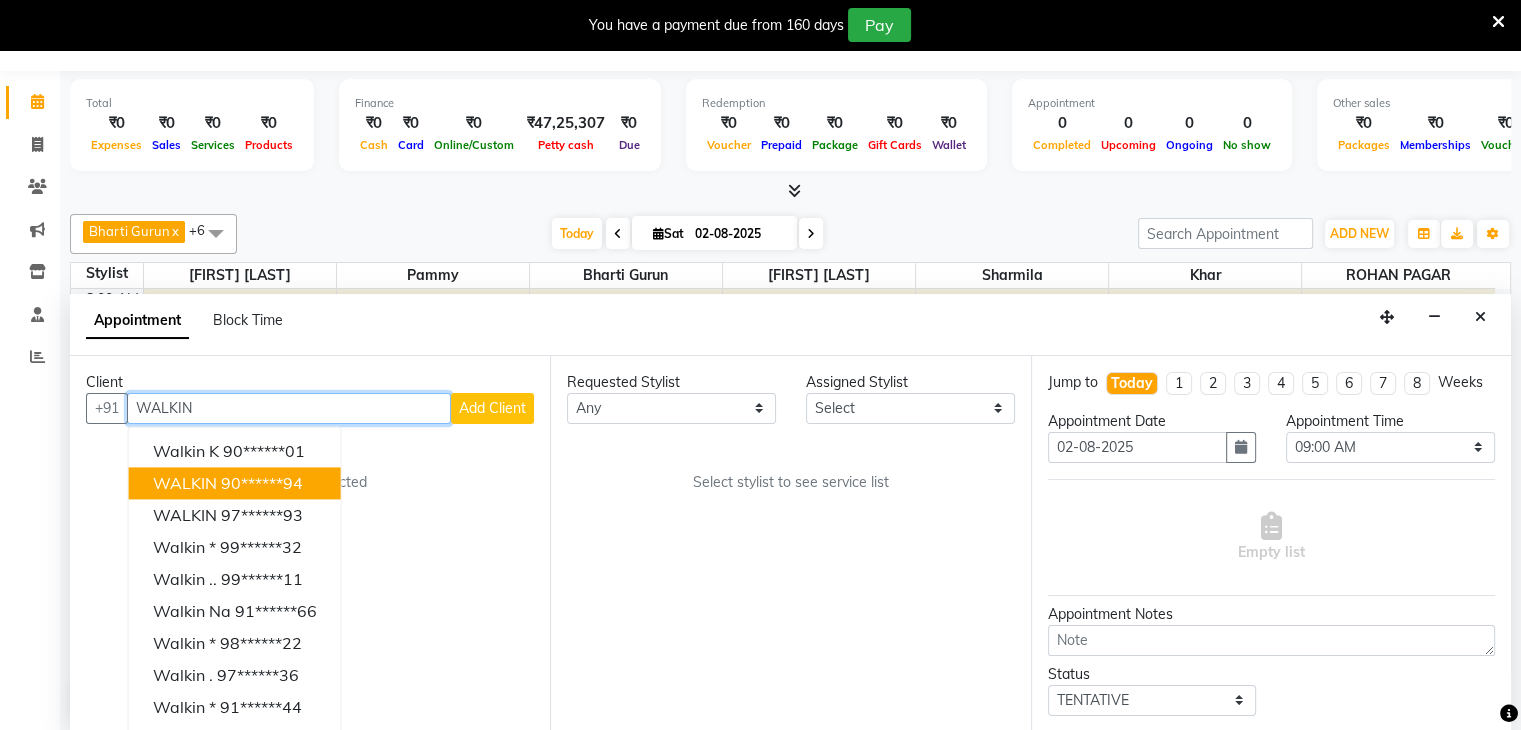 click on "WALKIN" at bounding box center [185, 483] 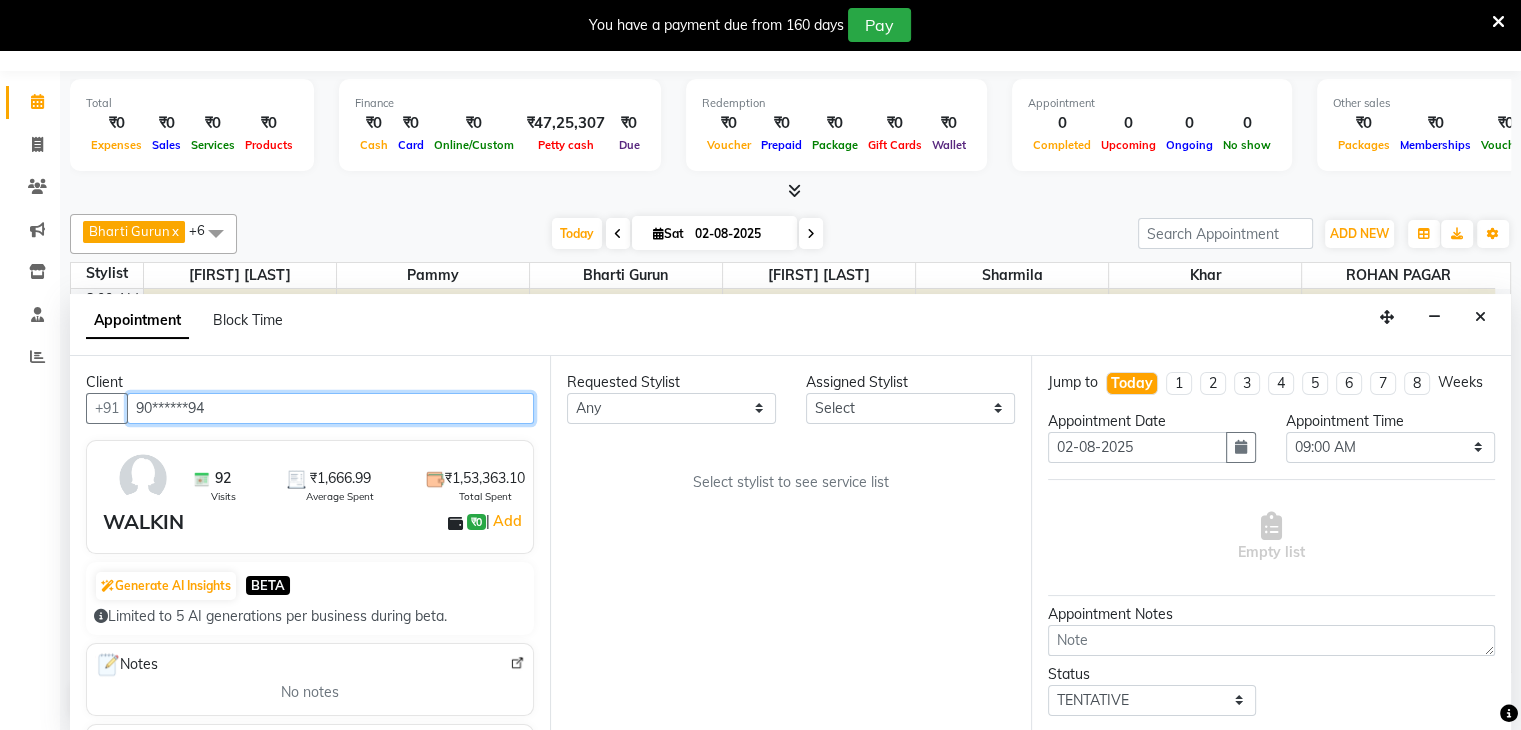 type on "90******94" 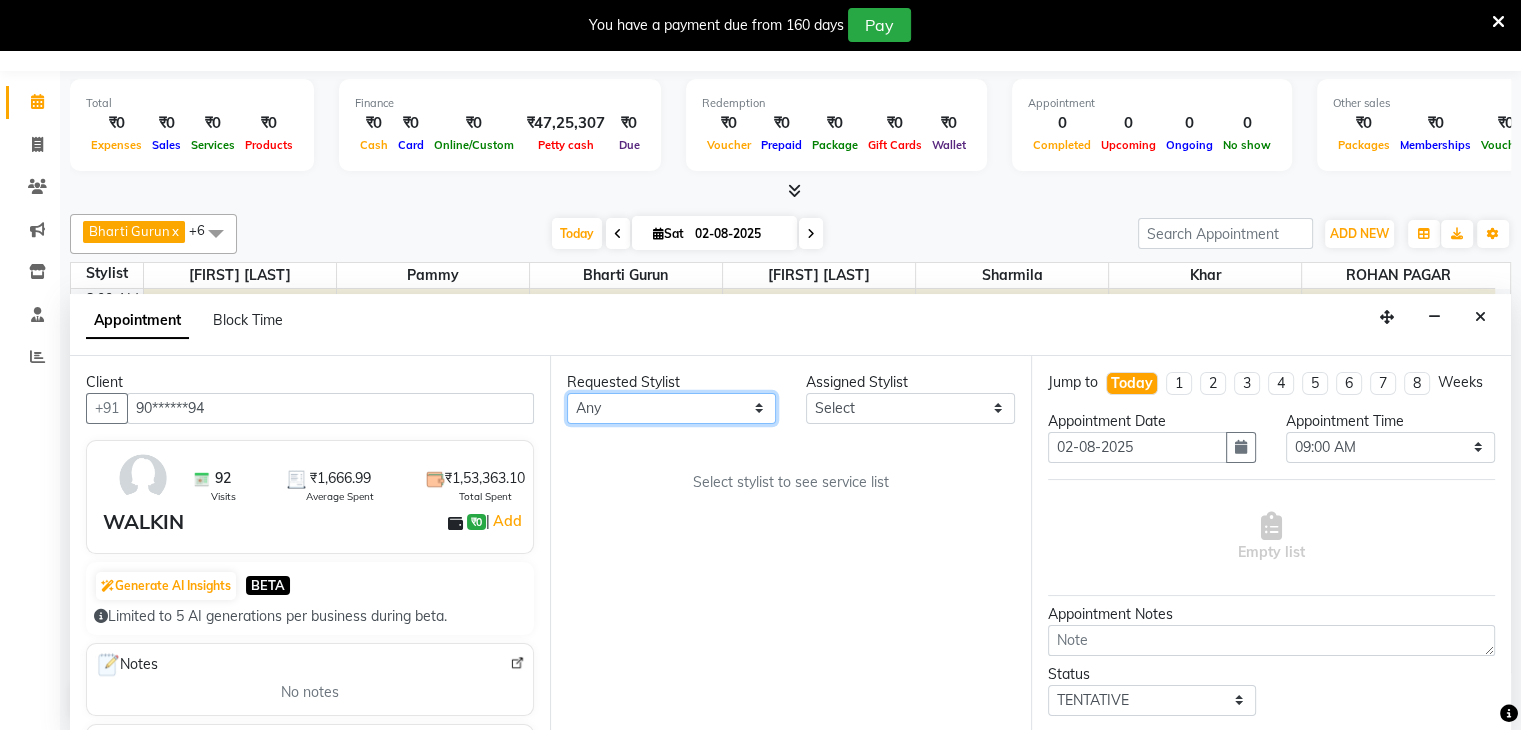 click on "Any Bharti Gurun Kalpesh Maheshkar Kavita Bhosale Khar Pammy ROHAN PAGAR Sharmila" at bounding box center (671, 408) 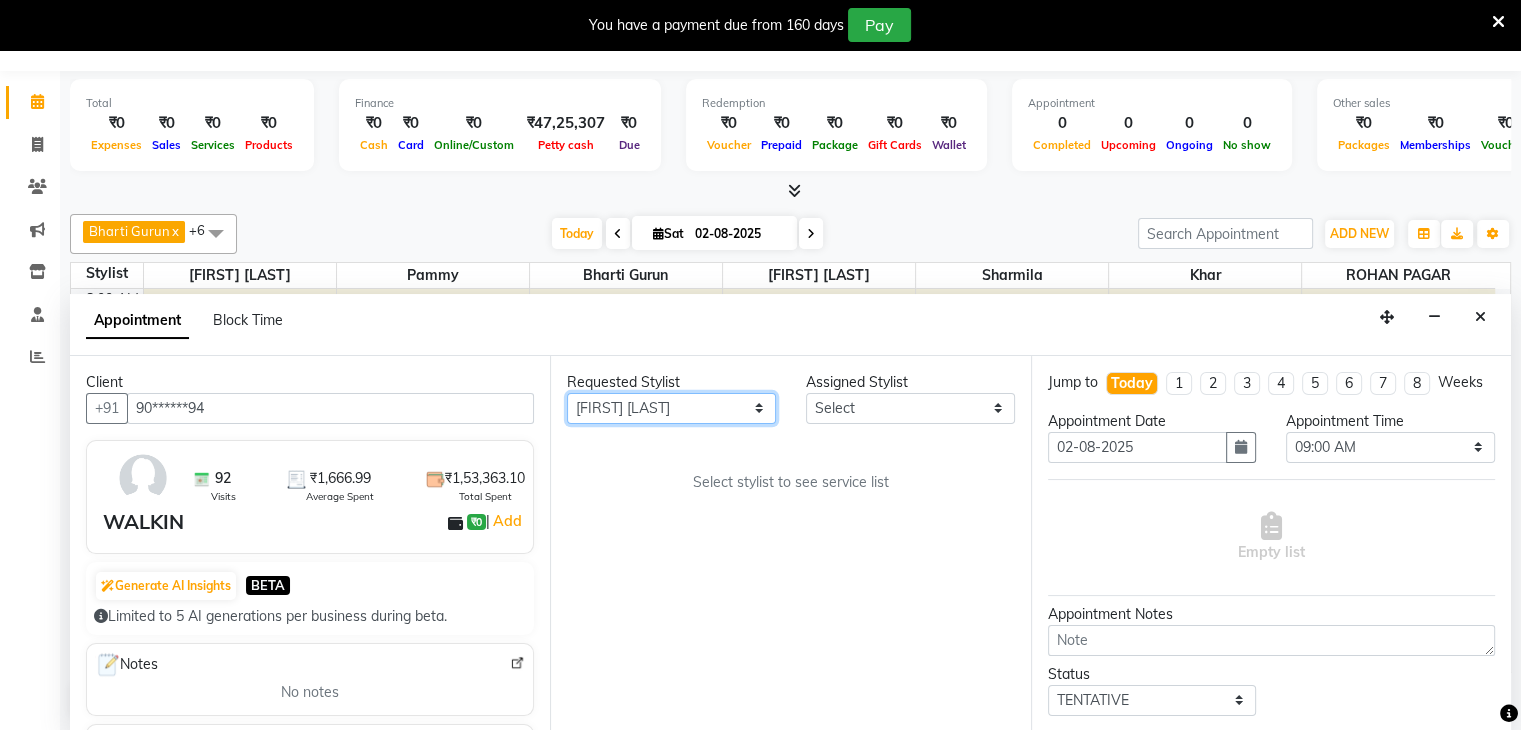click on "Any Bharti Gurun Kalpesh Maheshkar Kavita Bhosale Khar Pammy ROHAN PAGAR Sharmila" at bounding box center [671, 408] 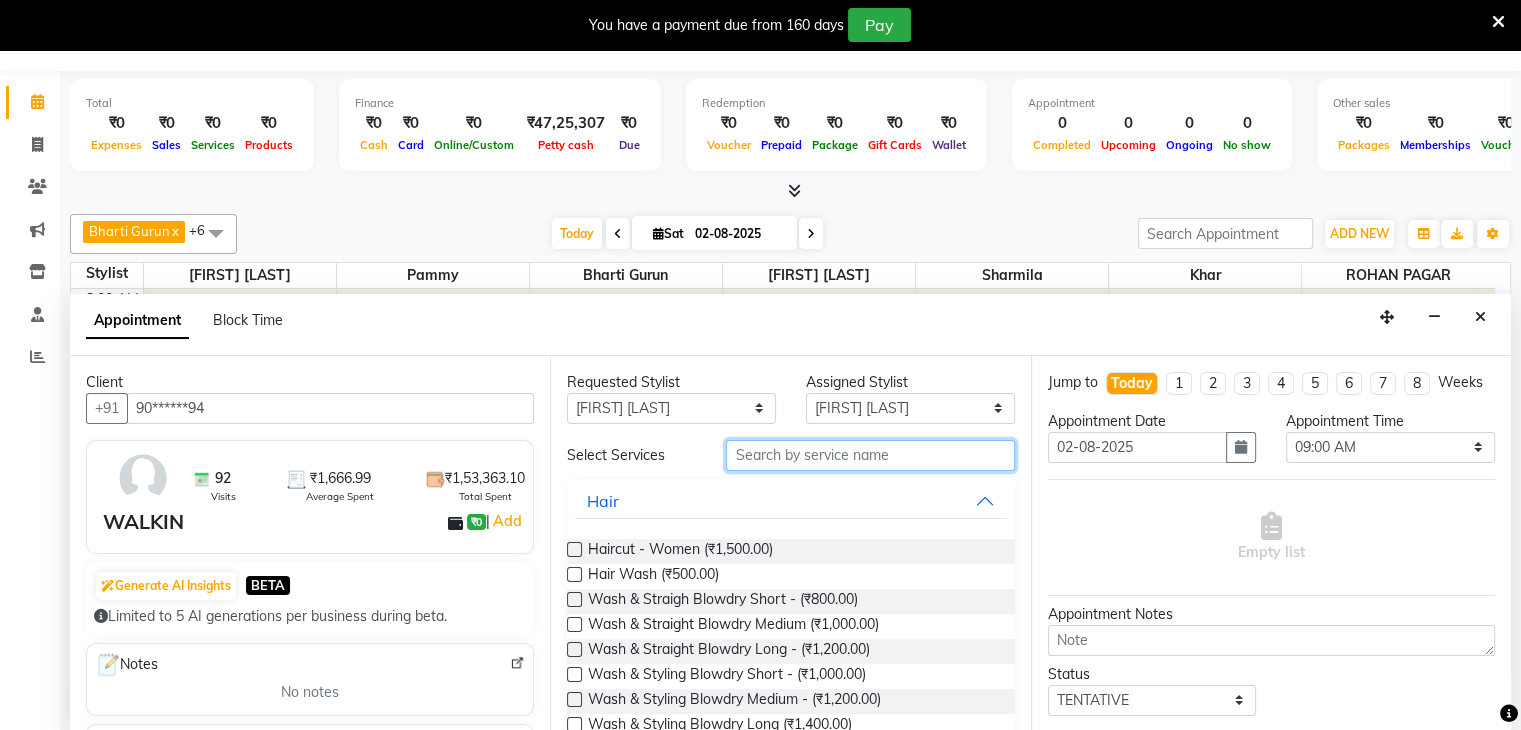 click at bounding box center [870, 455] 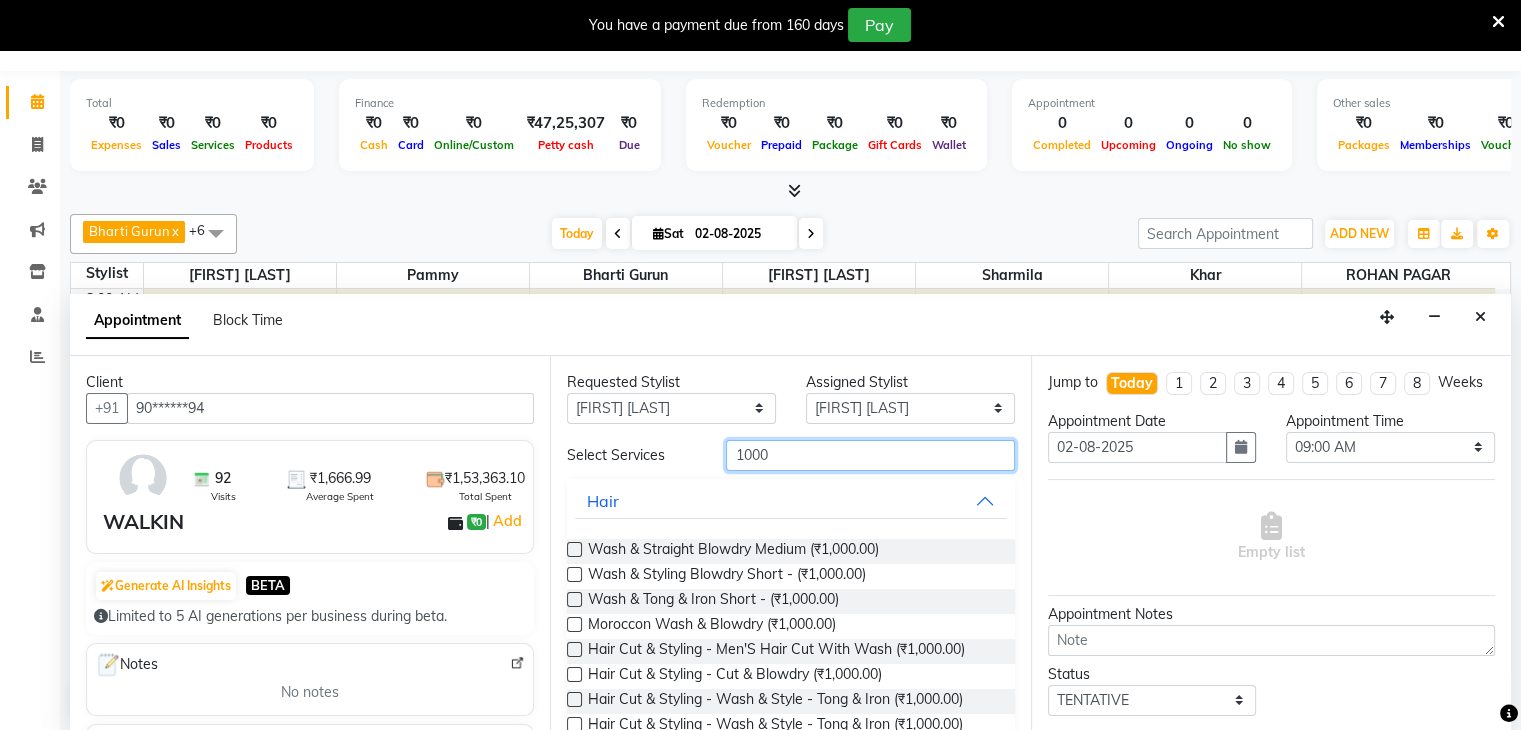 type on "1000" 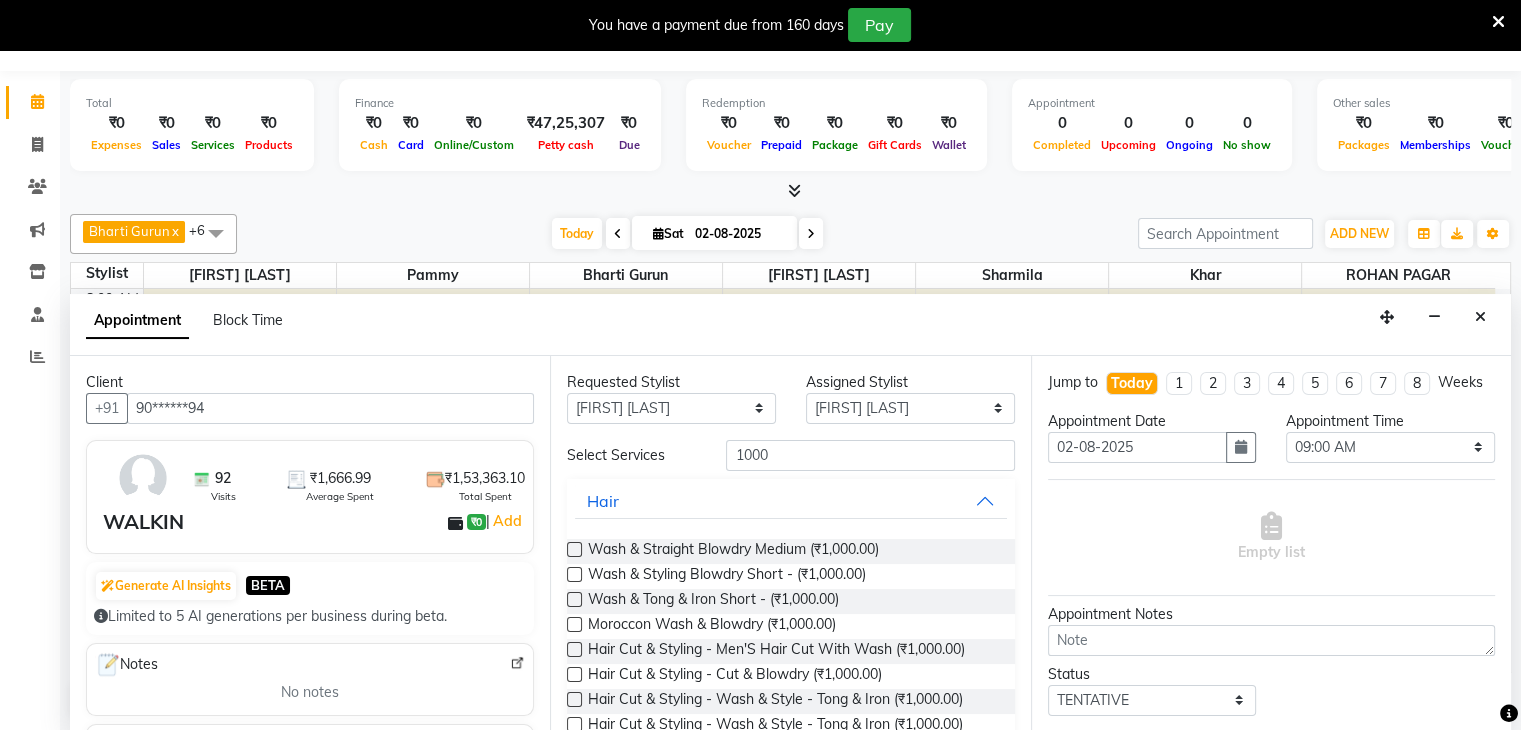 click on "Status Select TENTATIVE CONFIRM CHECK-IN UPCOMING" at bounding box center [1152, 690] 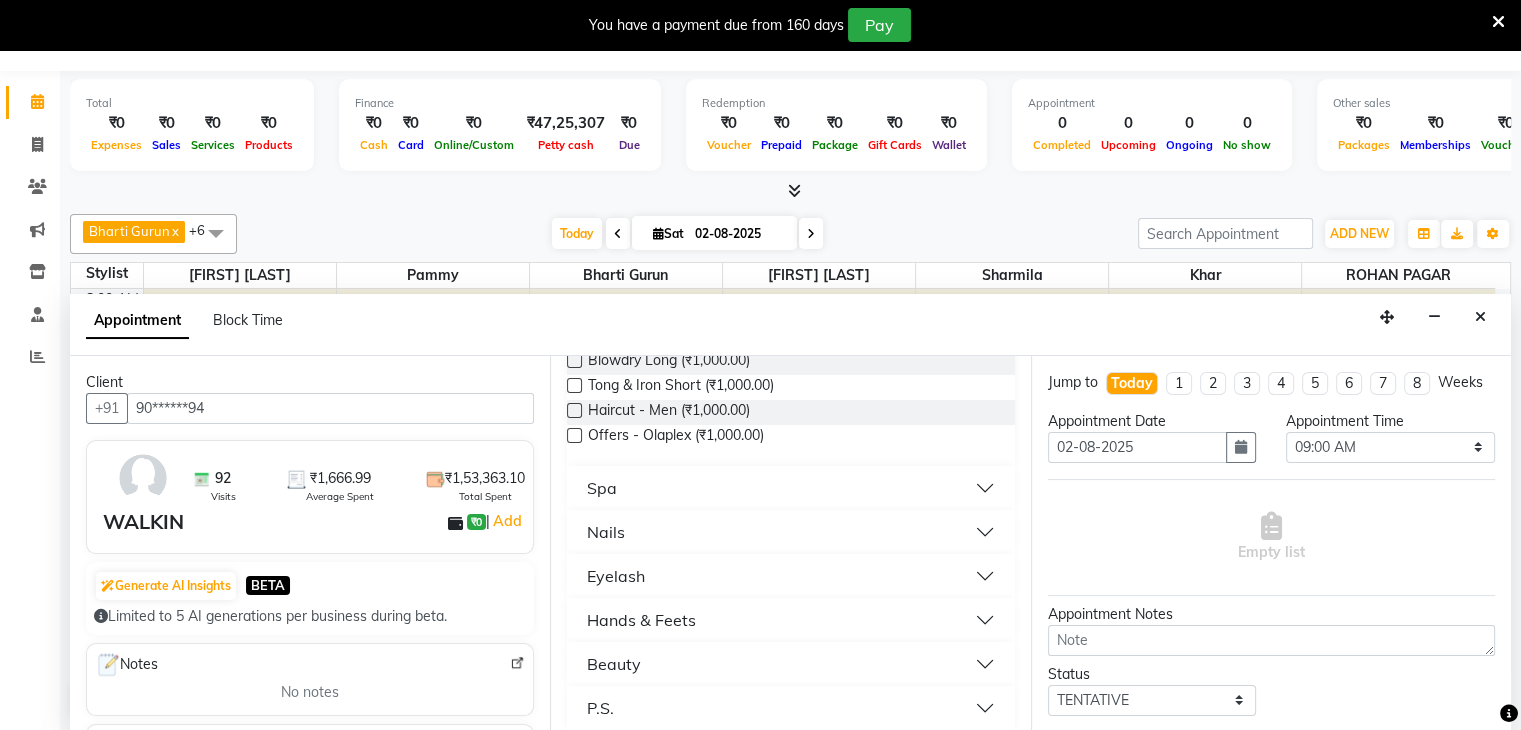 scroll, scrollTop: 470, scrollLeft: 0, axis: vertical 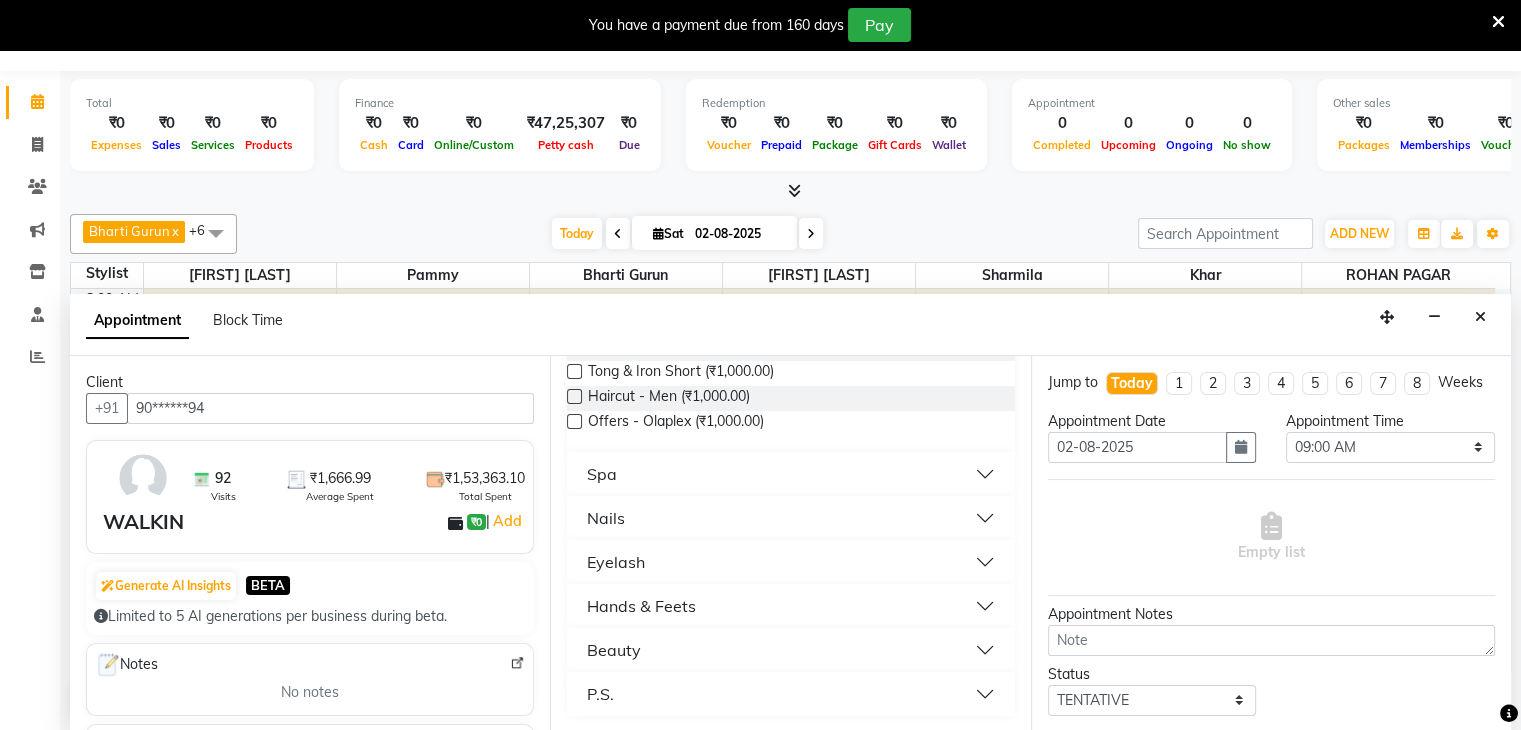 click on "Hands & Feets" at bounding box center (641, 606) 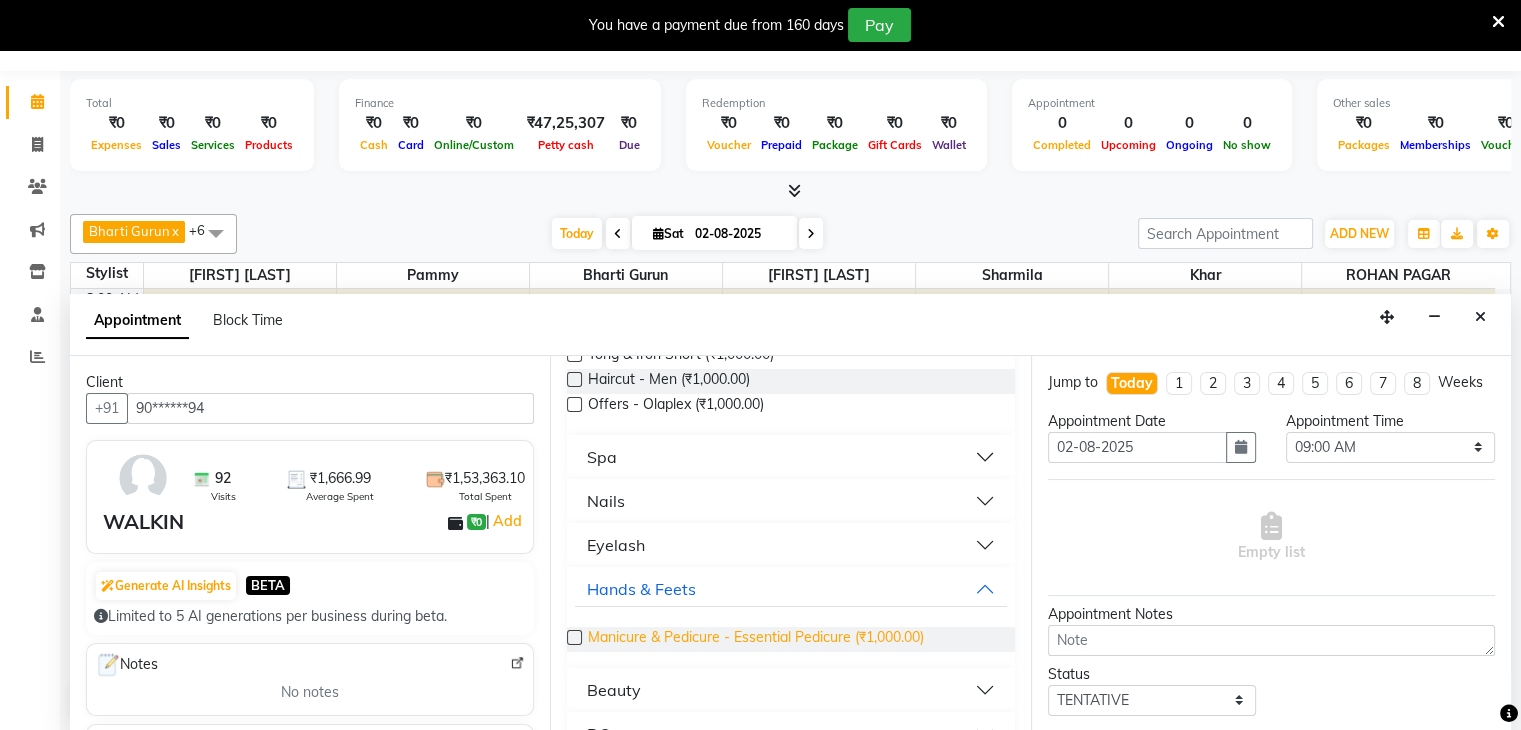 click on "Manicure & Pedicure - Essential Pedicure (₹1,000.00)" at bounding box center (756, 639) 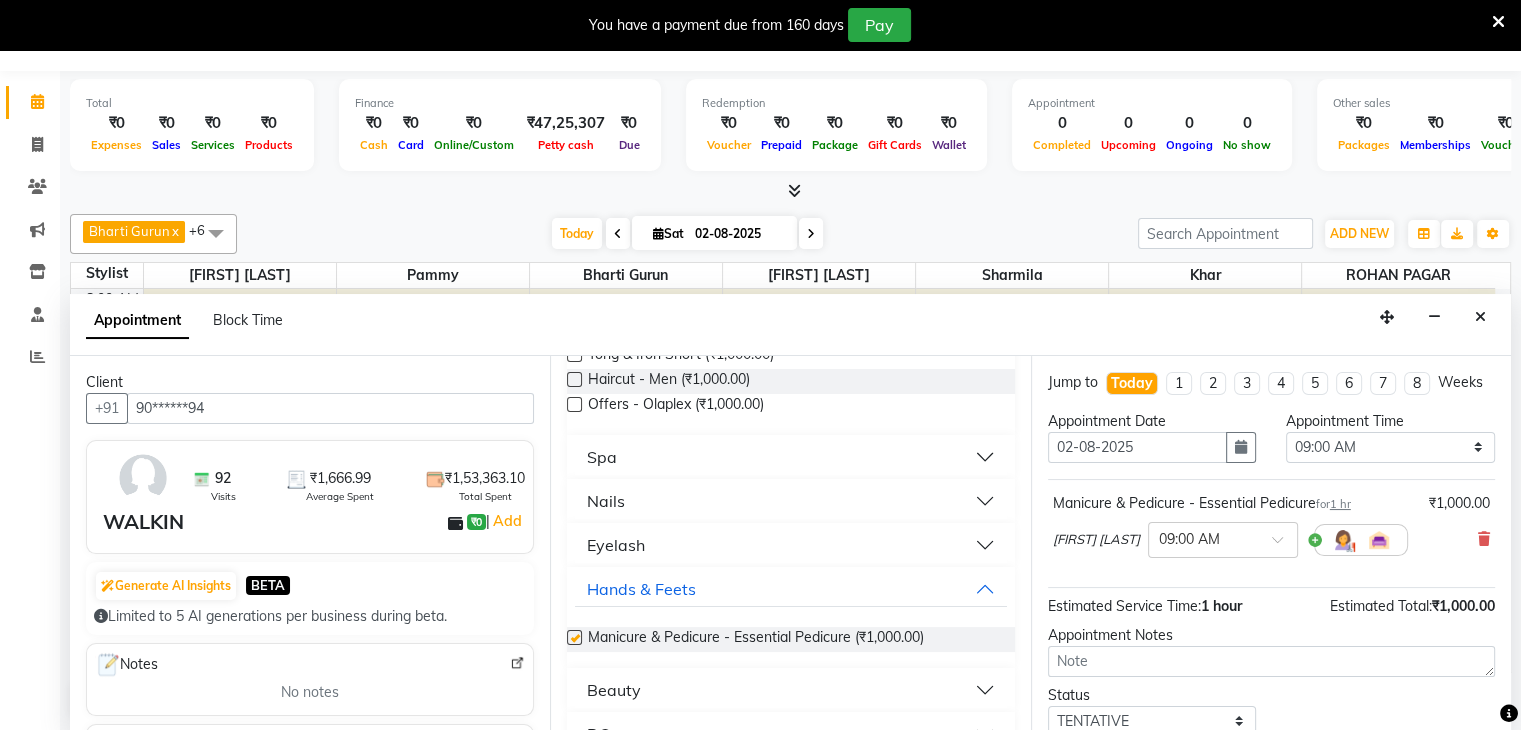 checkbox on "false" 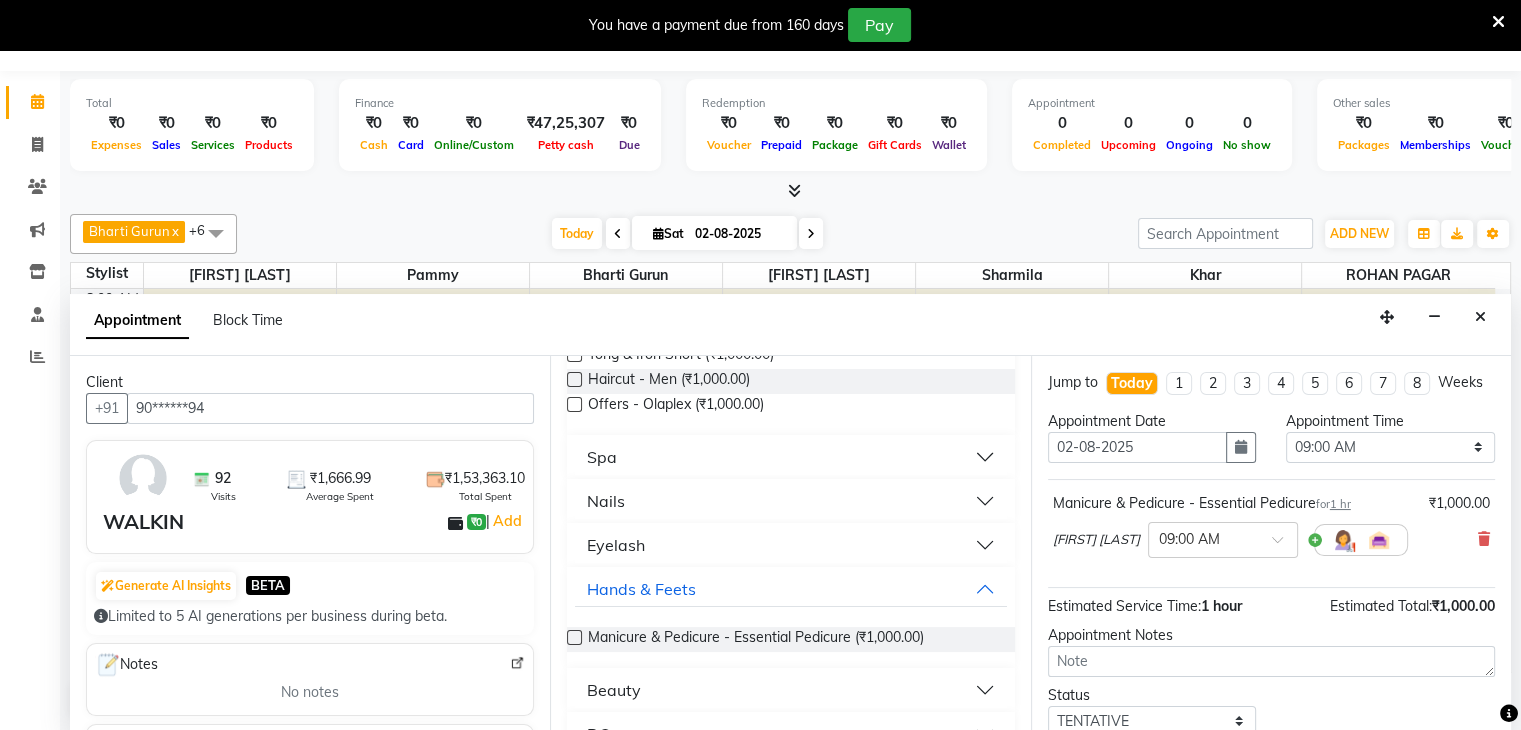 scroll, scrollTop: 149, scrollLeft: 0, axis: vertical 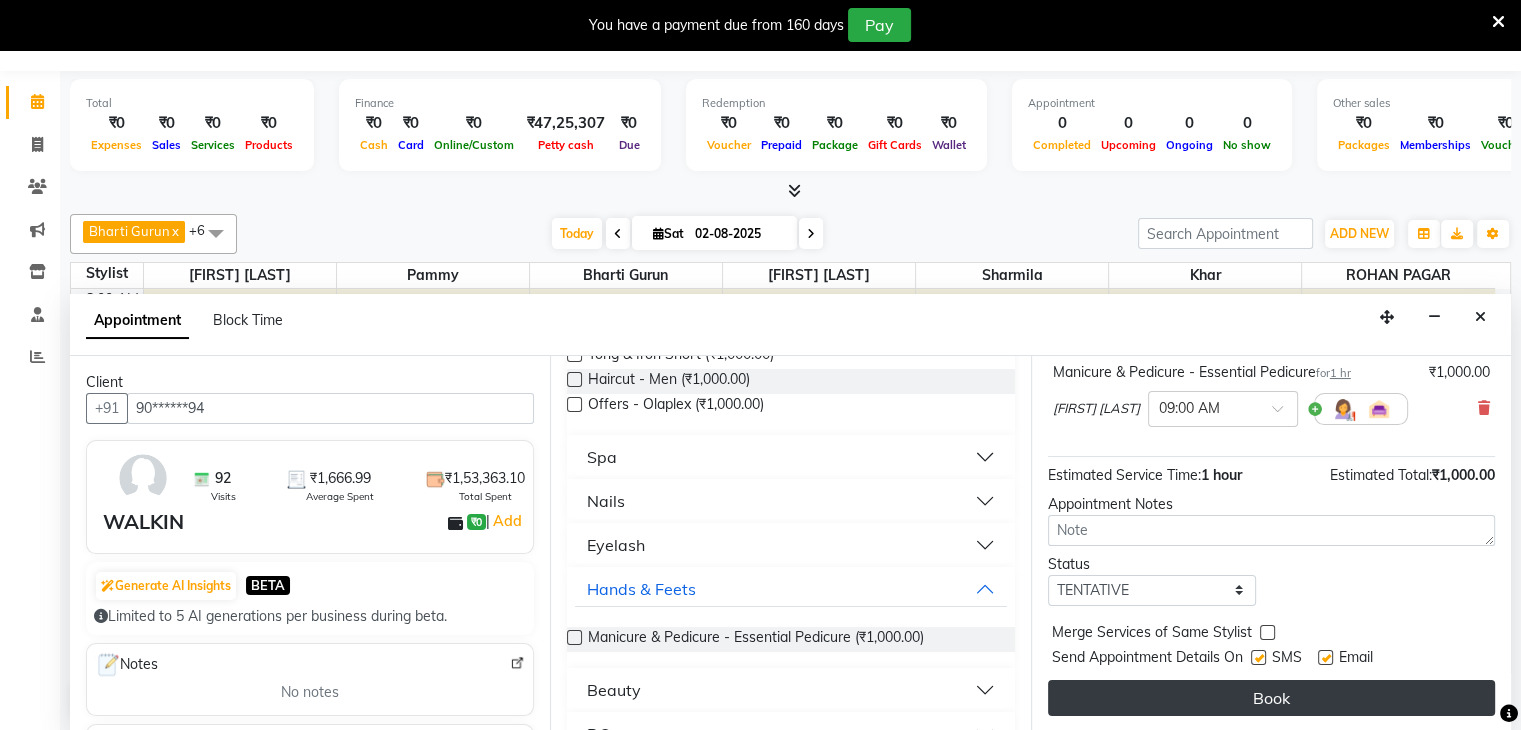 click on "Book" at bounding box center [1271, 698] 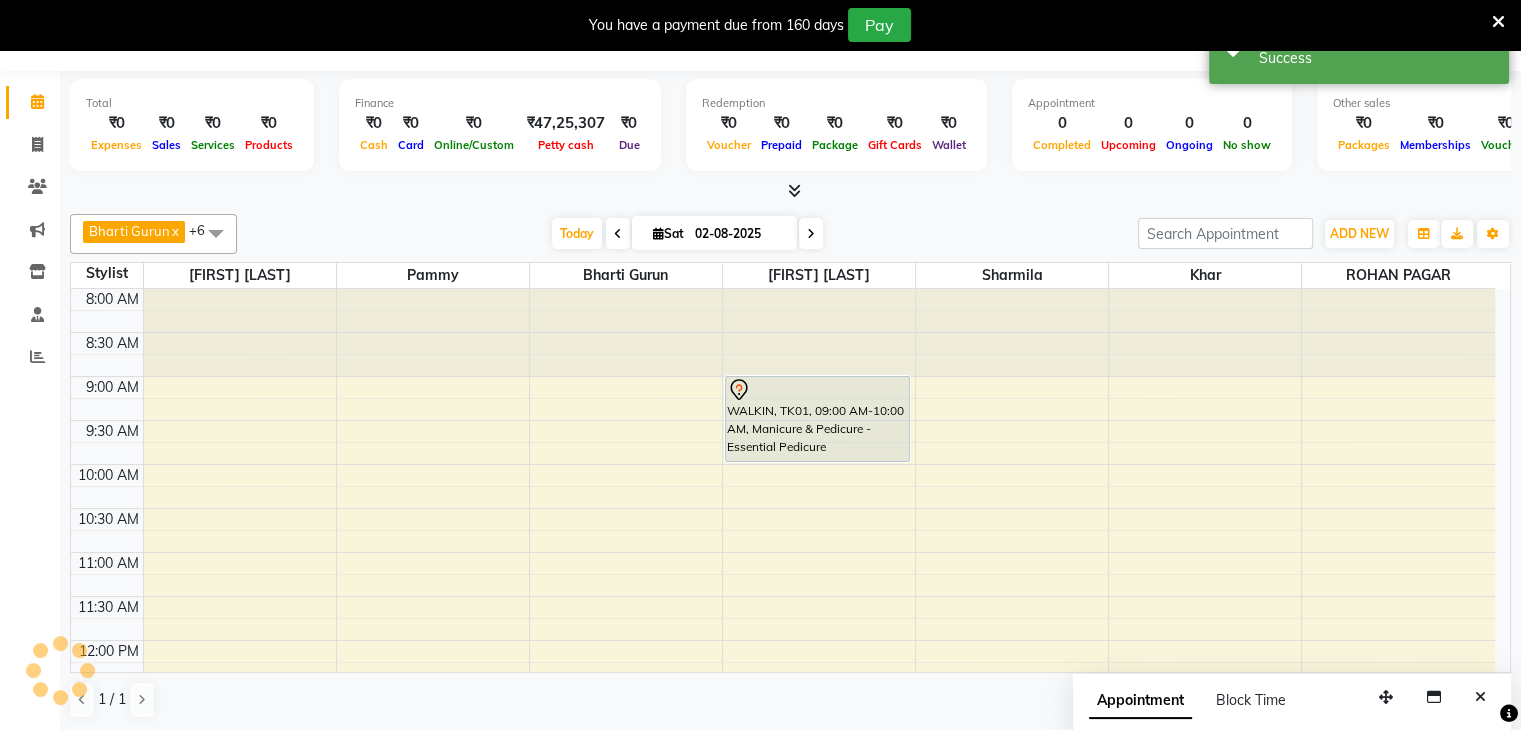 scroll, scrollTop: 0, scrollLeft: 0, axis: both 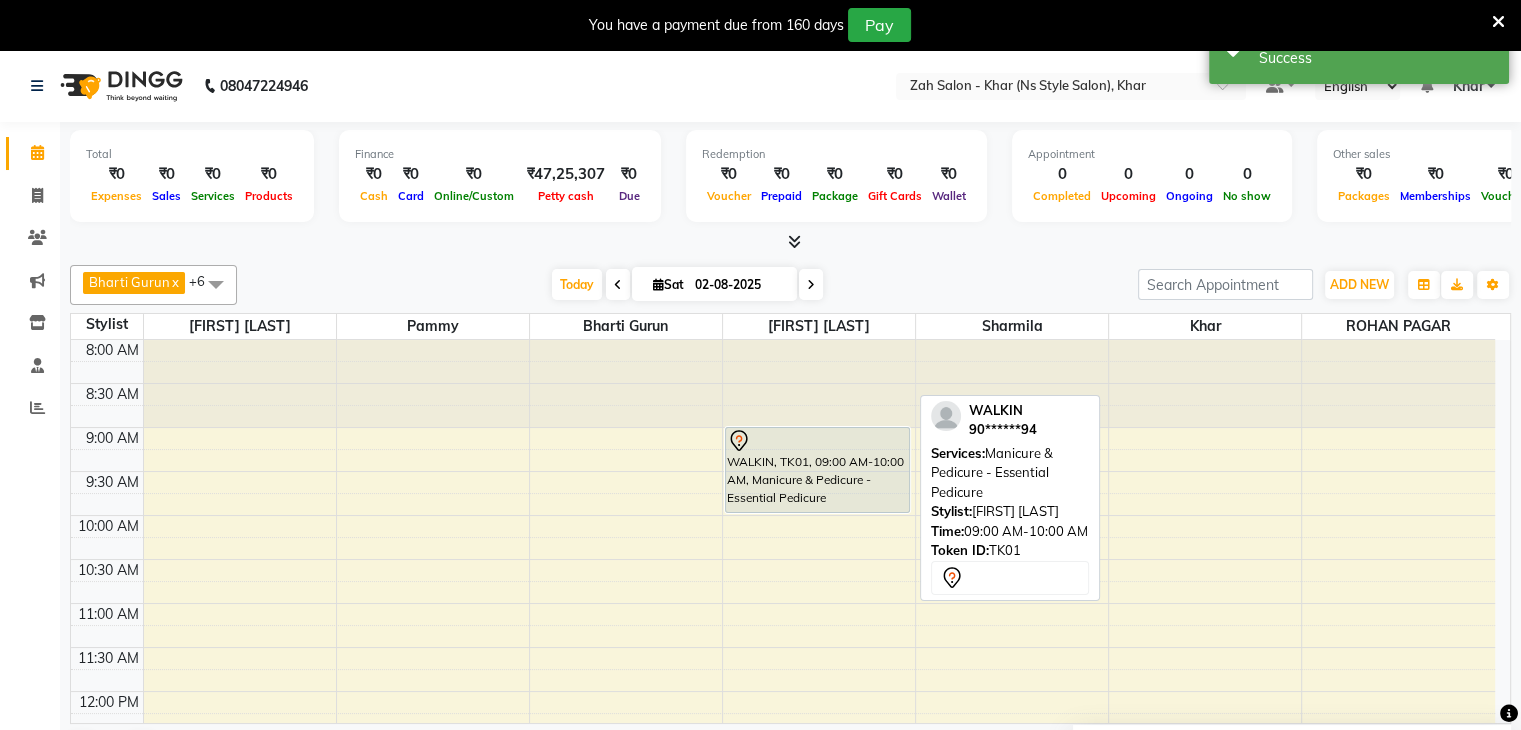 click on "WALKIN, TK01, 09:00 AM-10:00 AM, Manicure & Pedicure - Essential Pedicure" at bounding box center [817, 470] 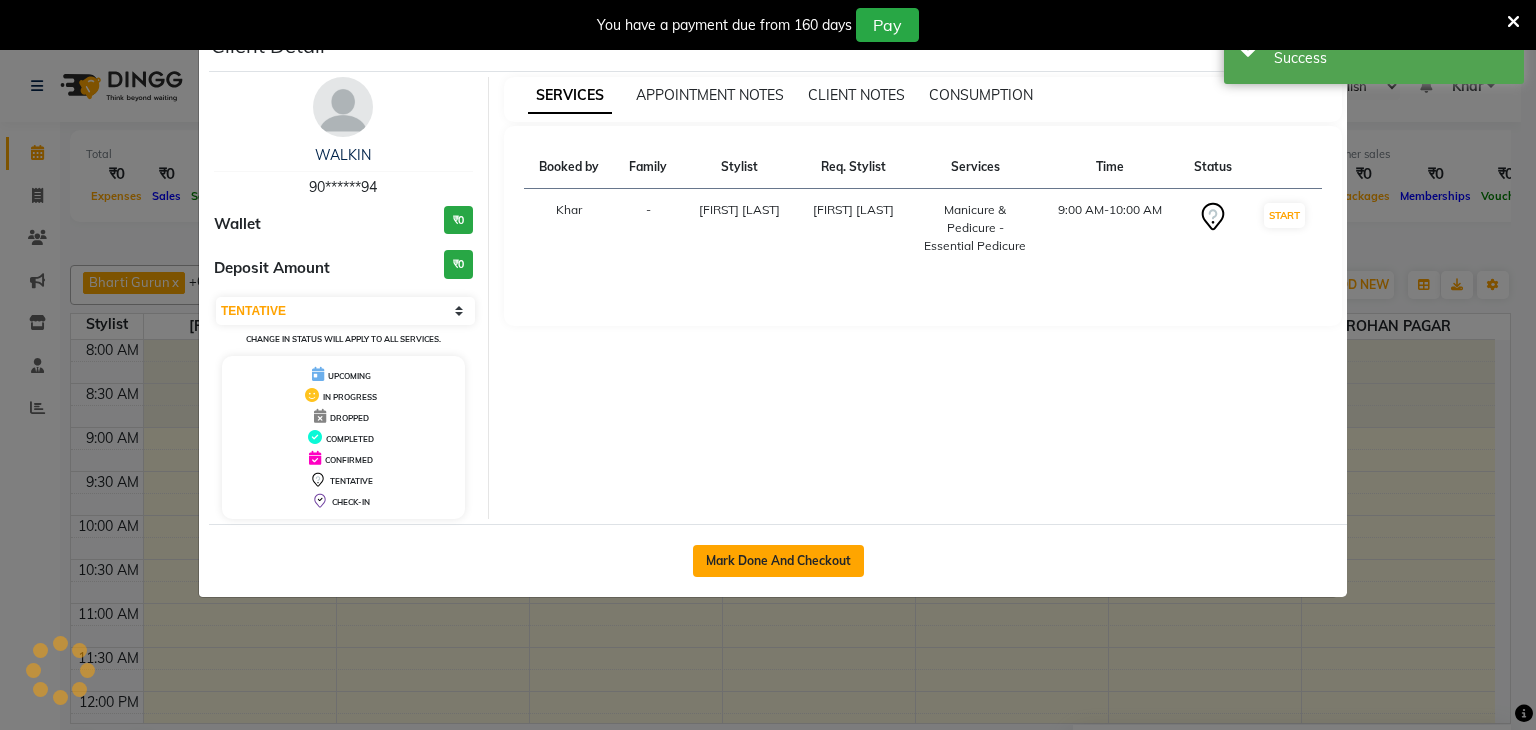 click on "Mark Done And Checkout" 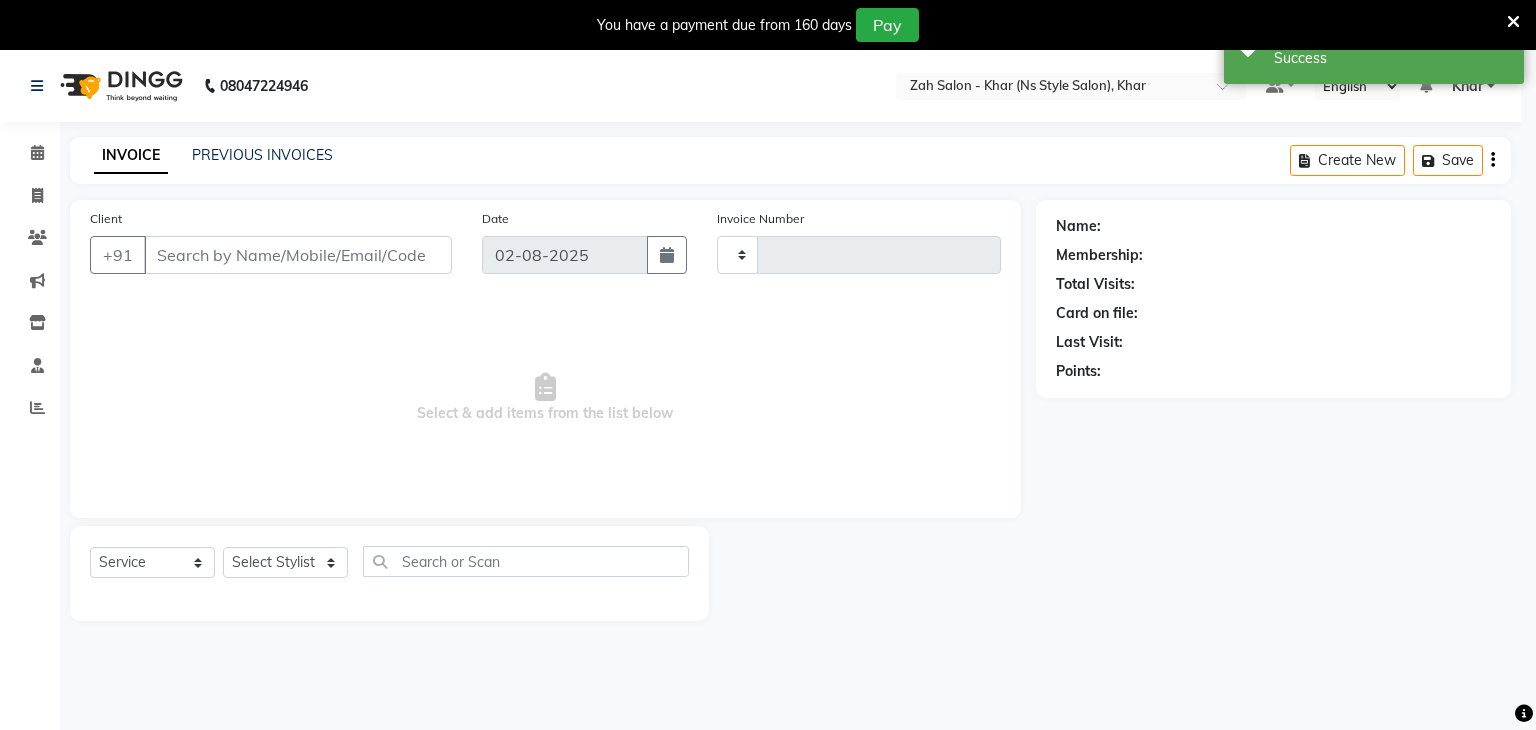 type on "0963" 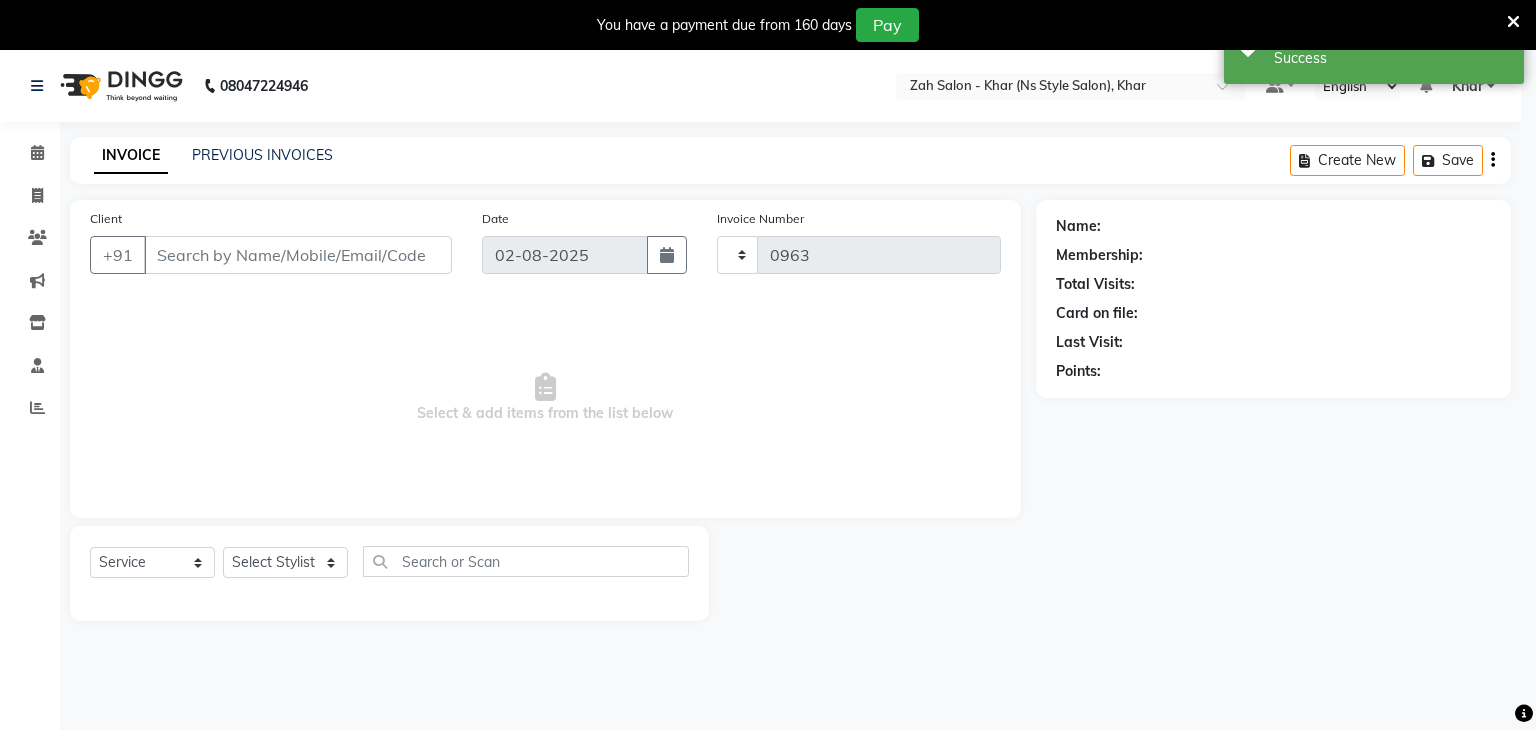select on "5619" 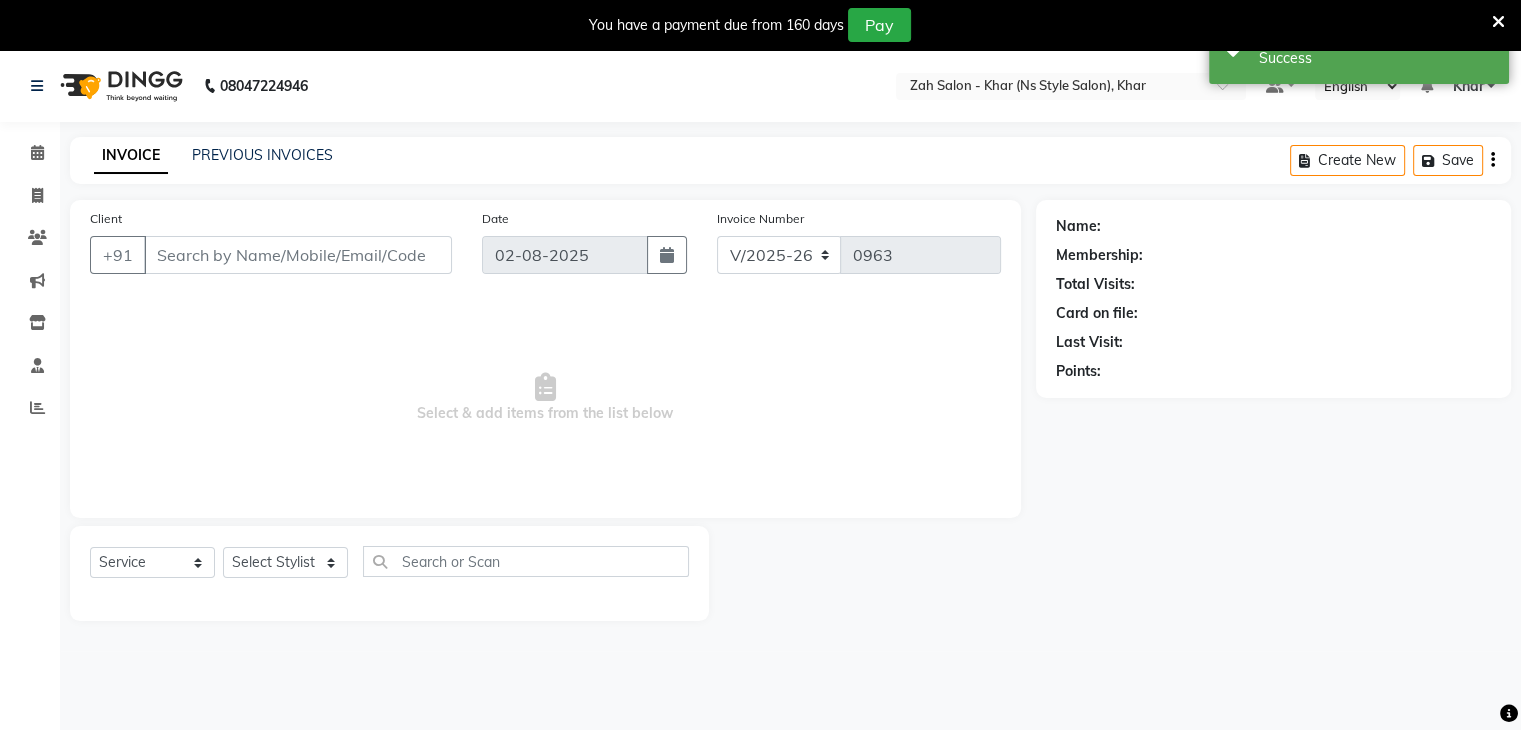 type on "90******94" 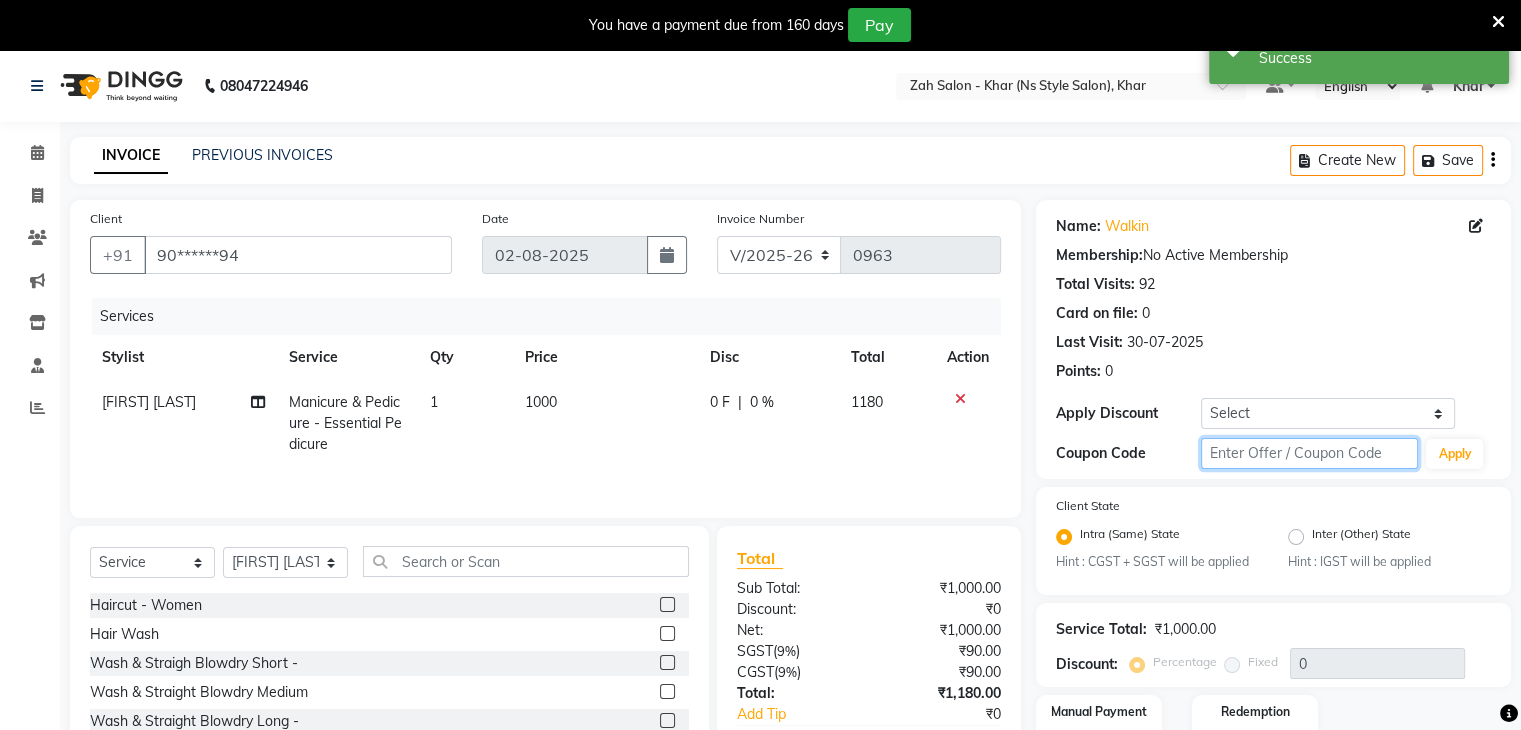 click 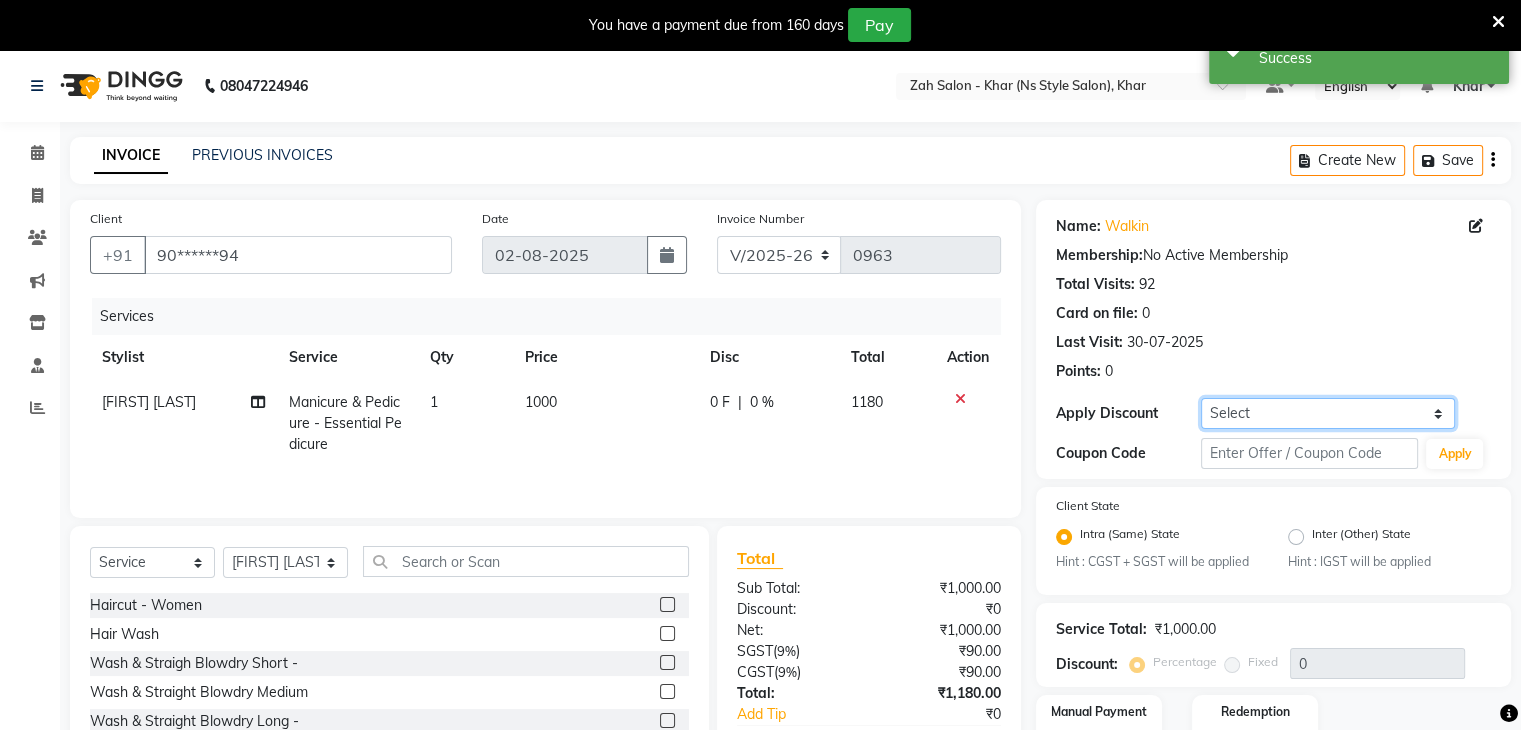 click on "Select Coupon → Daily Discount Coupon → Managers@10 Coupon → Am/bh/acct Coupon → Am/bh/acct Coupon → Manager 15 Coupon → Manager 10" 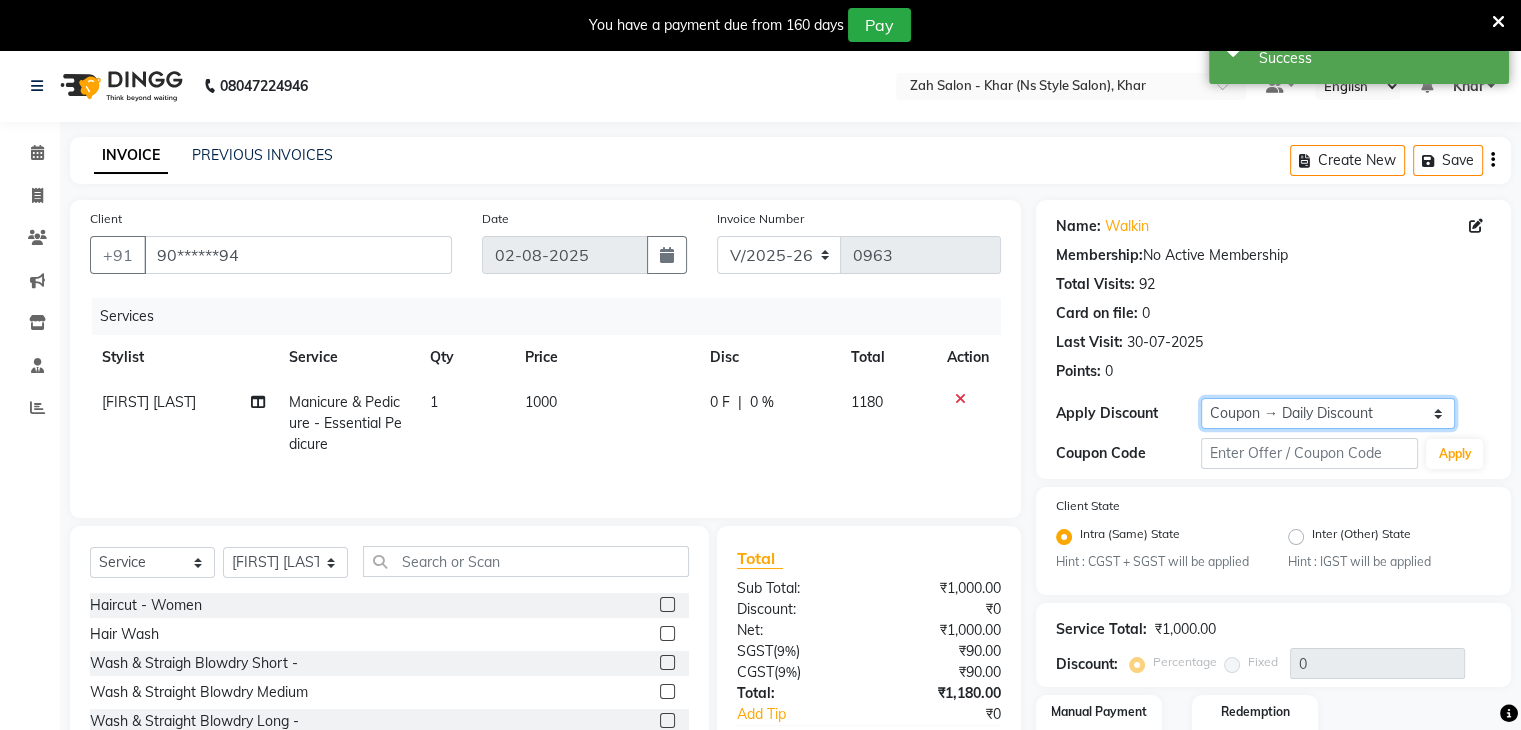 click on "Select Coupon → Daily Discount Coupon → Managers@10 Coupon → Am/bh/acct Coupon → Am/bh/acct Coupon → Manager 15 Coupon → Manager 10" 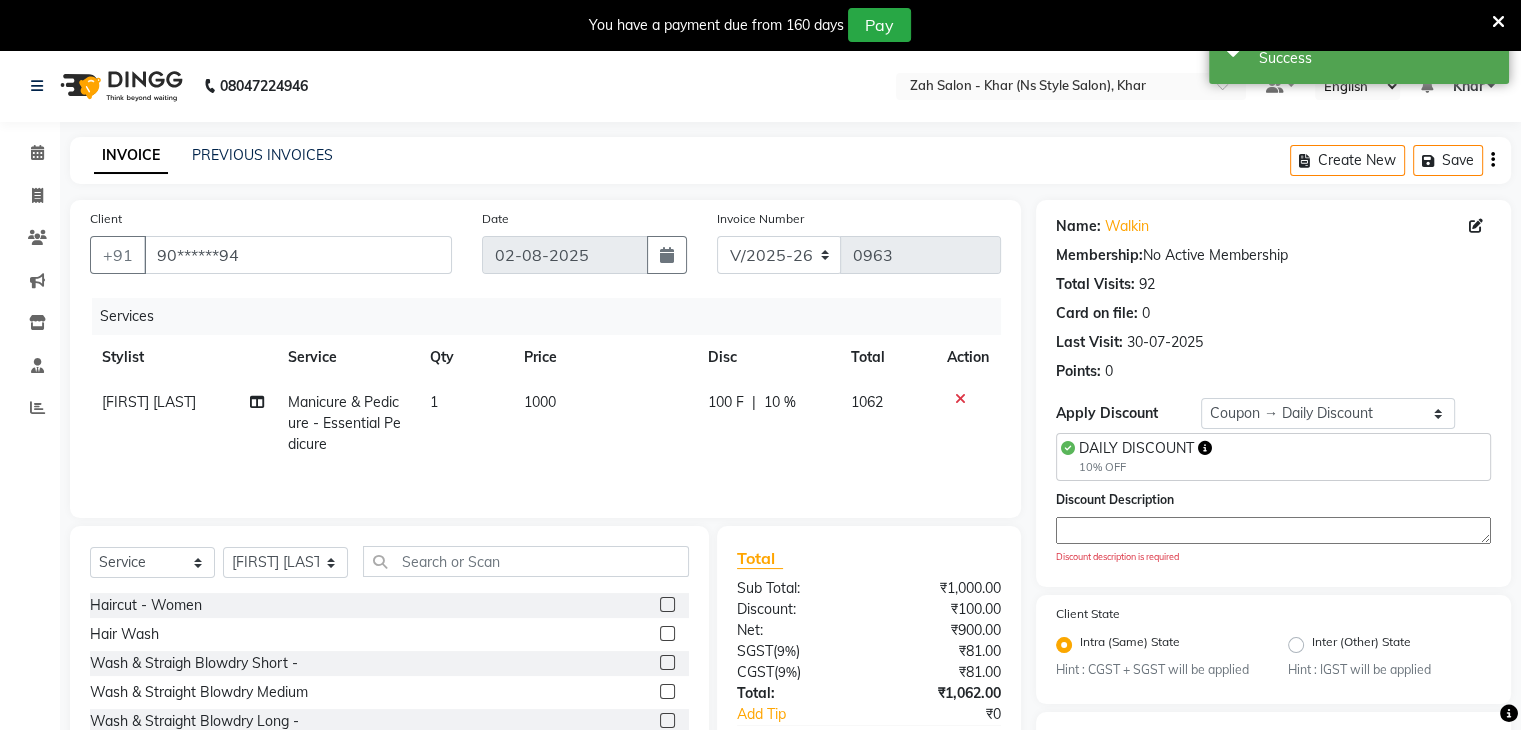click on "Discount Description Discount description is required" 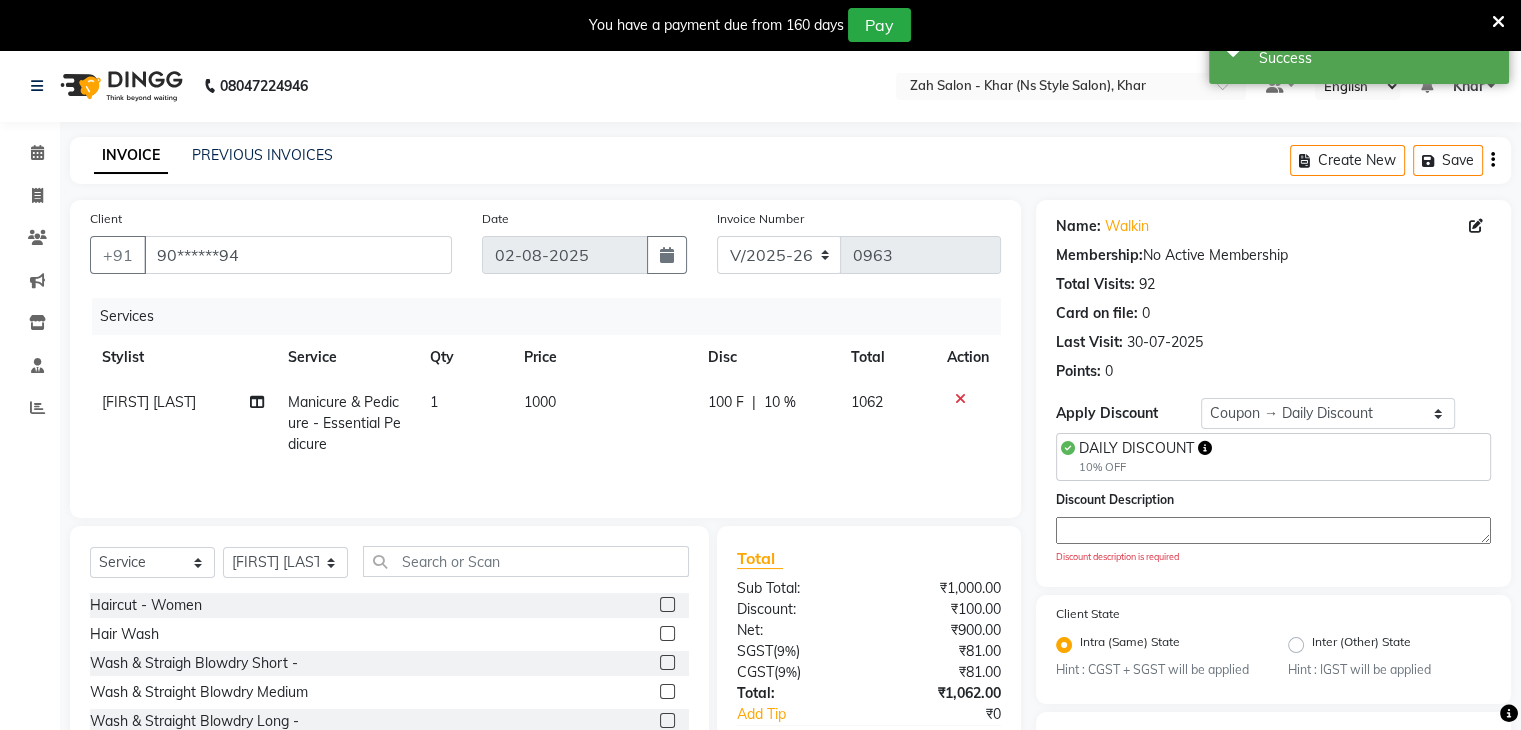 click 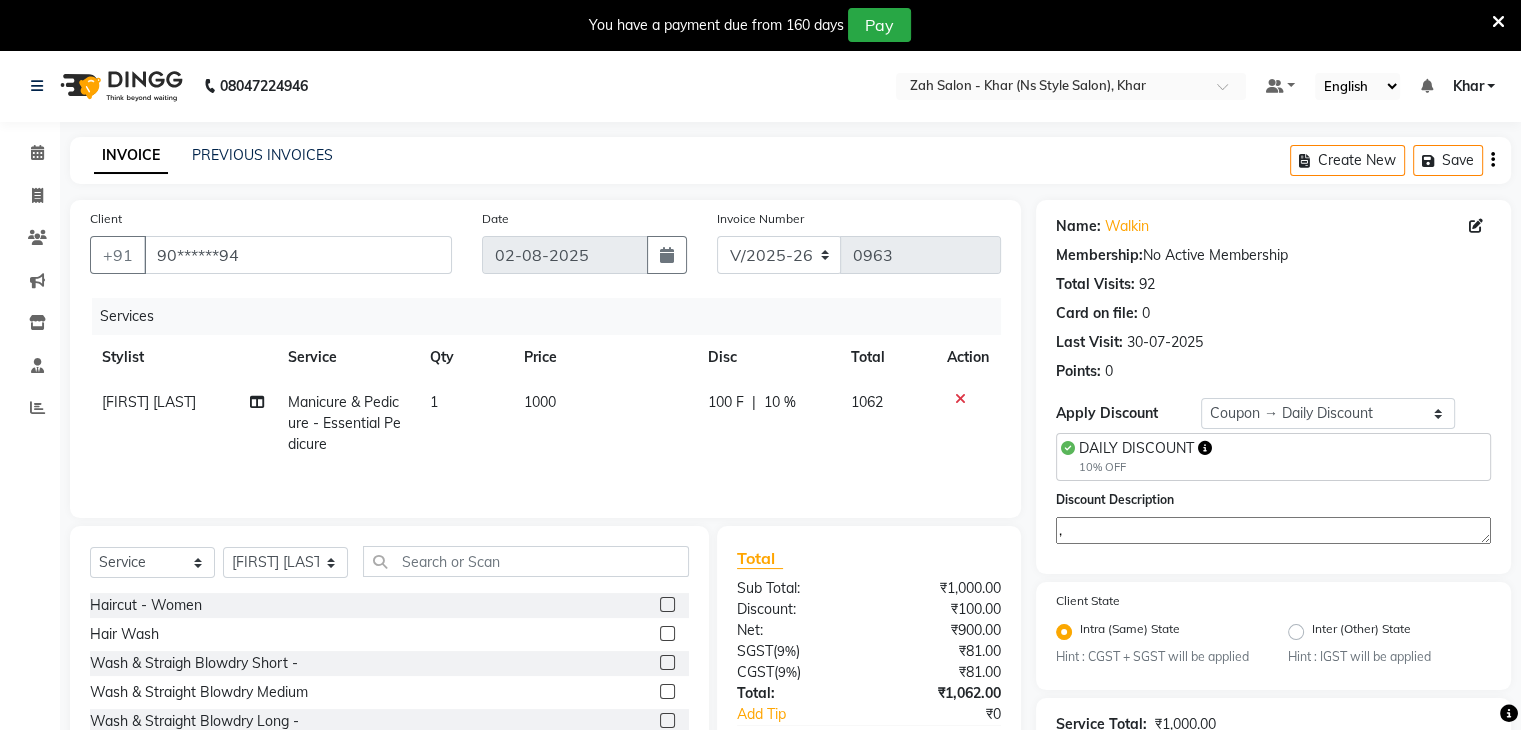 scroll, scrollTop: 232, scrollLeft: 0, axis: vertical 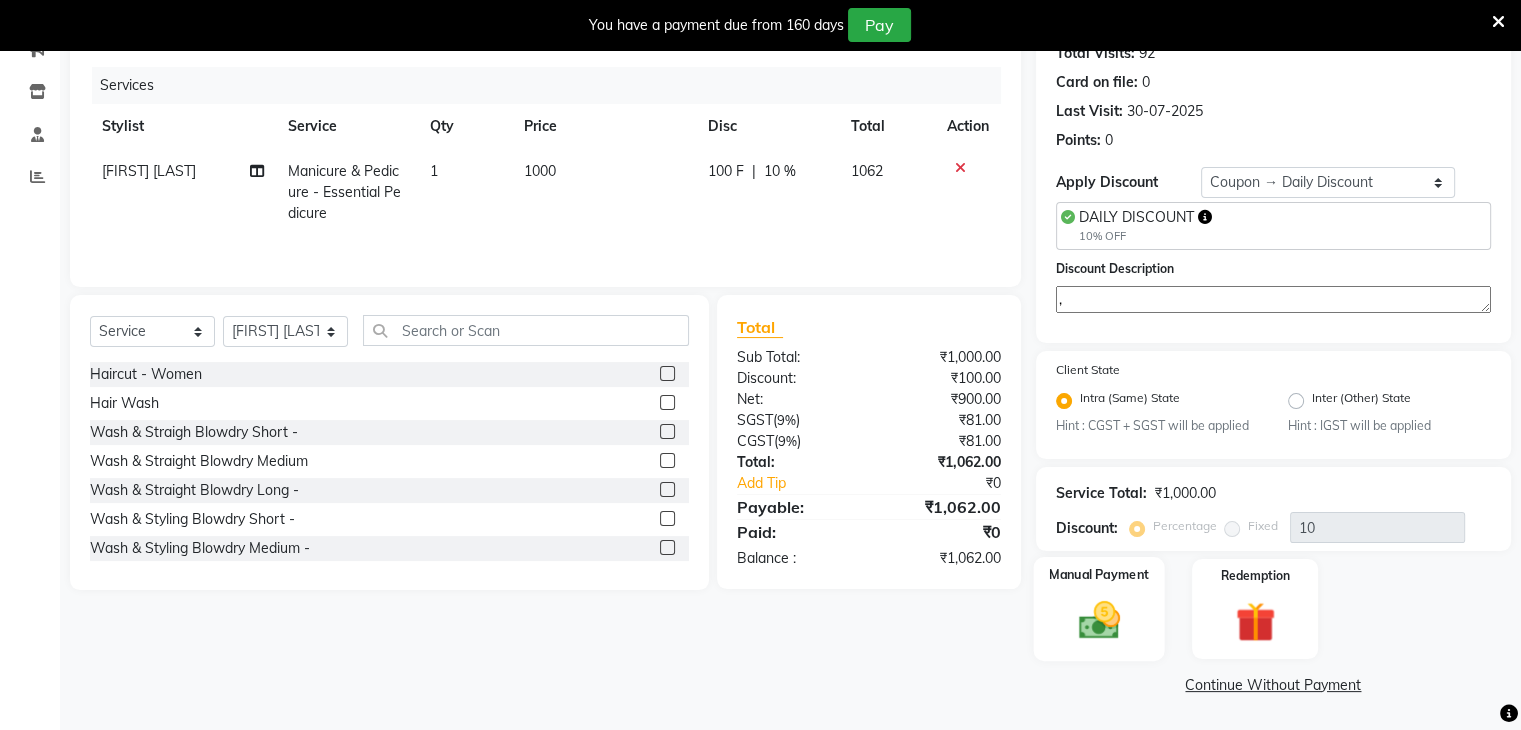 type on "," 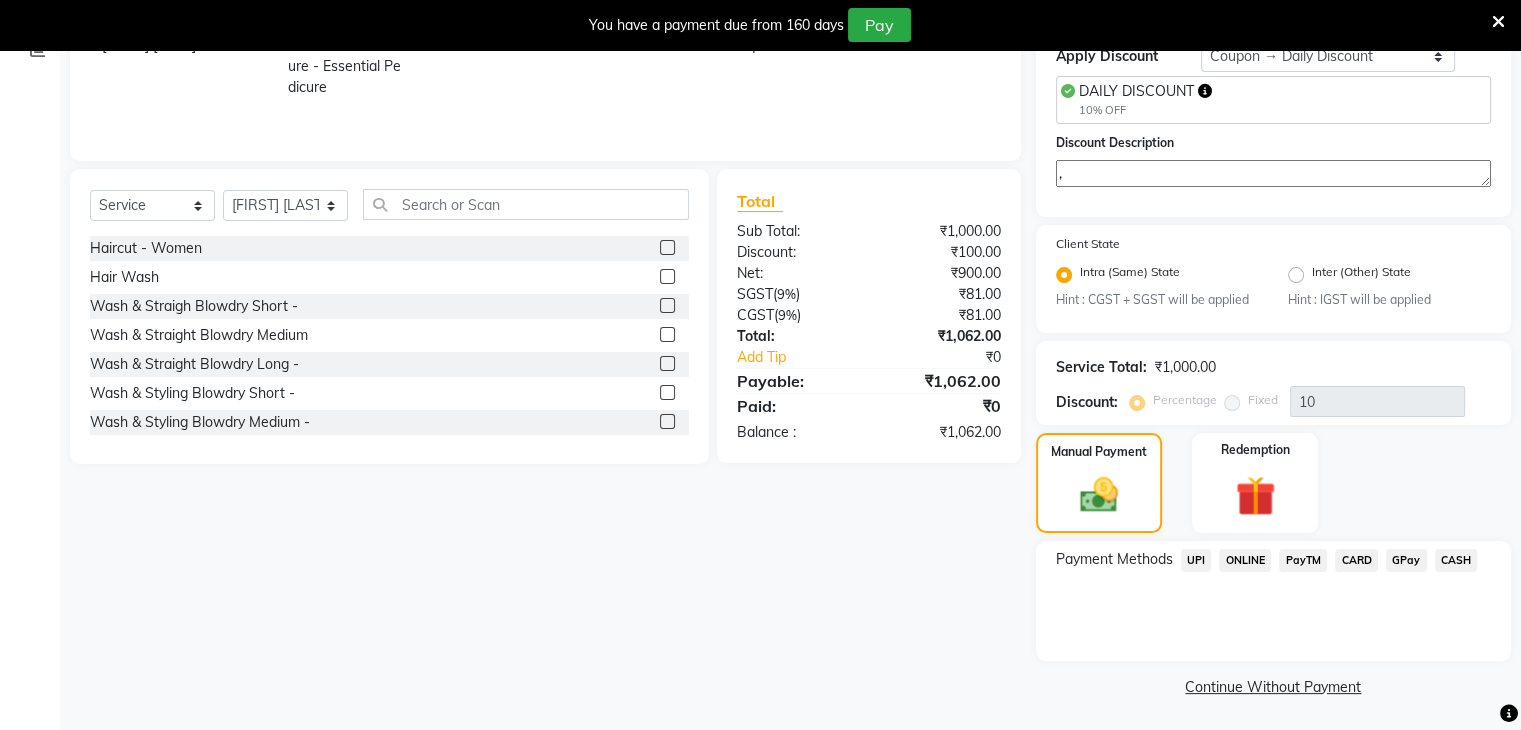 scroll, scrollTop: 360, scrollLeft: 0, axis: vertical 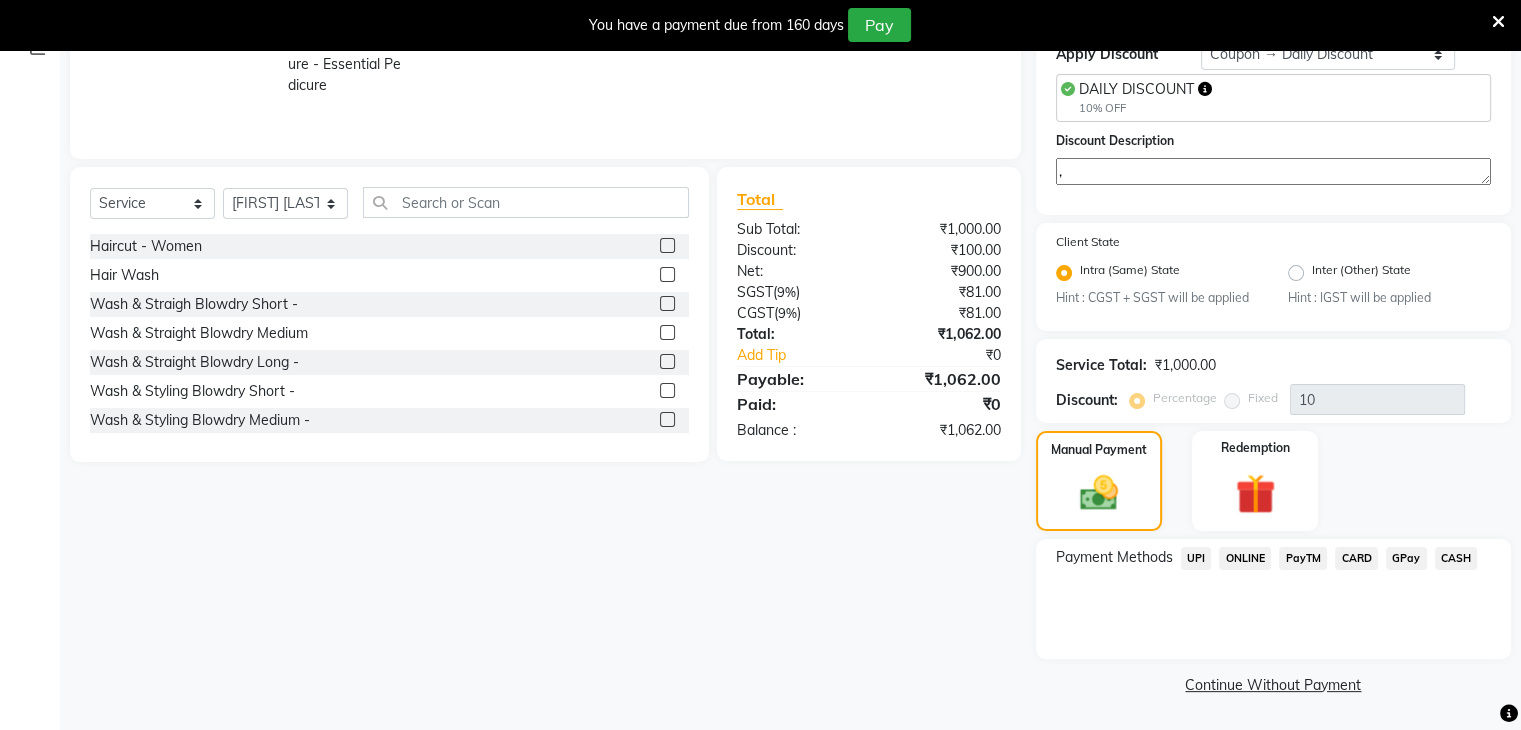 click on "CASH" 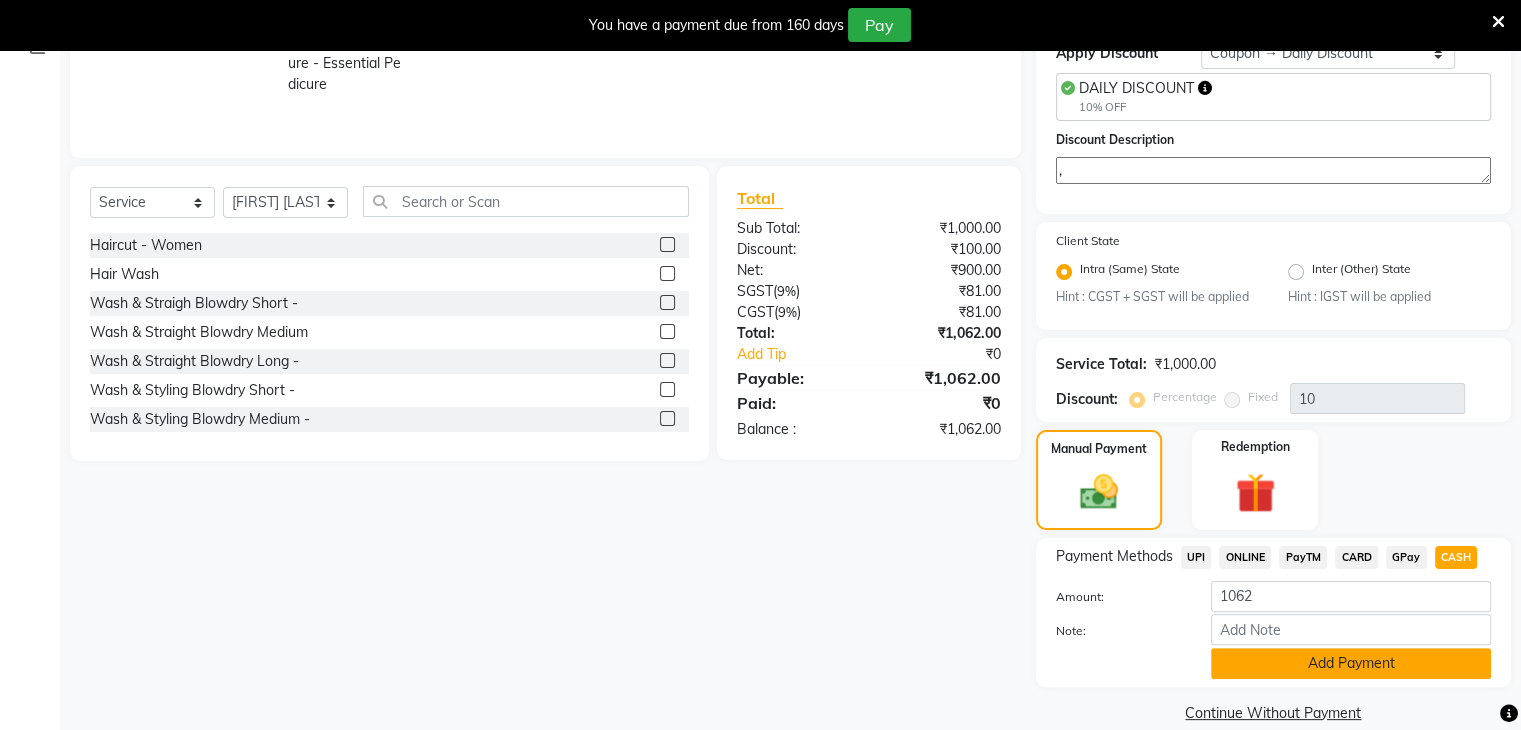 click on "Add Payment" 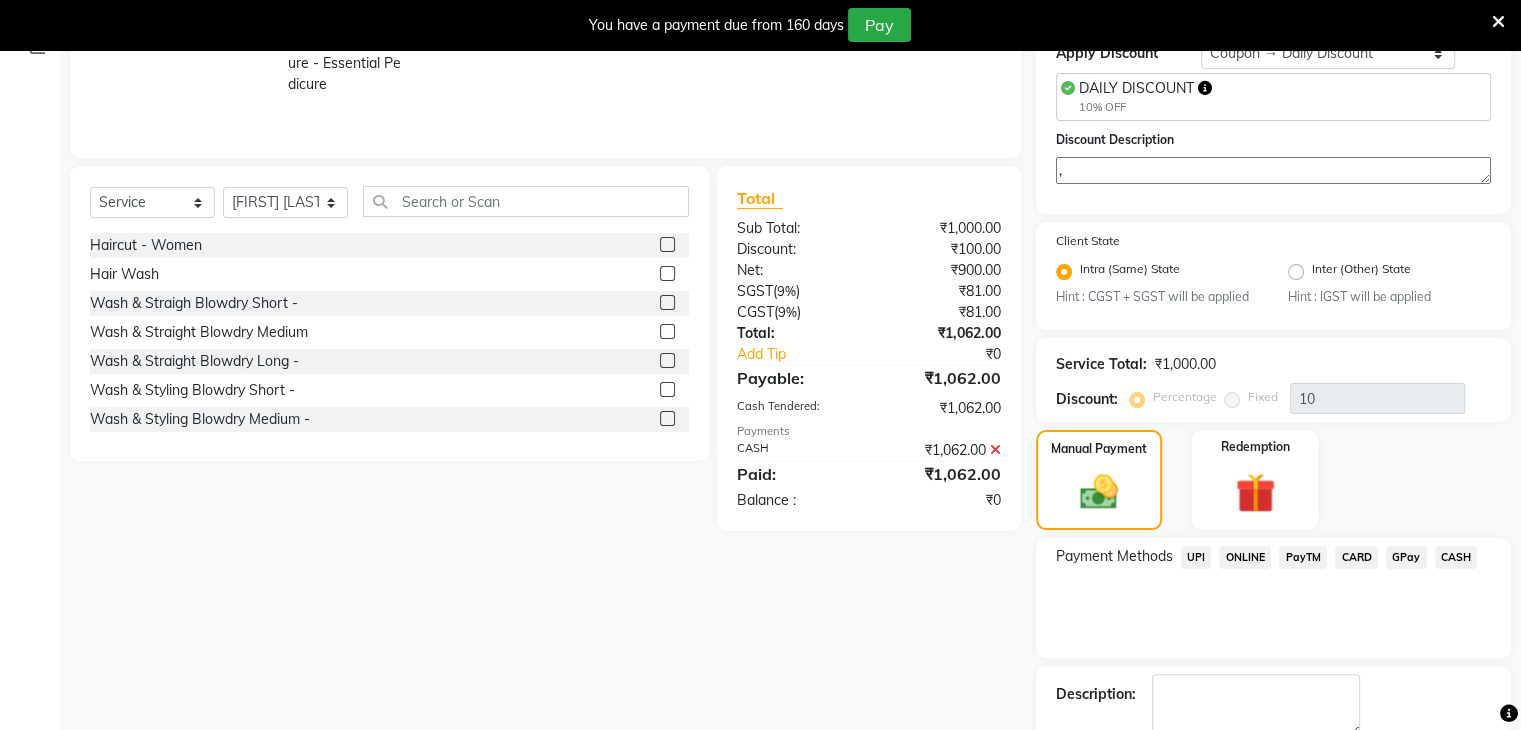 scroll, scrollTop: 472, scrollLeft: 0, axis: vertical 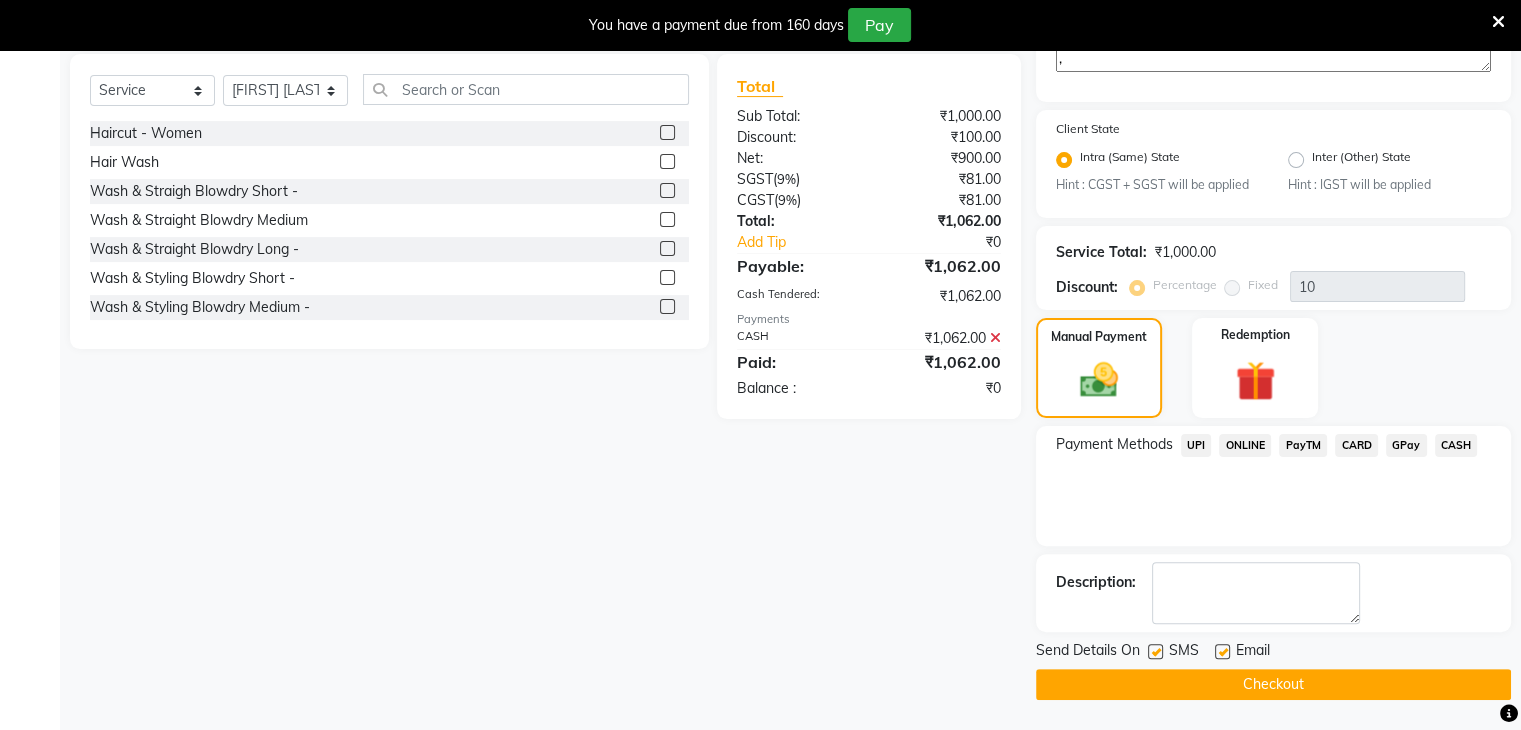 click on "Checkout" 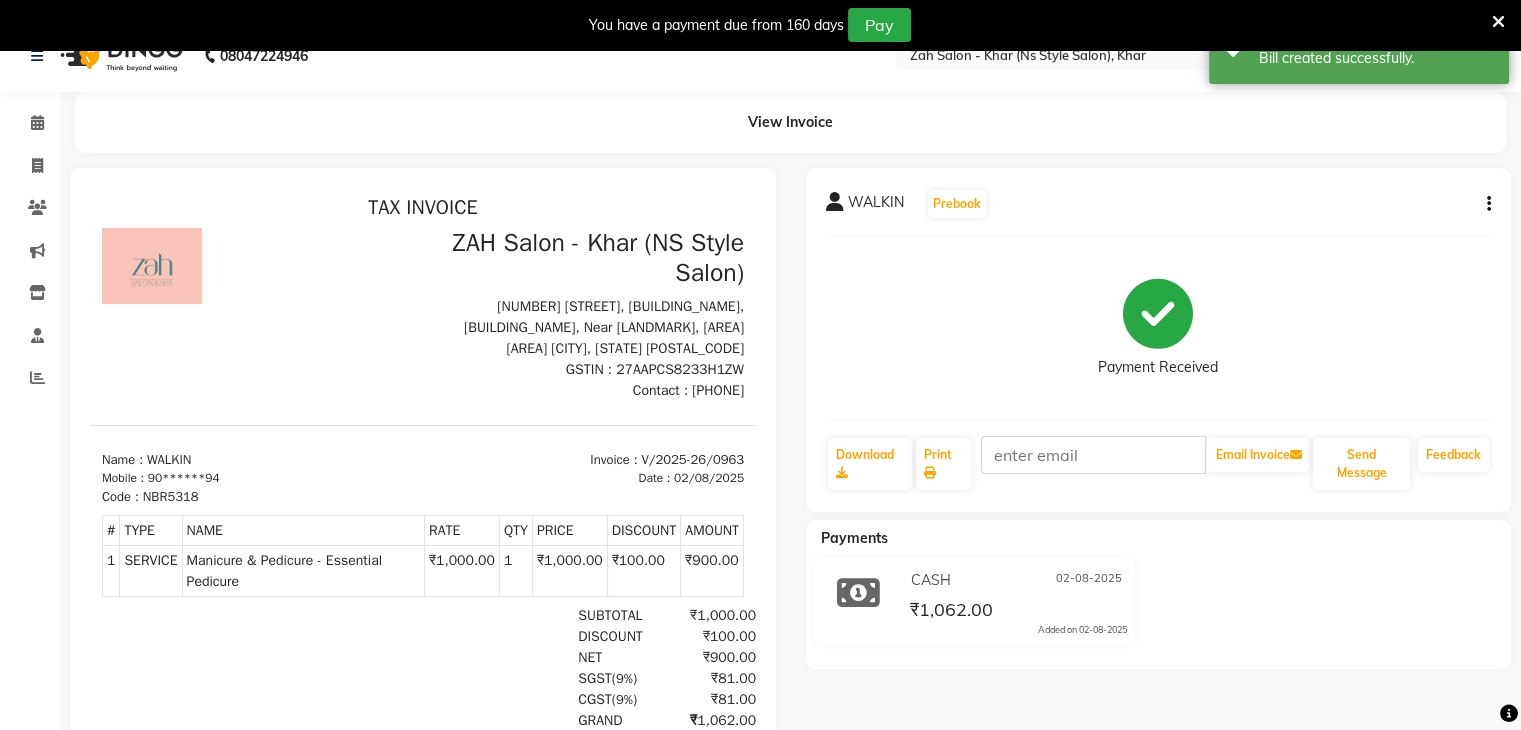 scroll, scrollTop: 0, scrollLeft: 0, axis: both 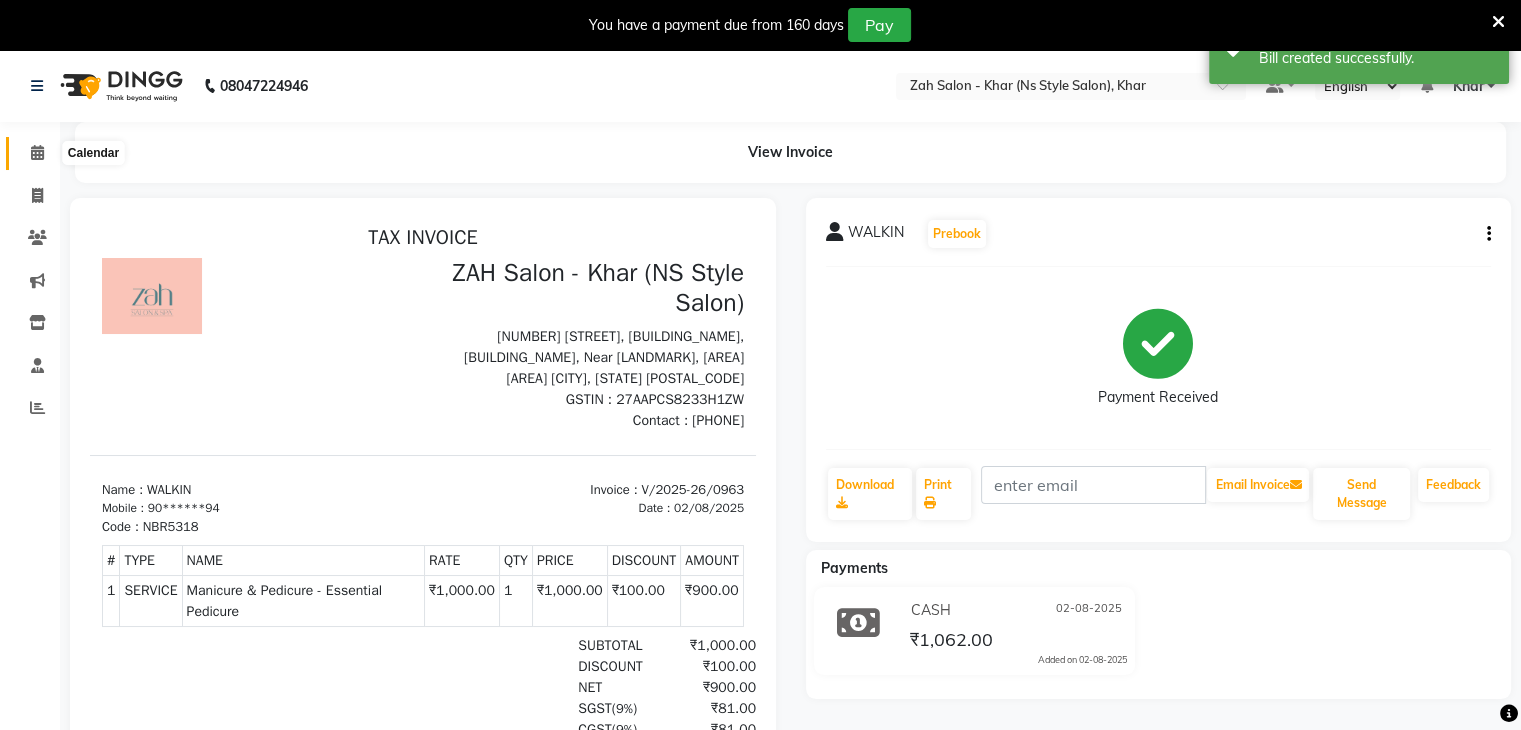 click 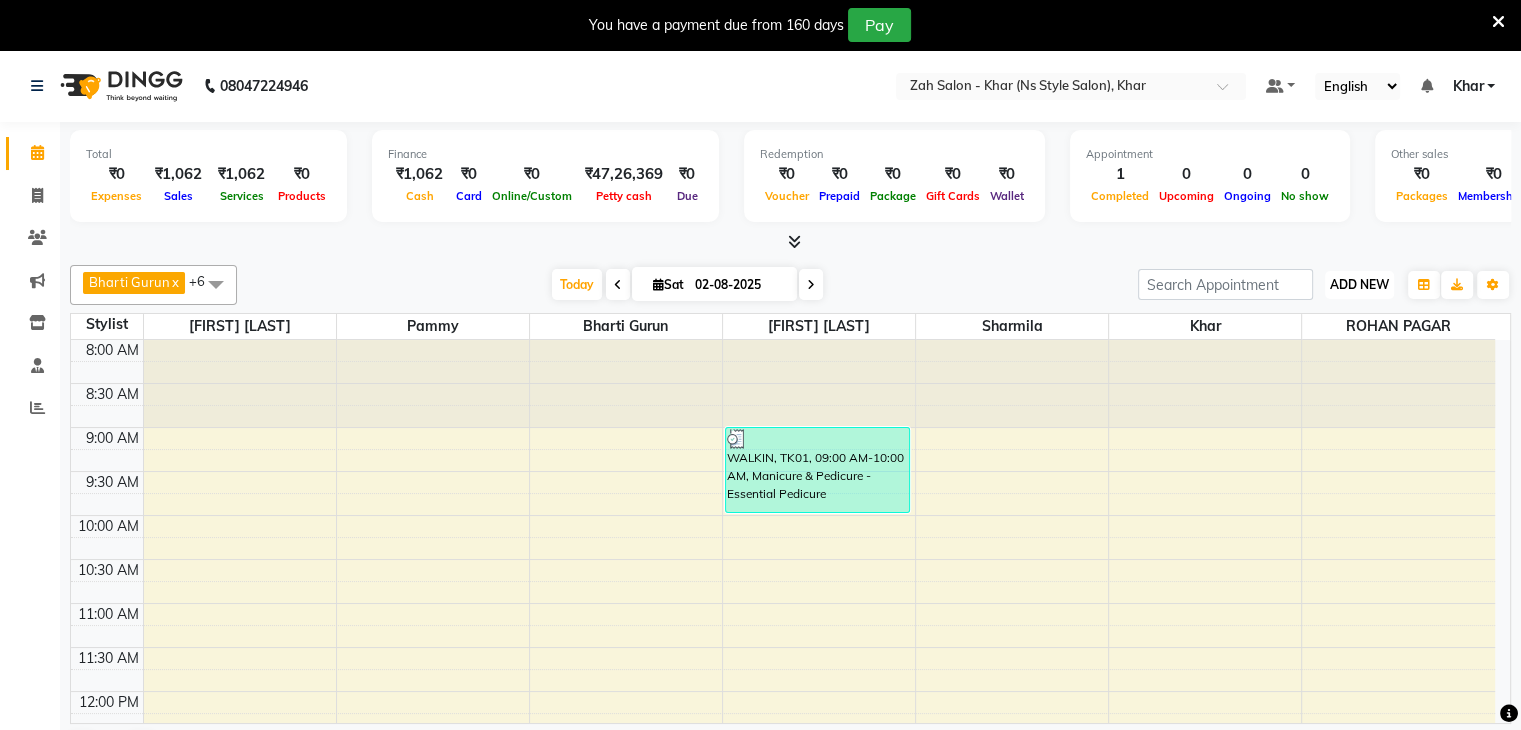 click on "ADD NEW Toggle Dropdown" at bounding box center [1359, 285] 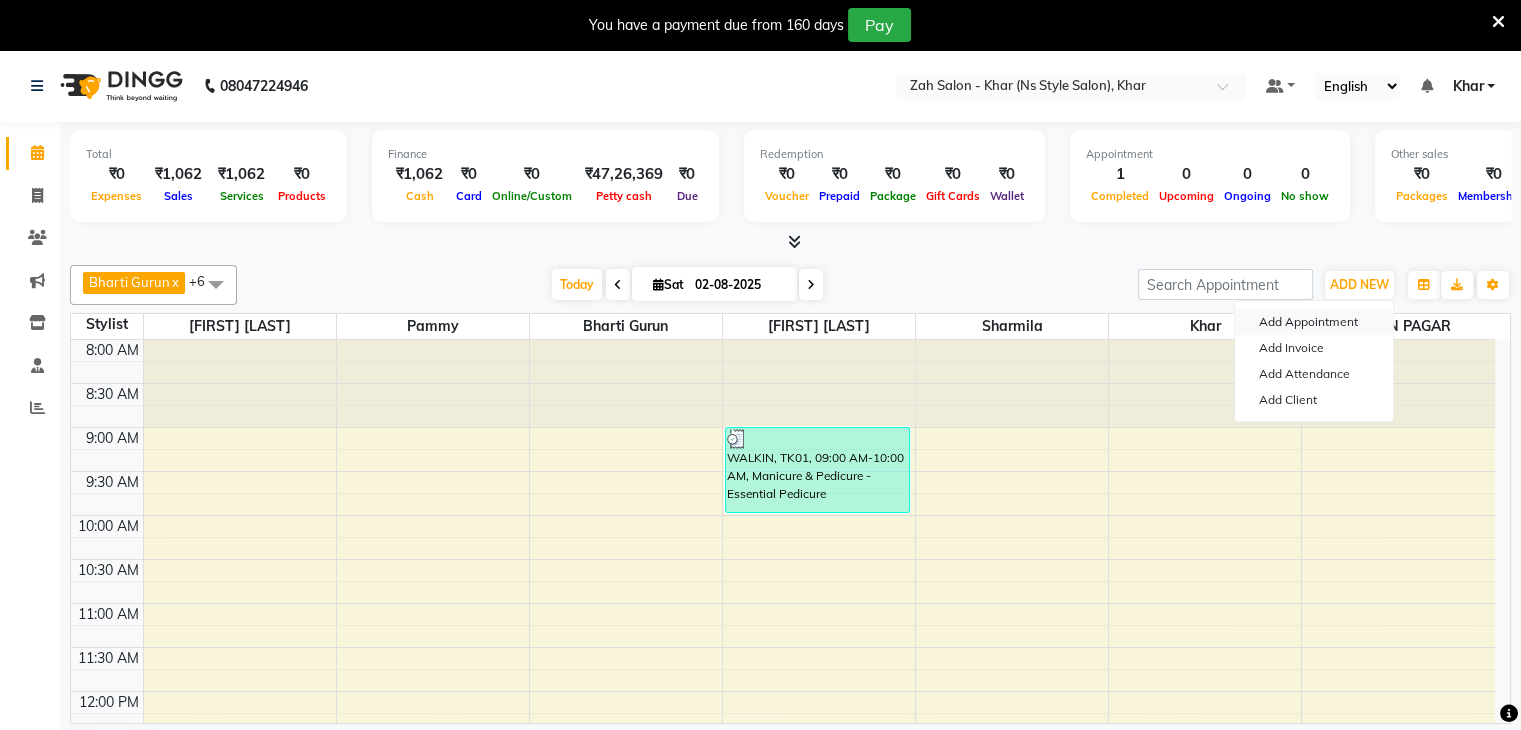 click on "Add Appointment" at bounding box center (1314, 322) 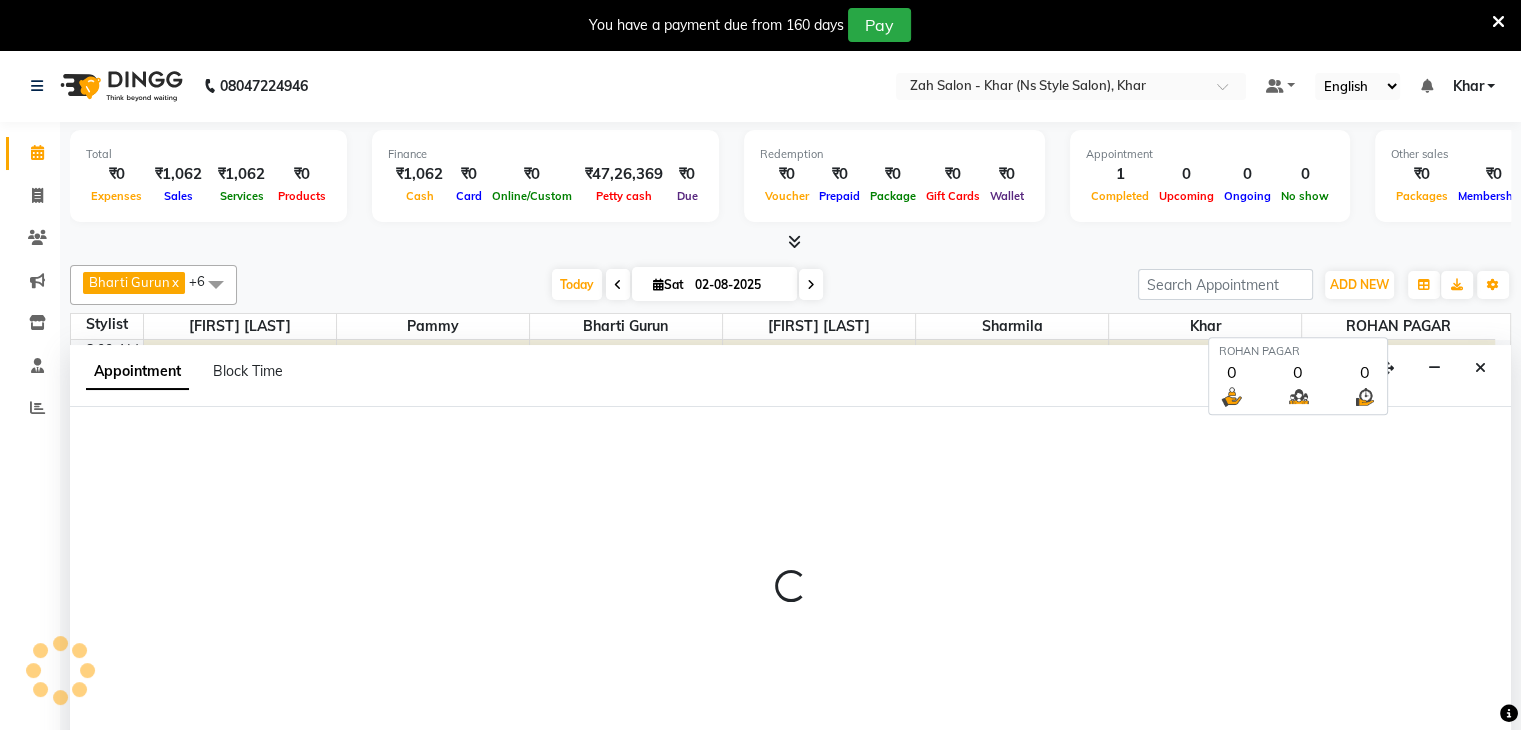 scroll, scrollTop: 51, scrollLeft: 0, axis: vertical 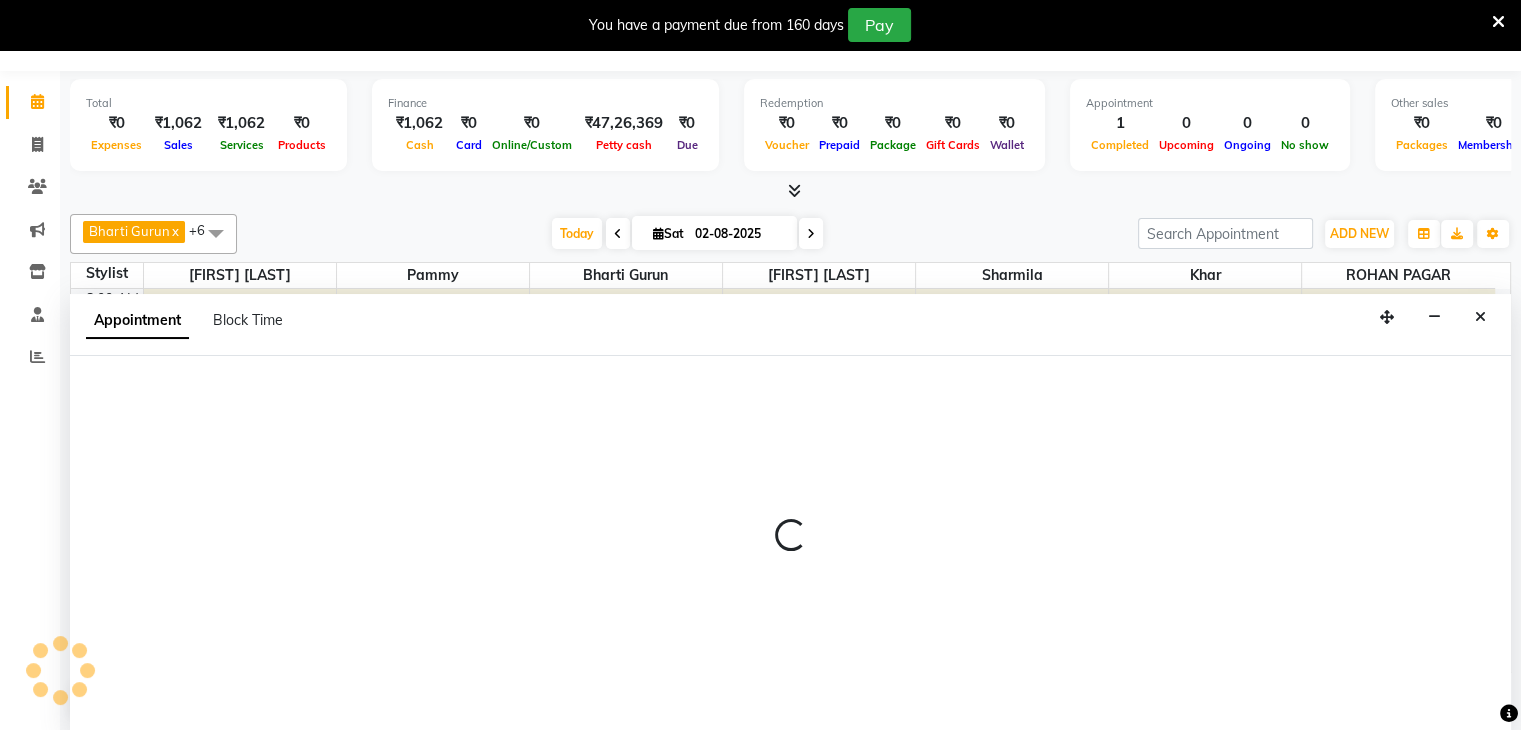 select on "540" 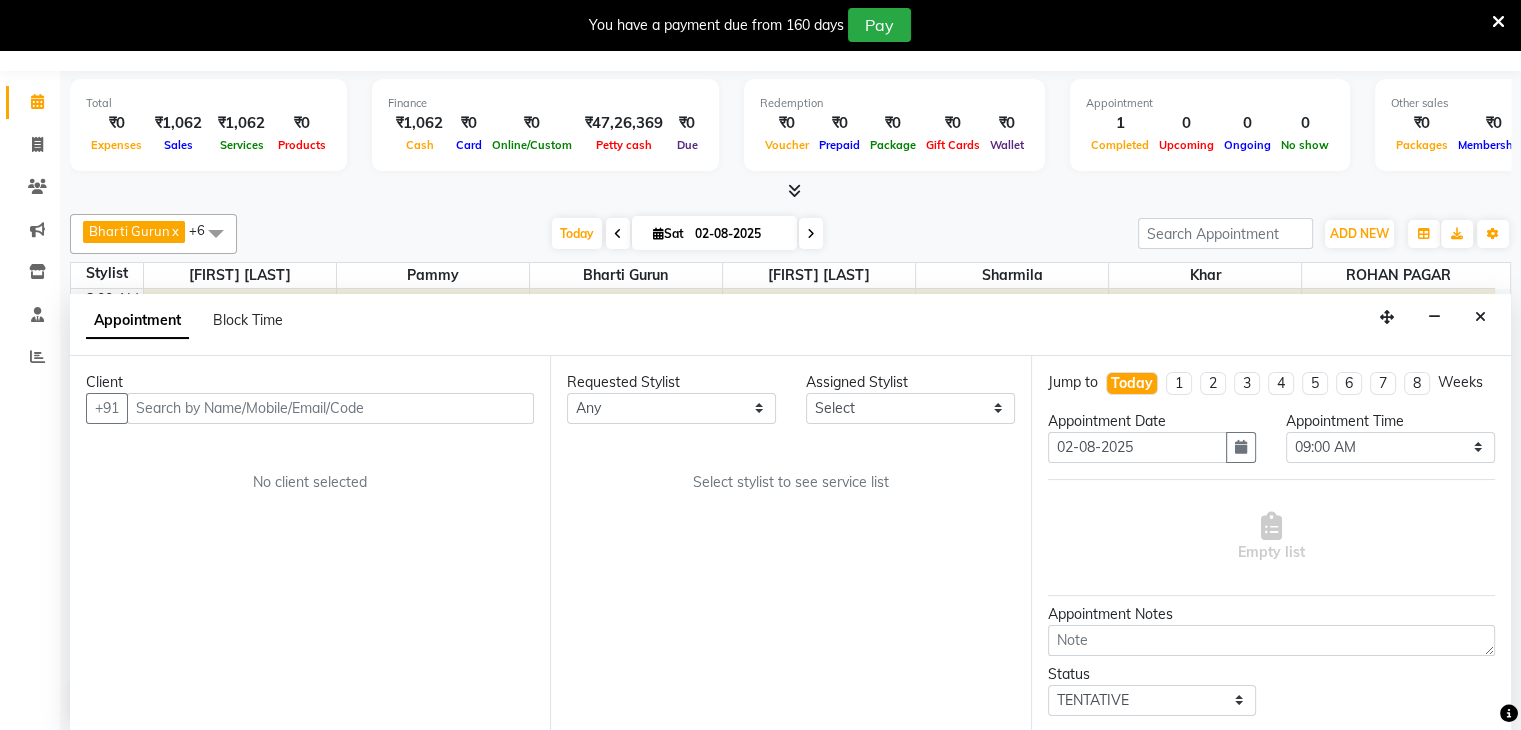 click at bounding box center [330, 408] 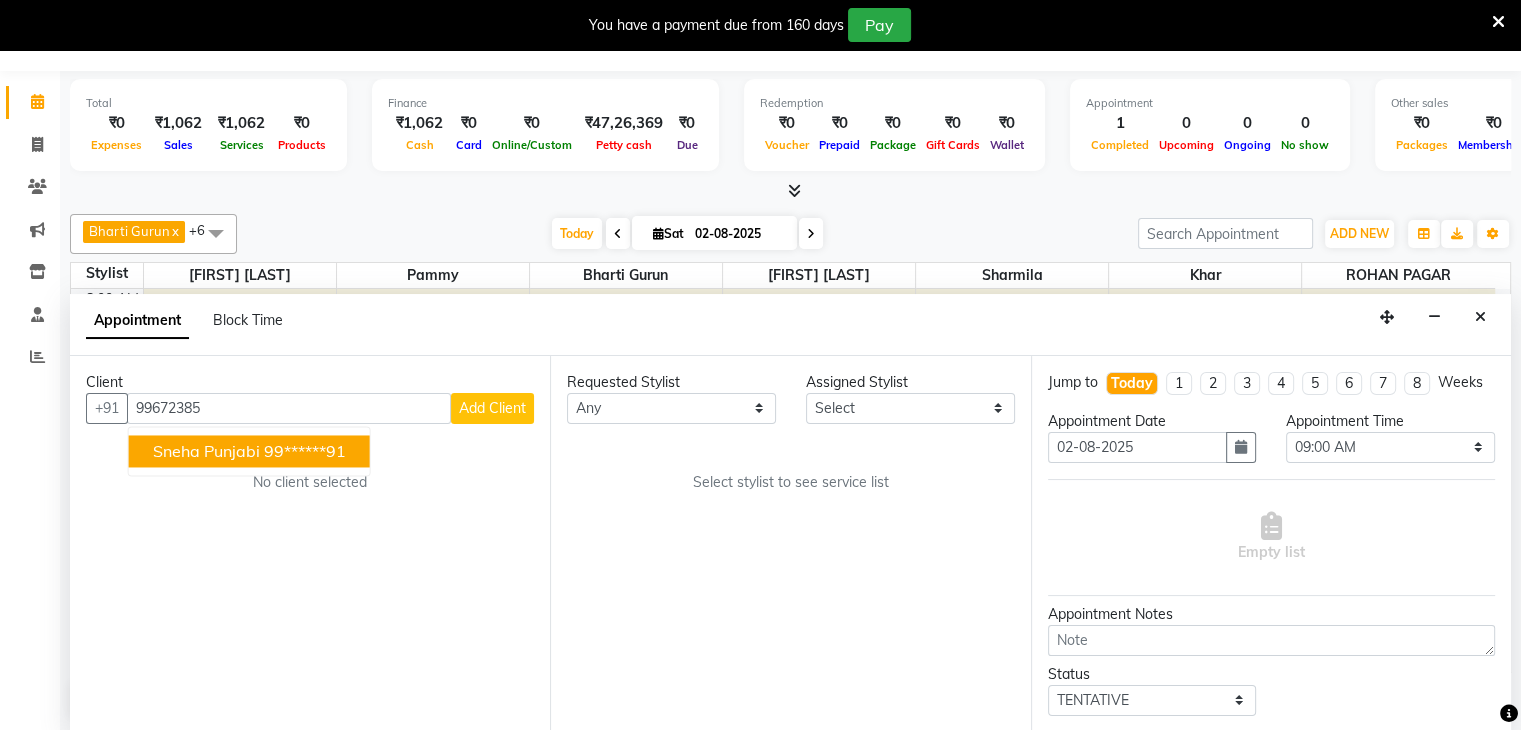 click on "Sneha Punjabi  99******91" at bounding box center (249, 451) 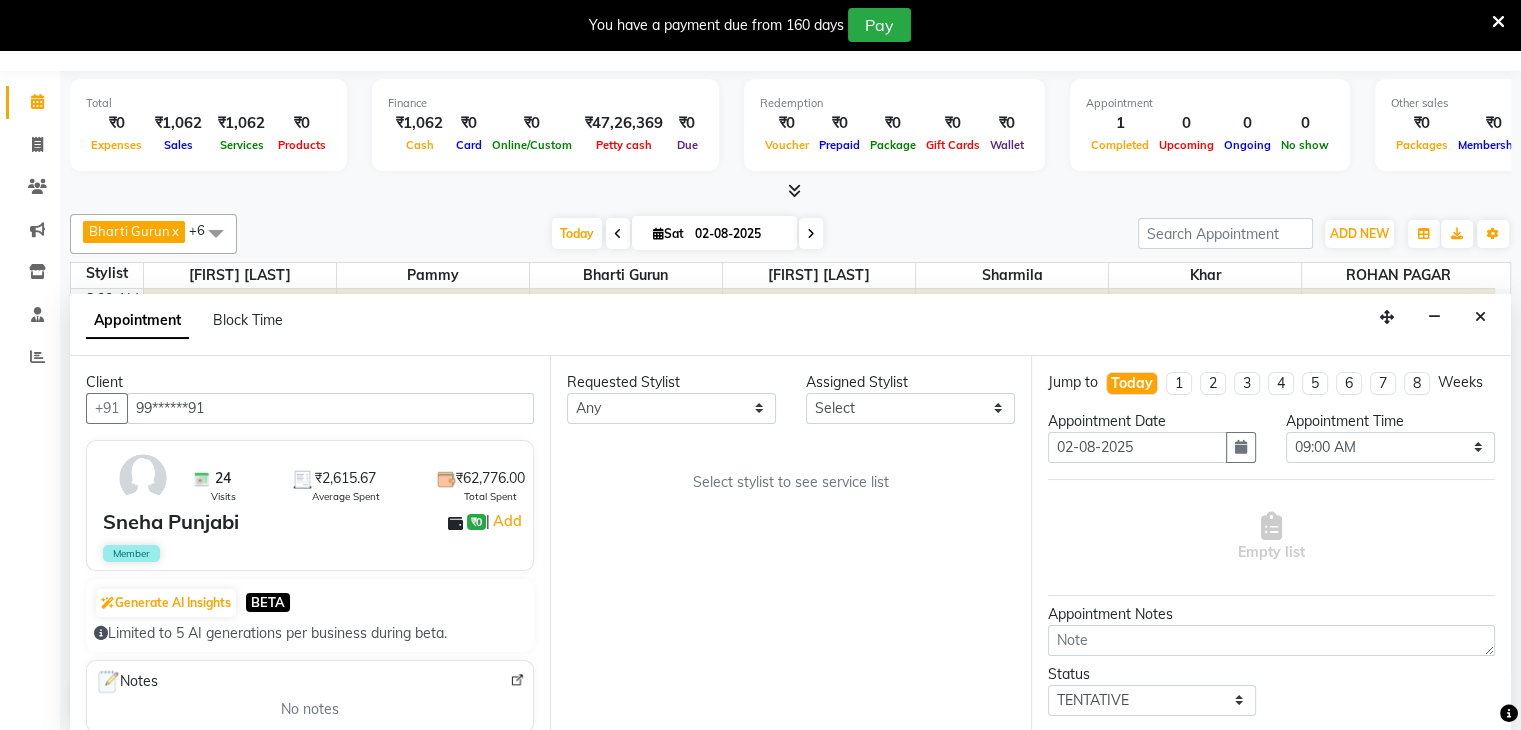 type on "99******91" 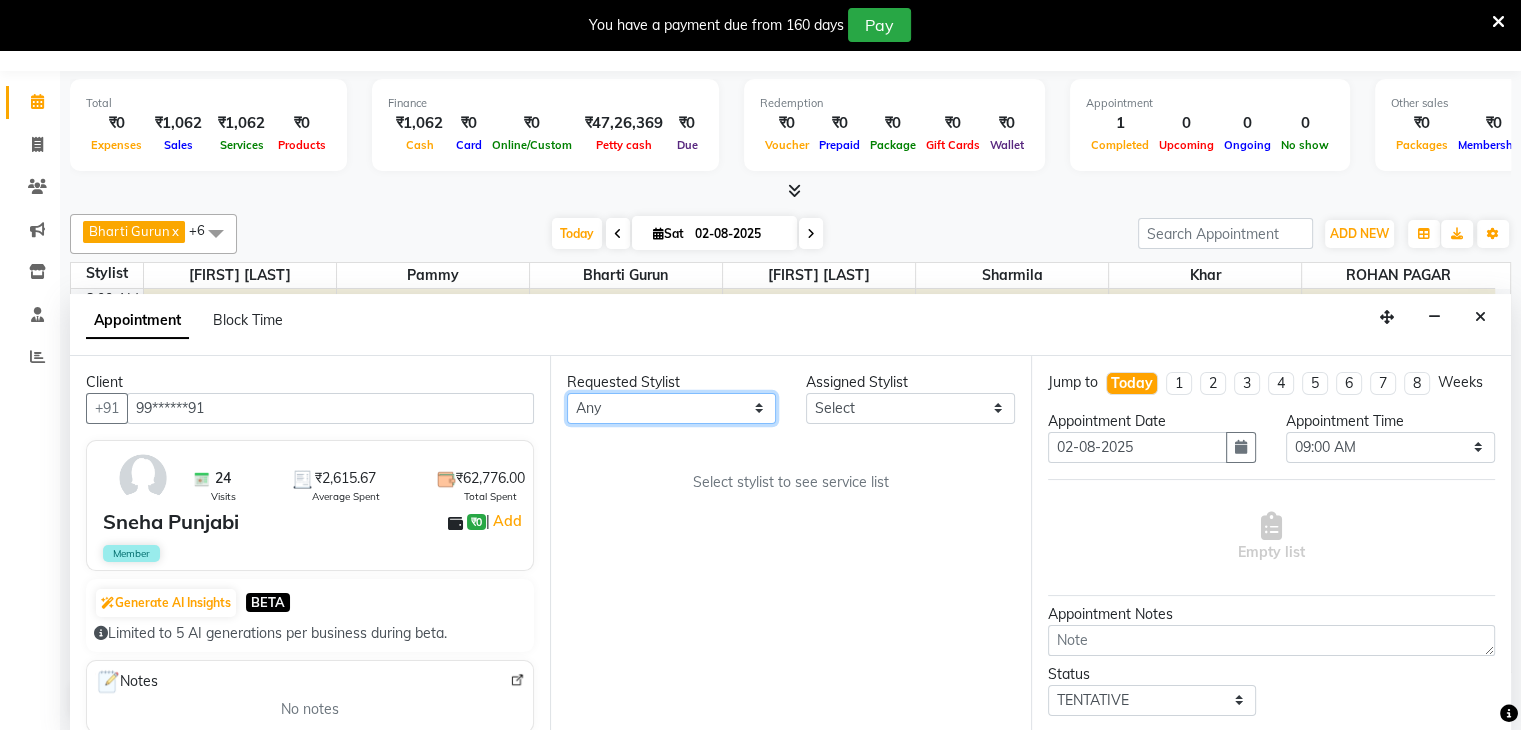 click on "Any Bharti Gurun Kalpesh Maheshkar Kavita Bhosale Khar Pammy ROHAN PAGAR Sharmila" at bounding box center [671, 408] 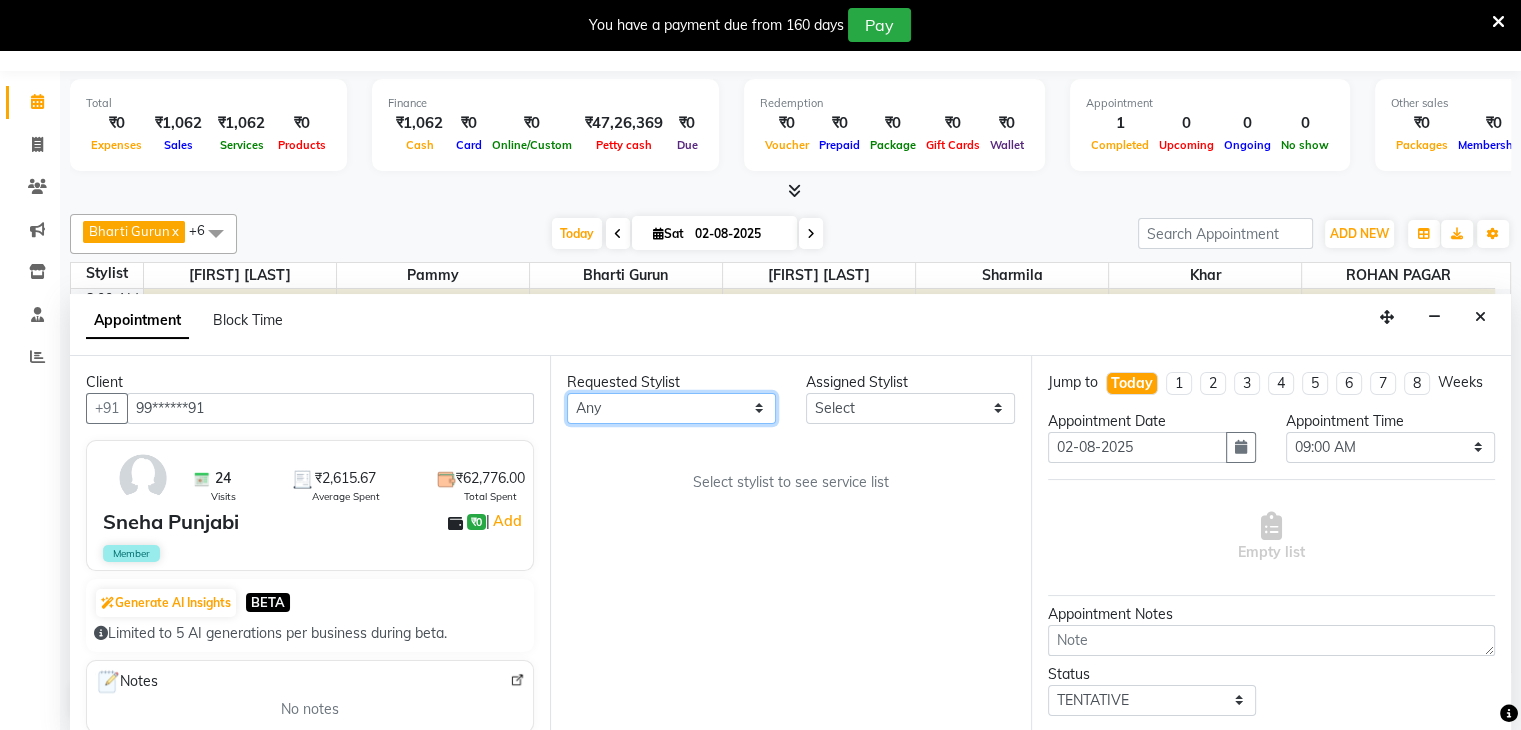 select on "38403" 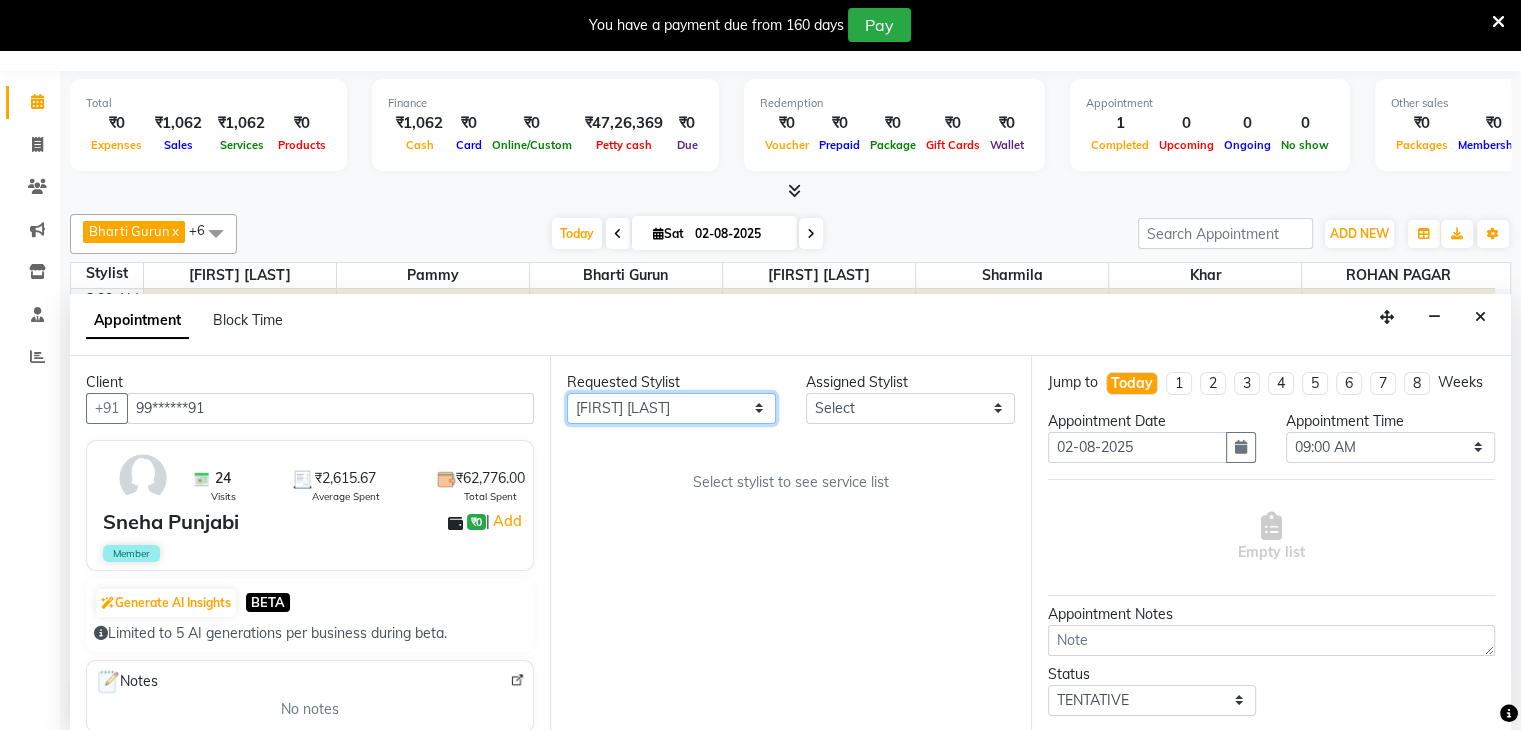 click on "Any Bharti Gurun Kalpesh Maheshkar Kavita Bhosale Khar Pammy ROHAN PAGAR Sharmila" at bounding box center (671, 408) 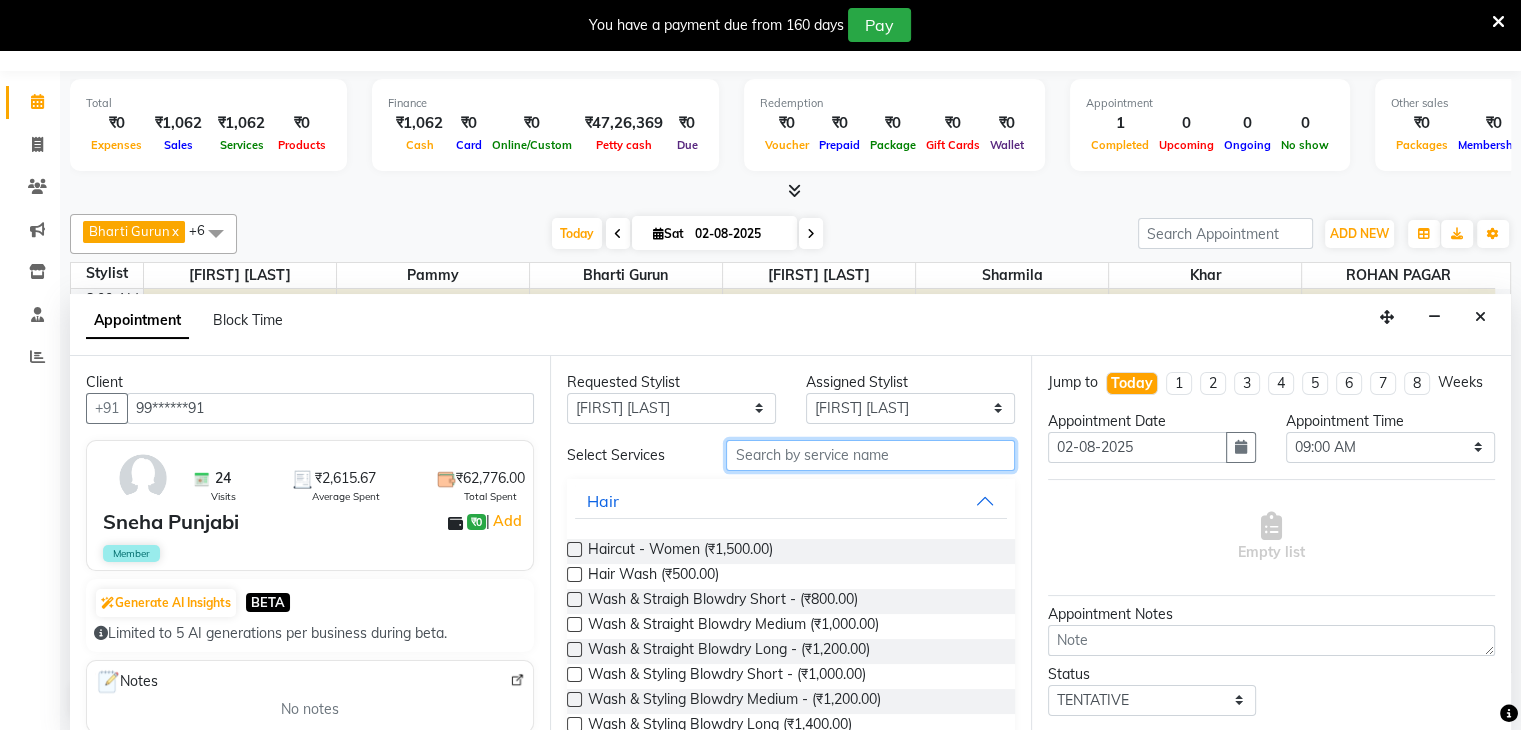 click at bounding box center [870, 455] 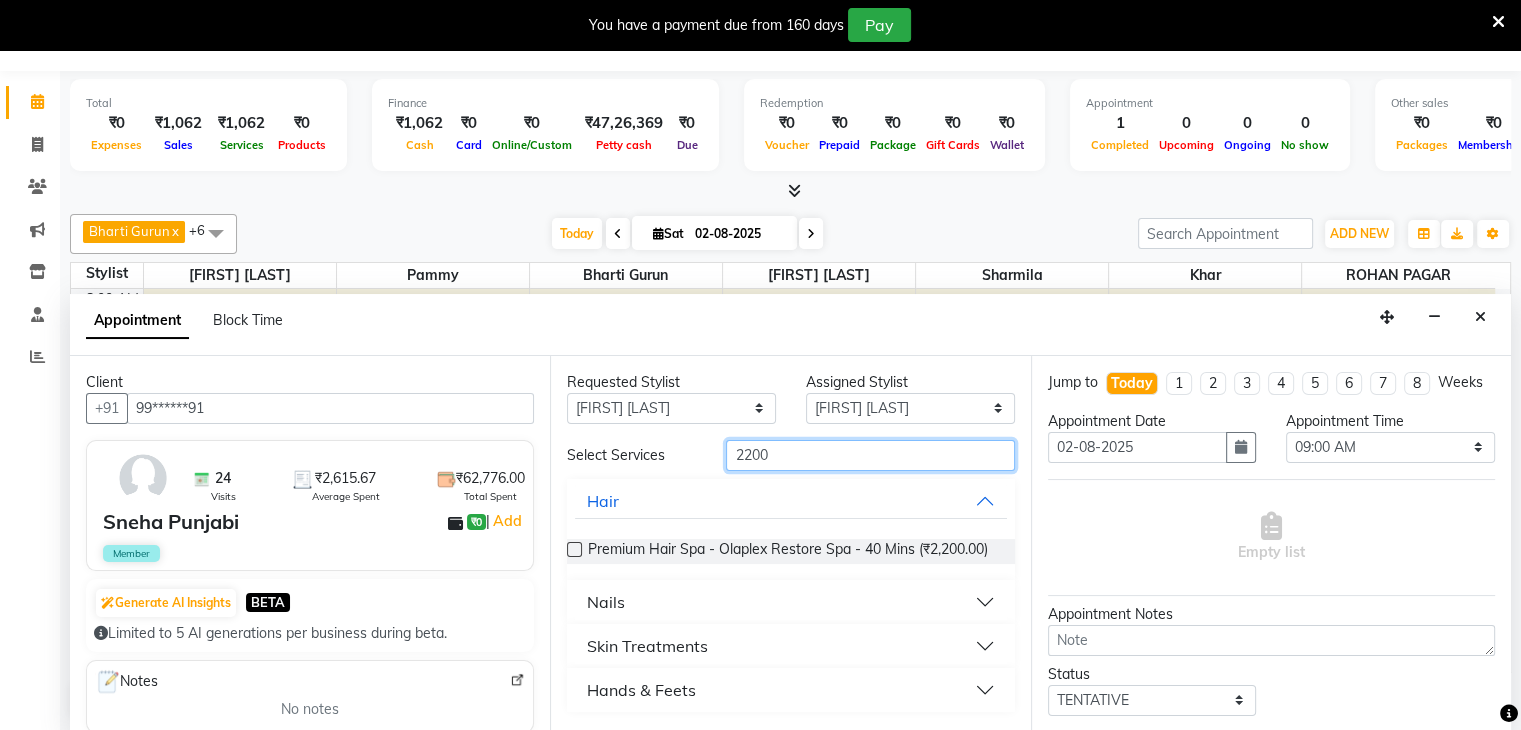 type on "2200" 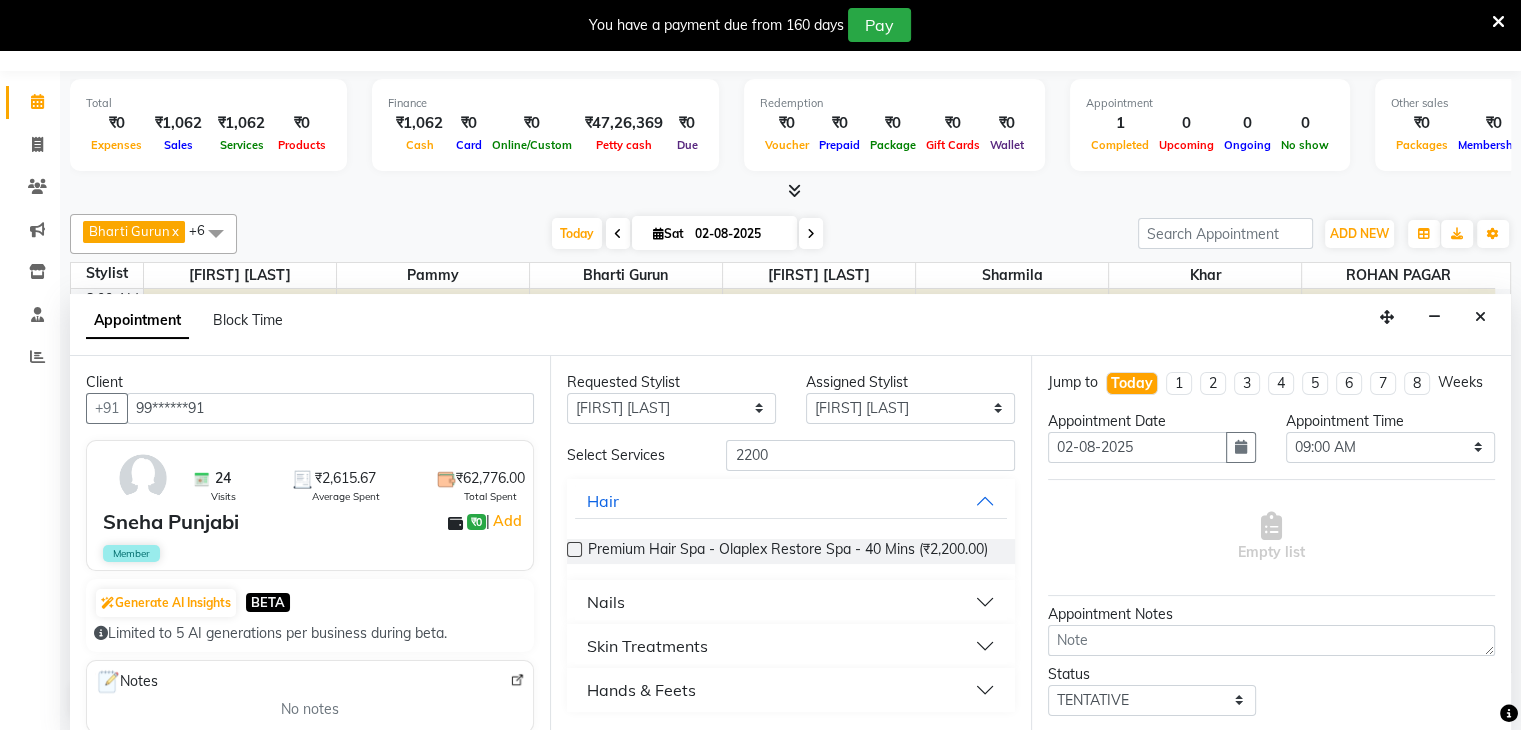 click on "Hands & Feets" at bounding box center (790, 690) 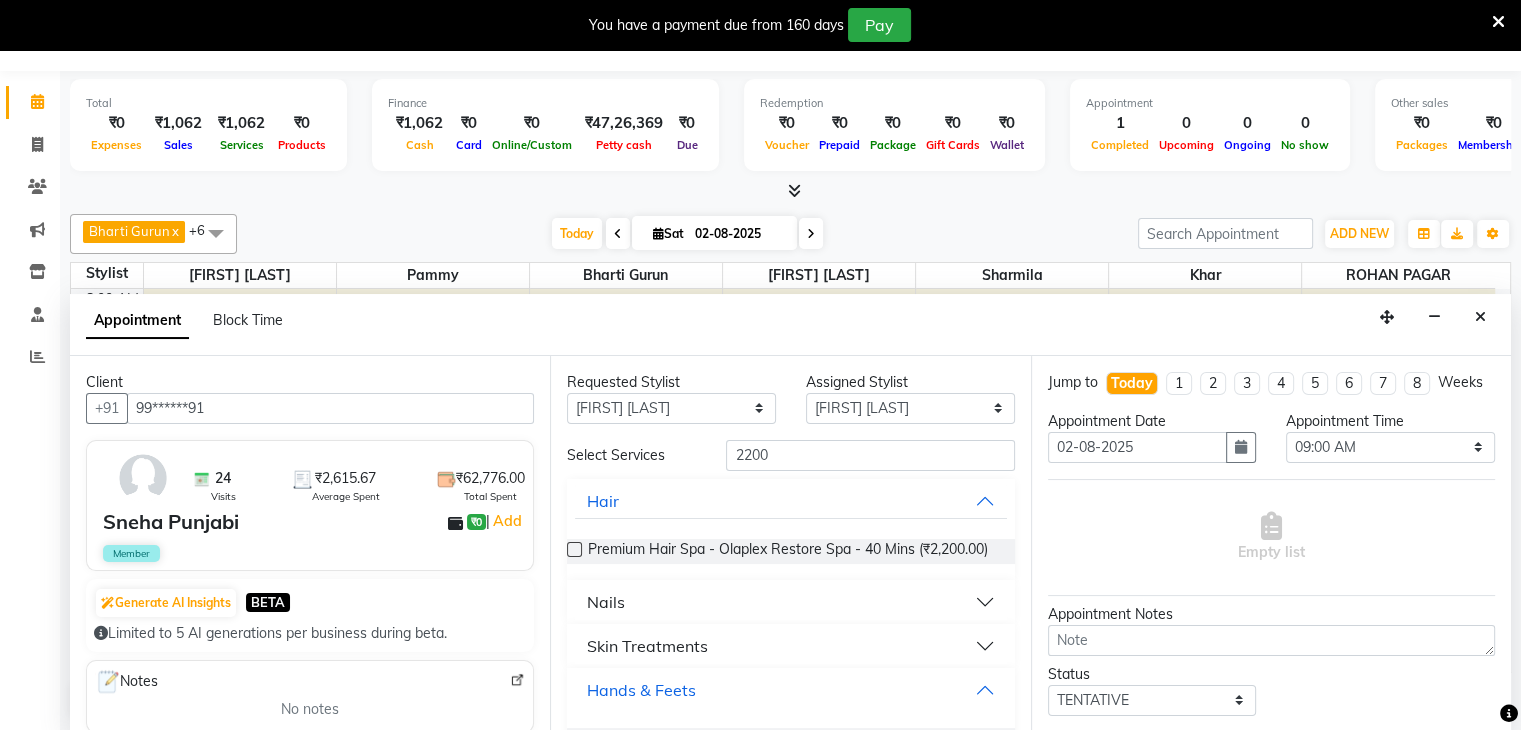 scroll, scrollTop: 70, scrollLeft: 0, axis: vertical 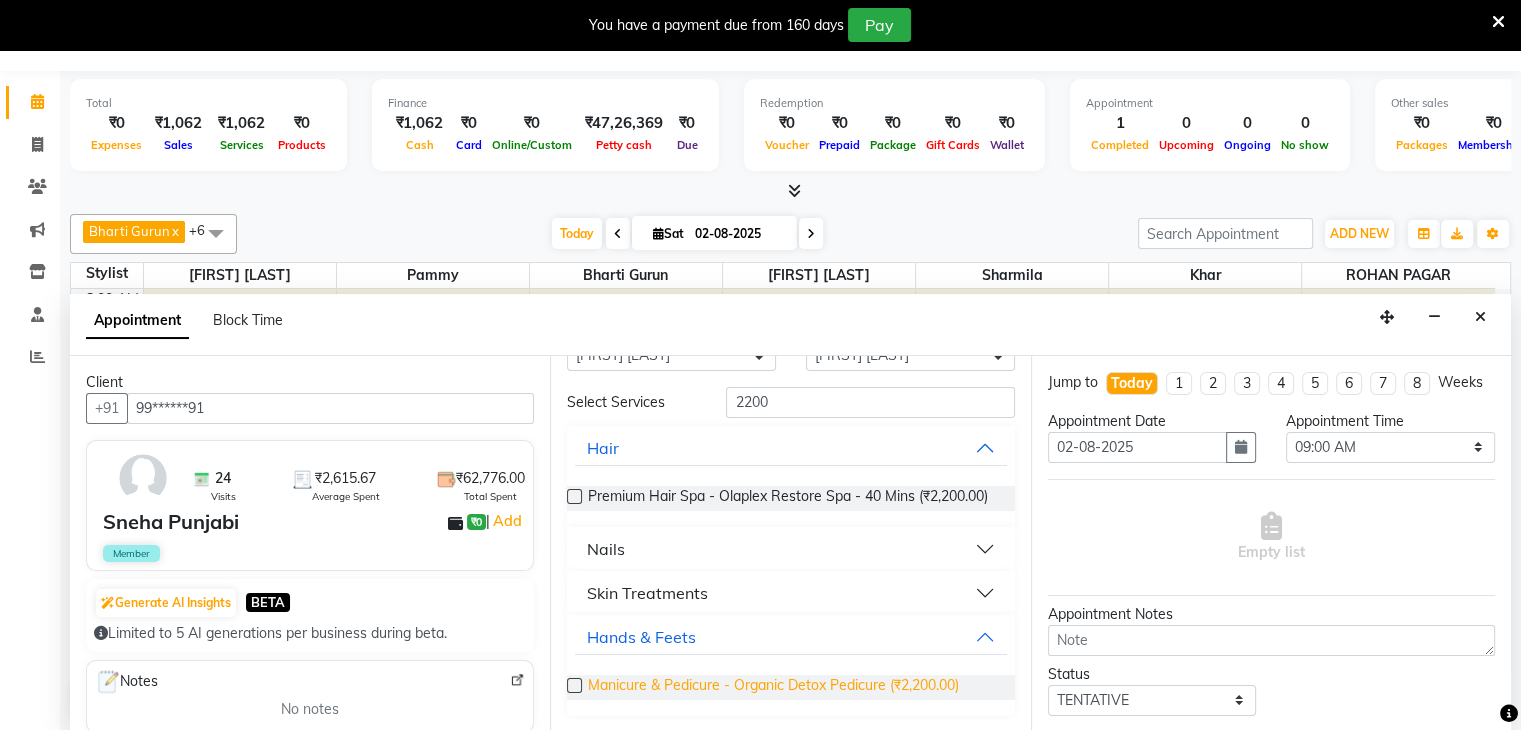 click on "Manicure & Pedicure - Organic Detox Pedicure (₹2,200.00)" at bounding box center [773, 687] 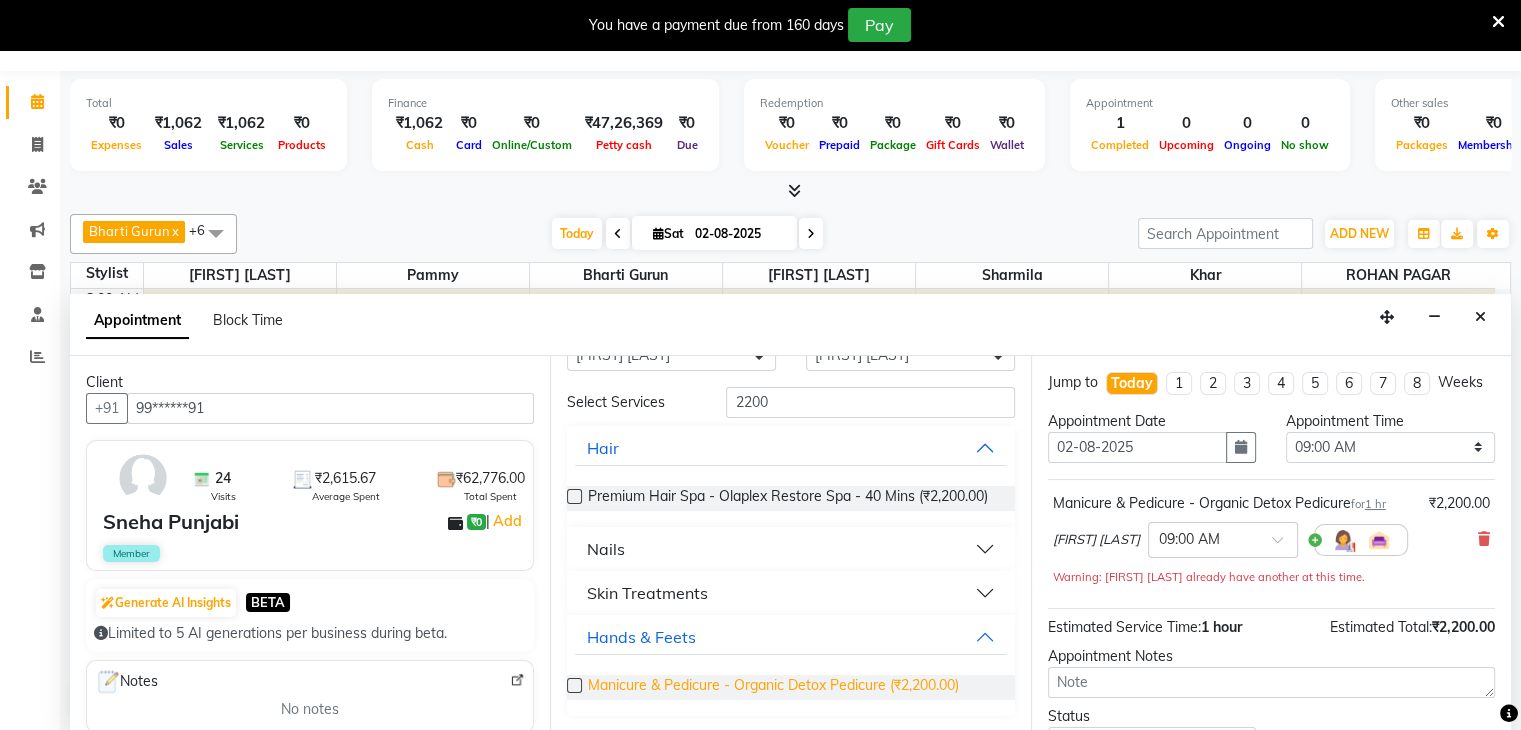 click on "Manicure & Pedicure - Organic Detox Pedicure (₹2,200.00)" at bounding box center (773, 687) 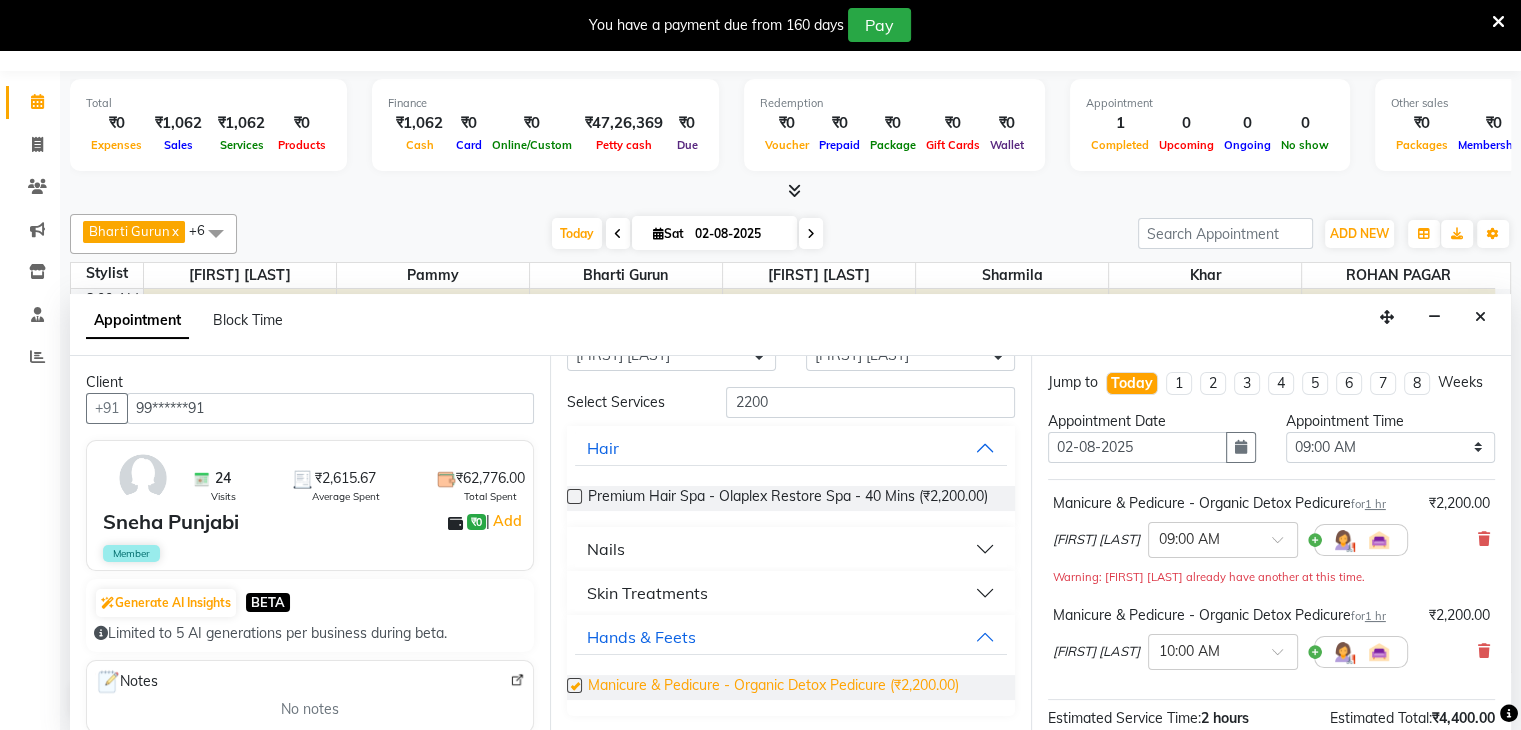 checkbox on "false" 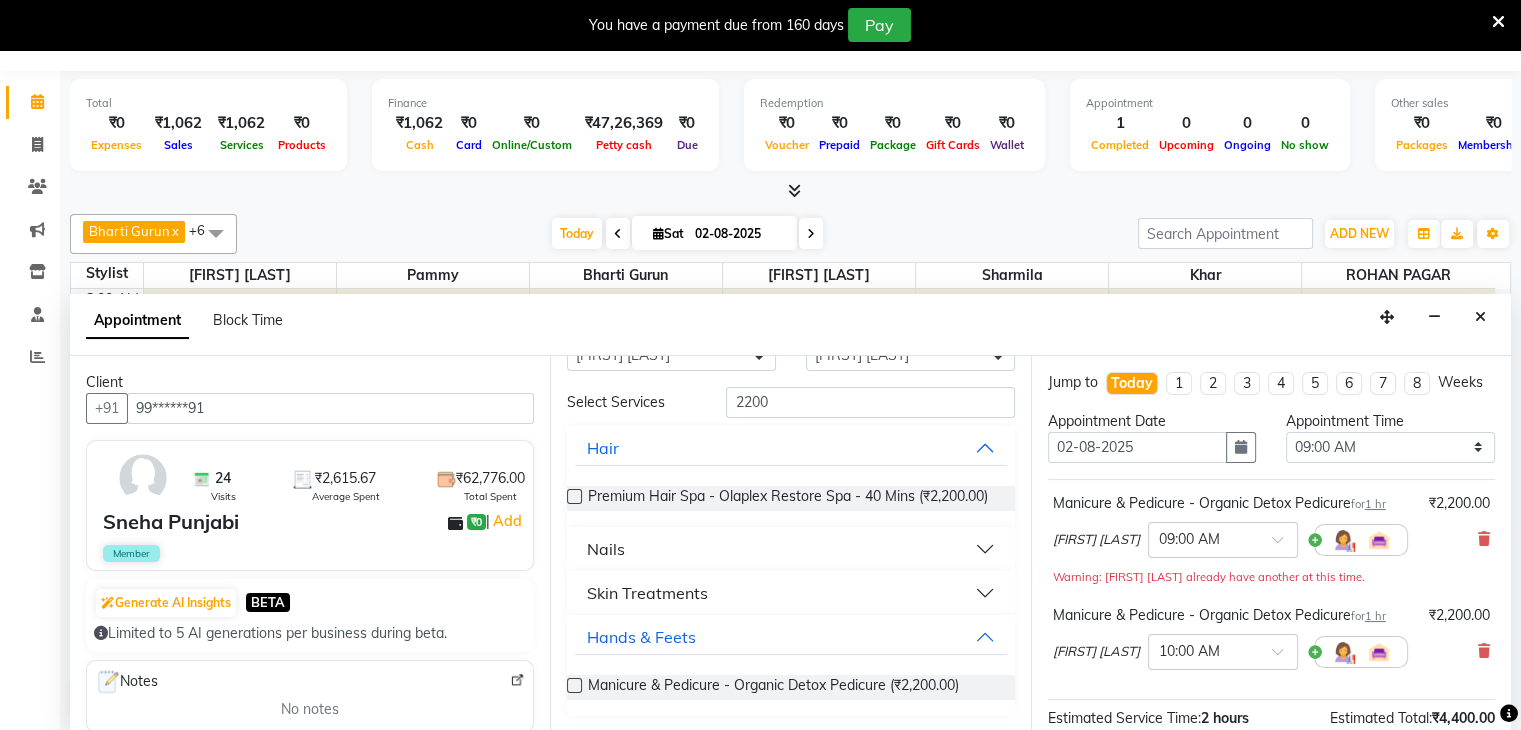 scroll, scrollTop: 261, scrollLeft: 0, axis: vertical 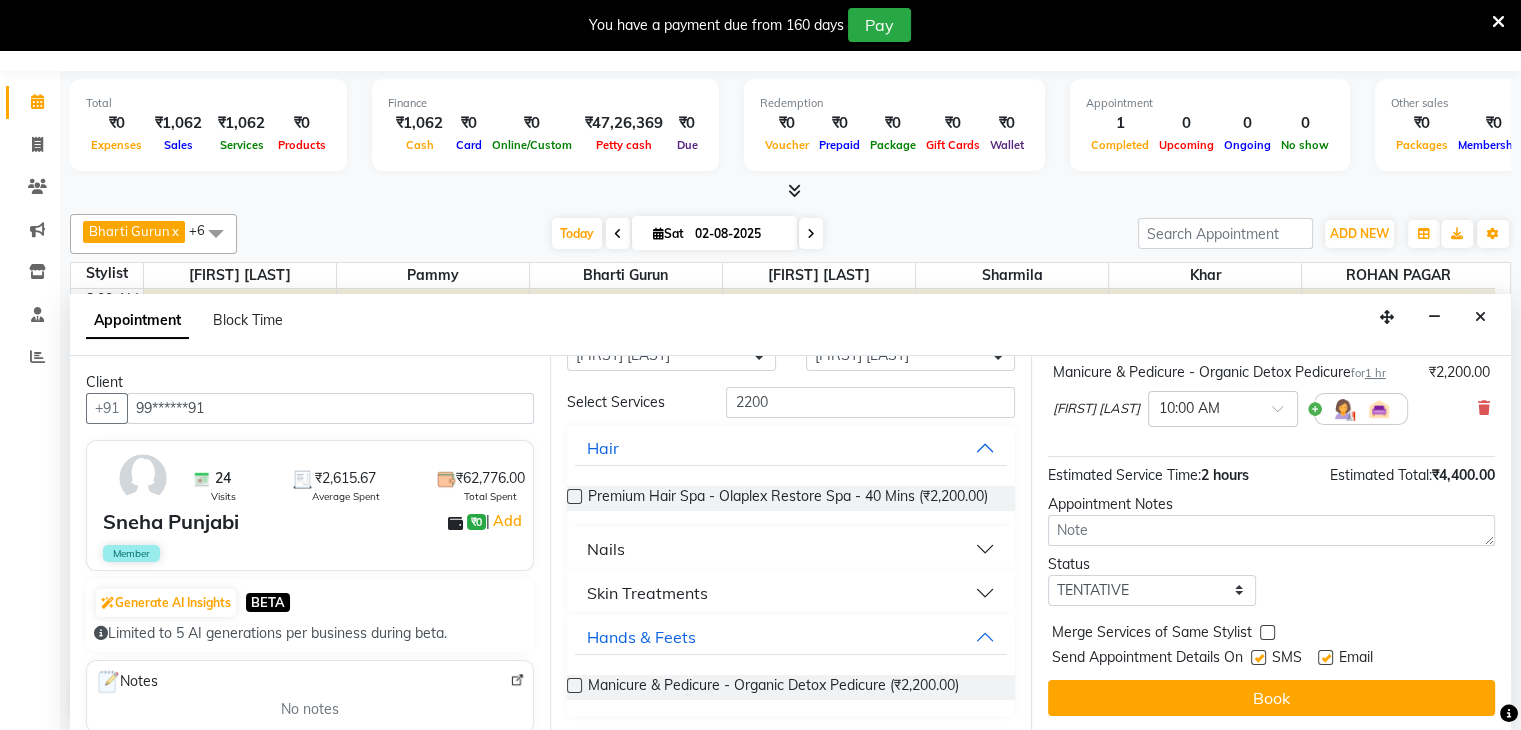 click at bounding box center [1258, 657] 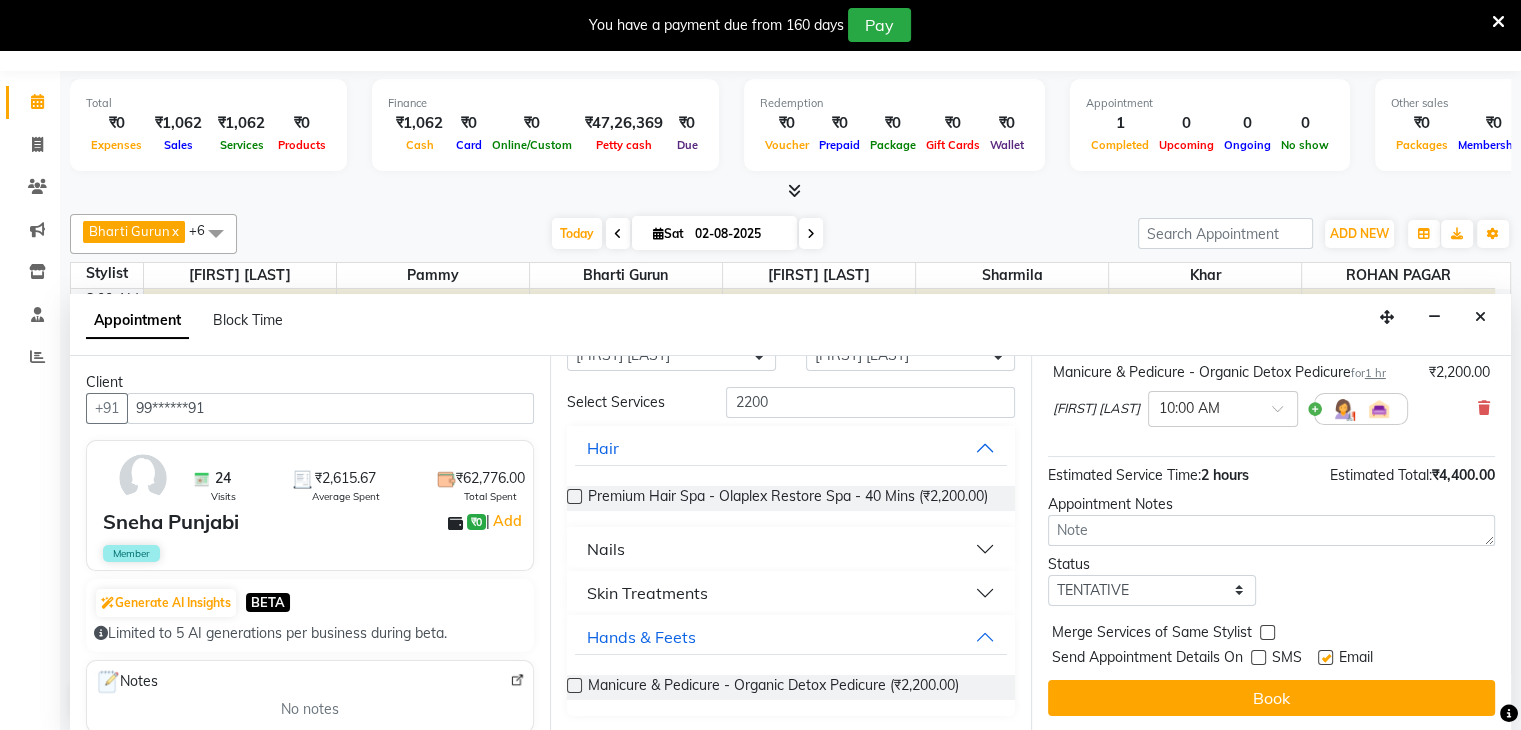 click at bounding box center [1325, 657] 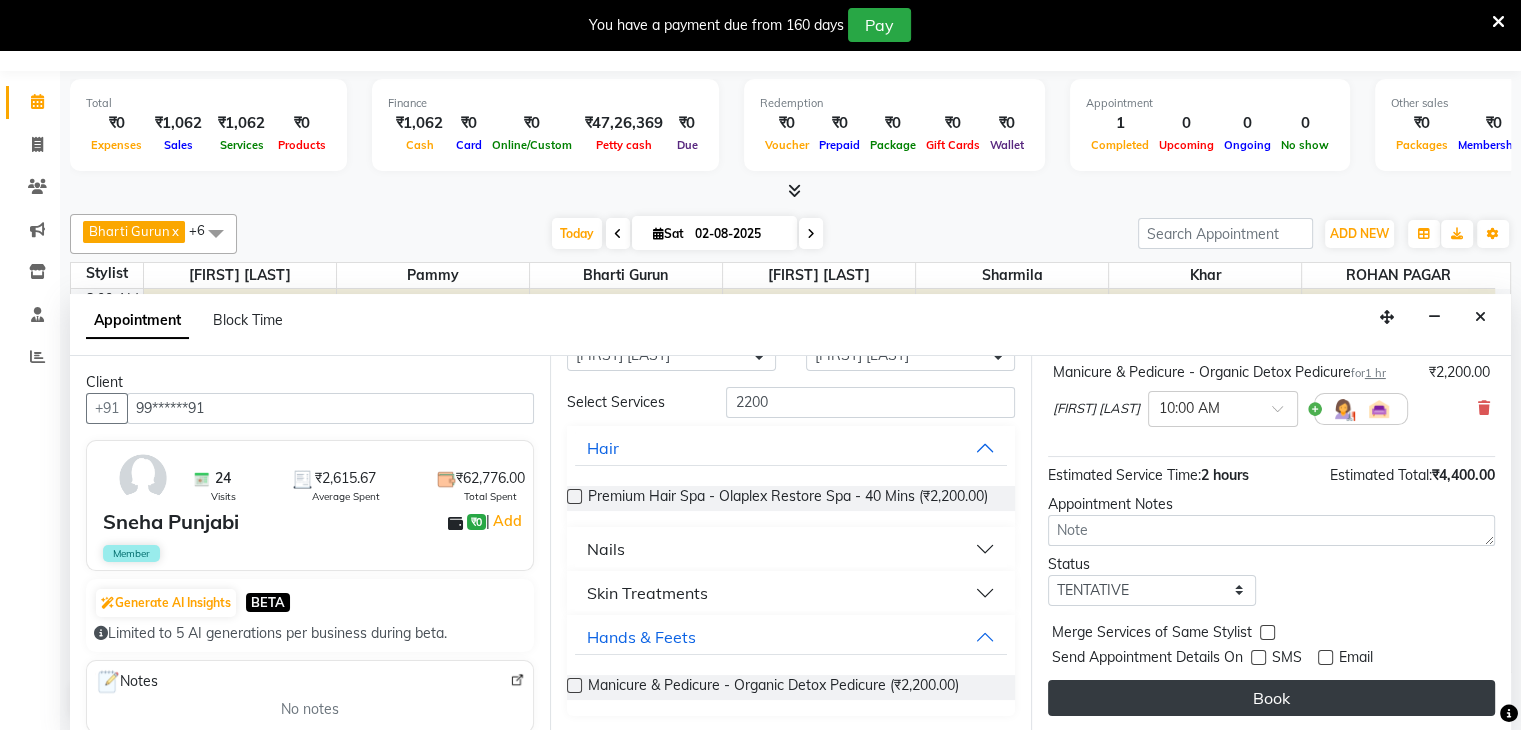 click on "Book" at bounding box center [1271, 698] 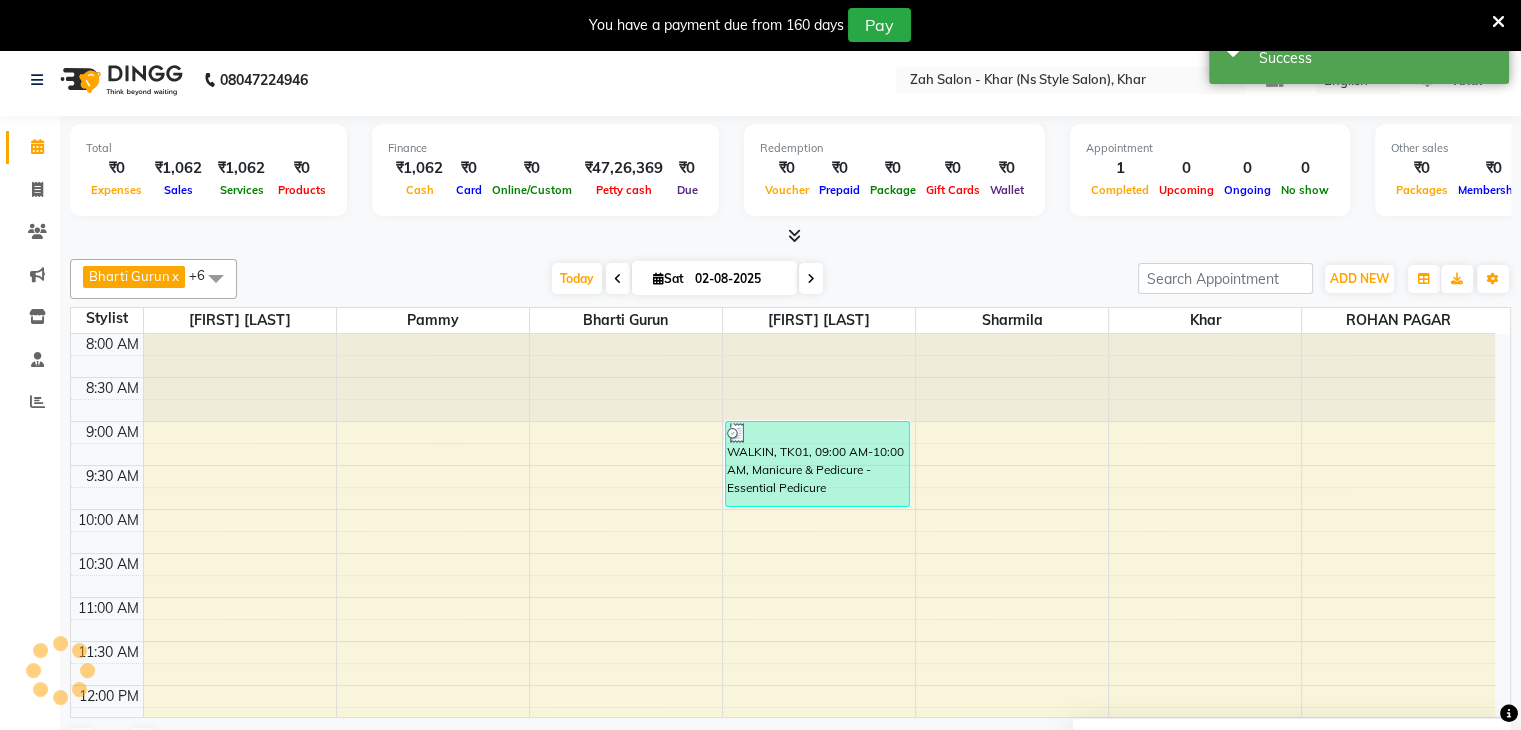scroll, scrollTop: 0, scrollLeft: 0, axis: both 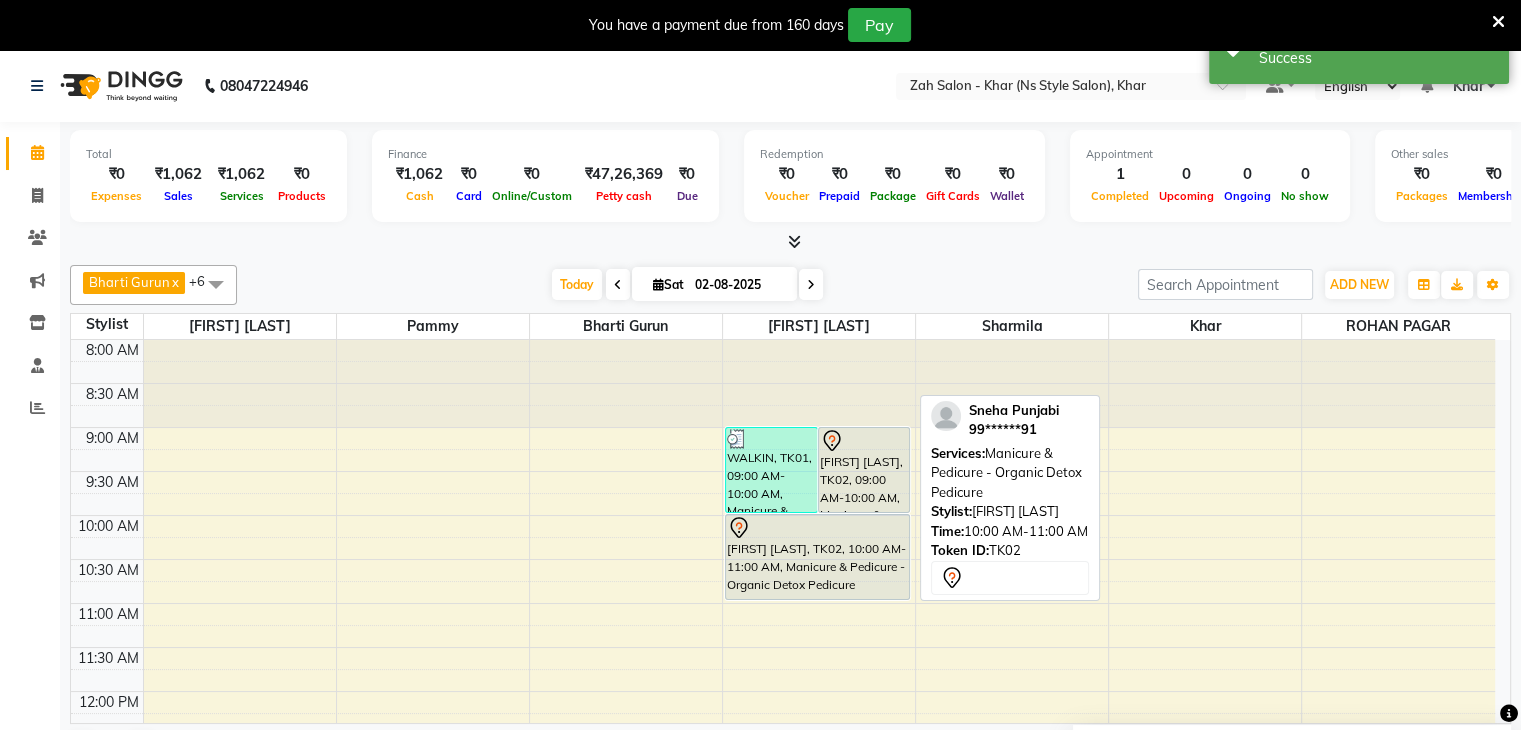 click on "Sneha Punjabi, TK02, 10:00 AM-11:00 AM, Manicure & Pedicure - Organic Detox Pedicure" at bounding box center (817, 557) 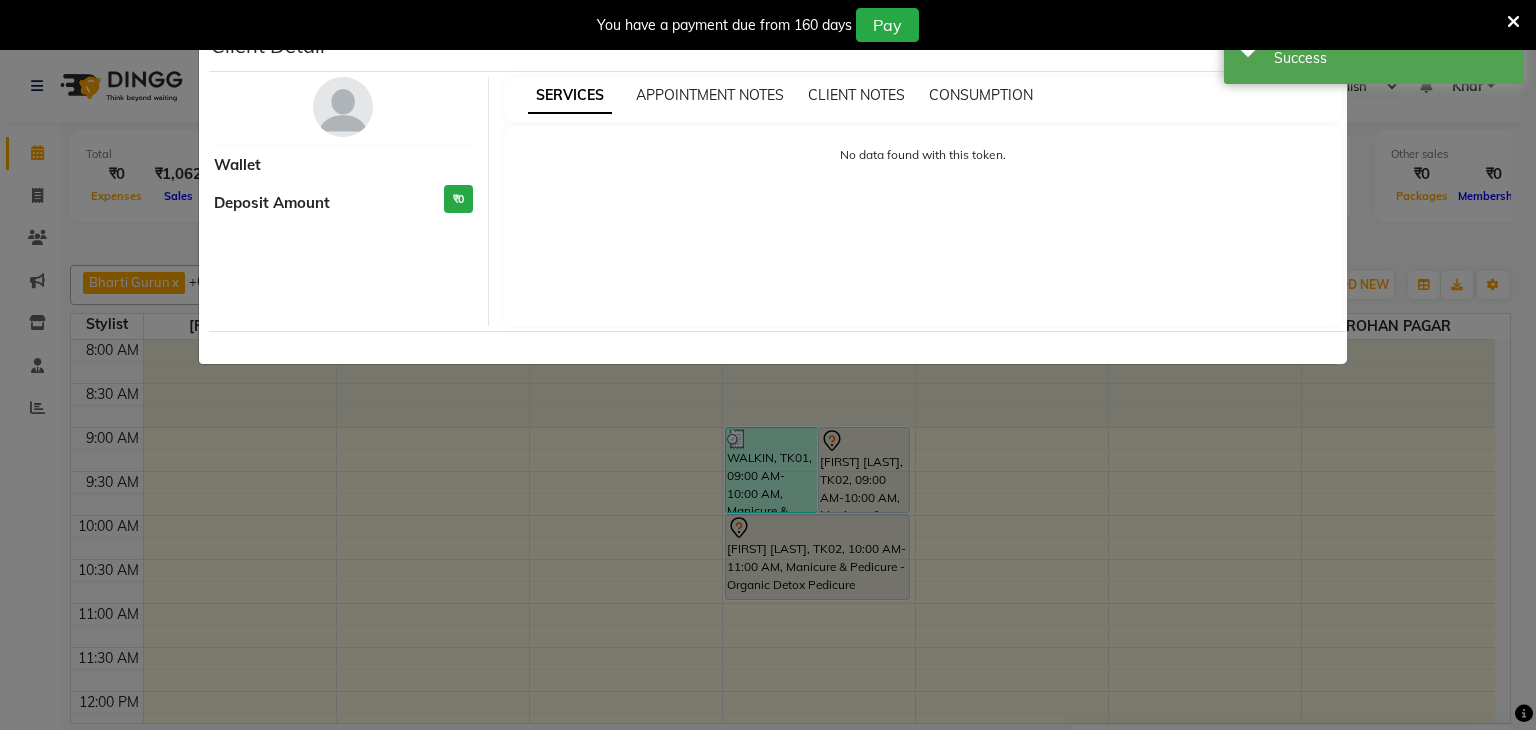 select on "7" 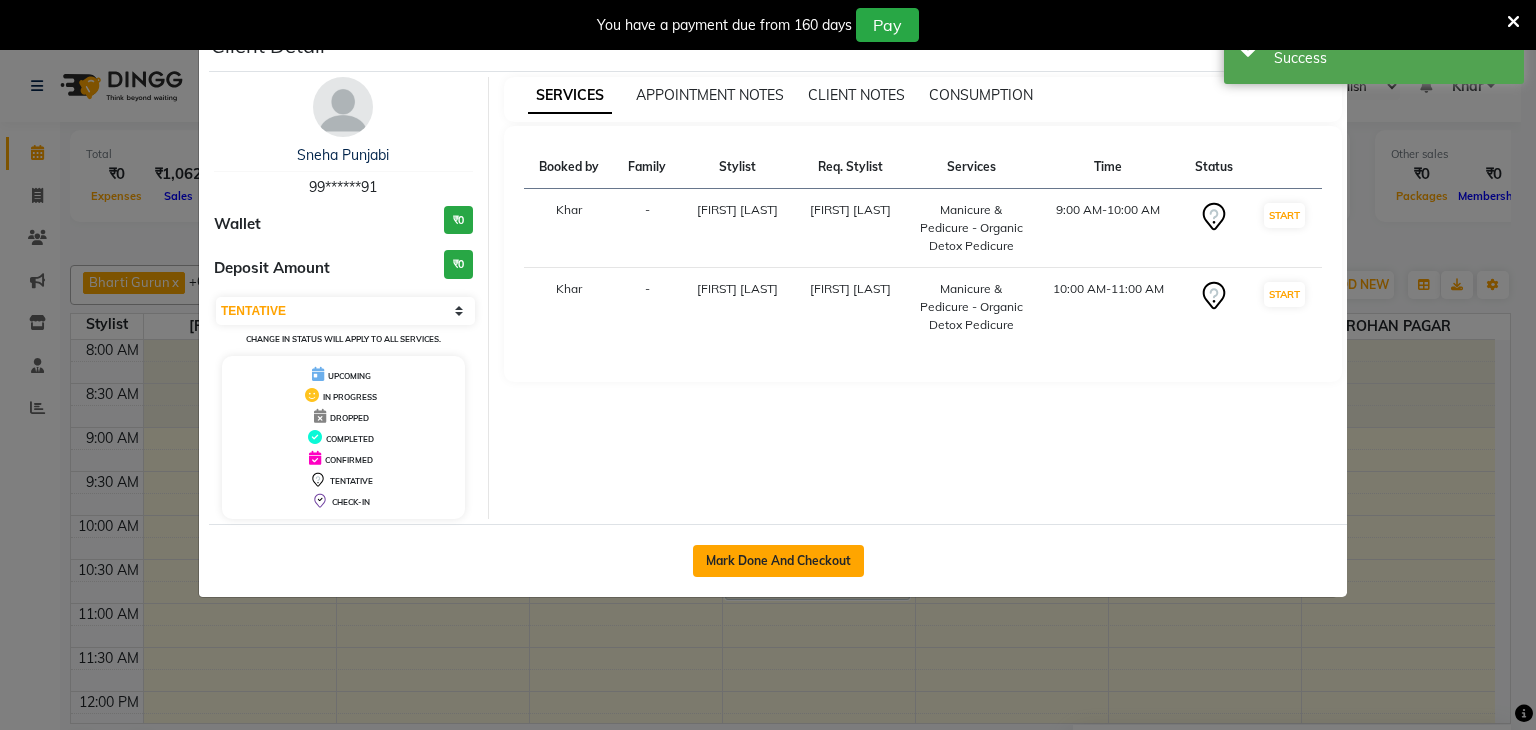 click on "Mark Done And Checkout" 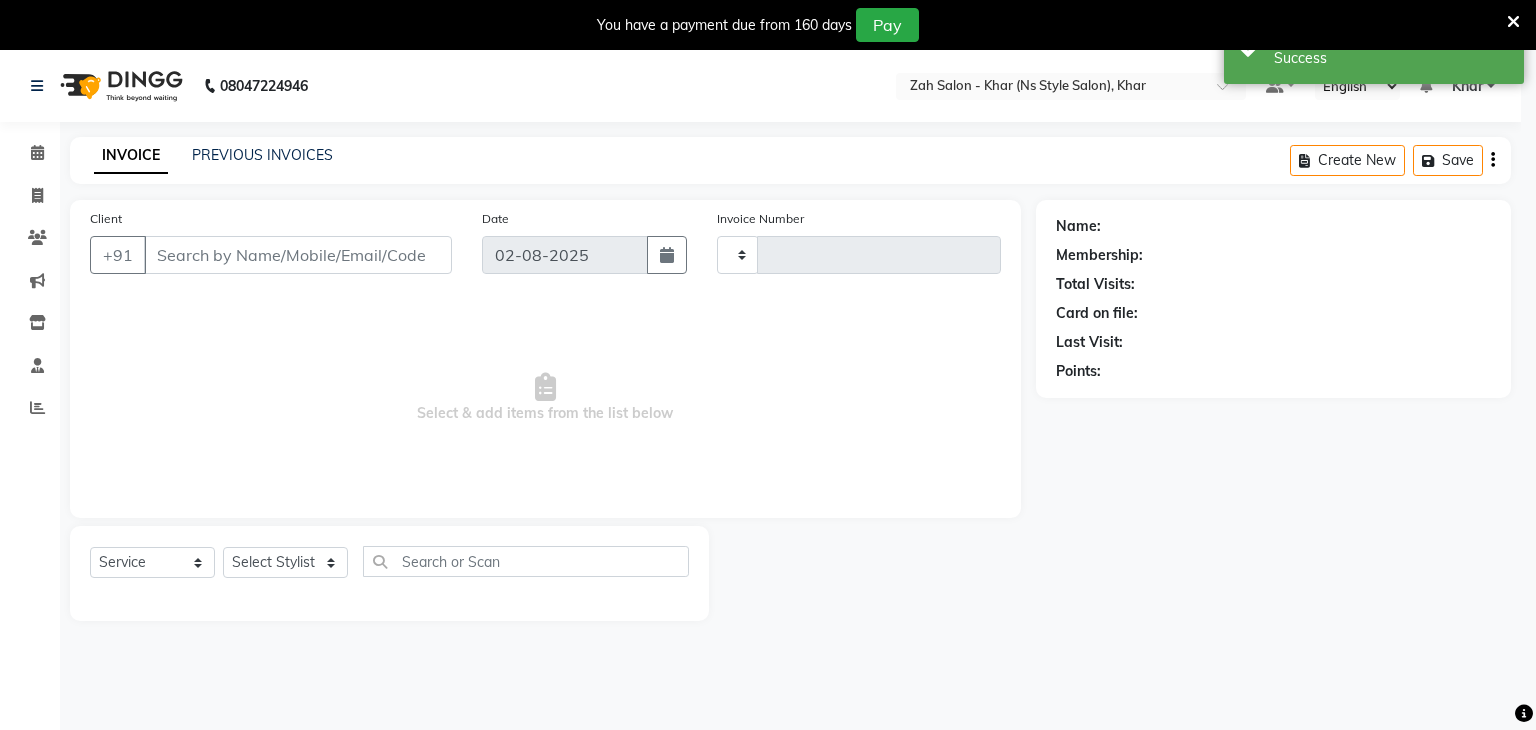 type on "0964" 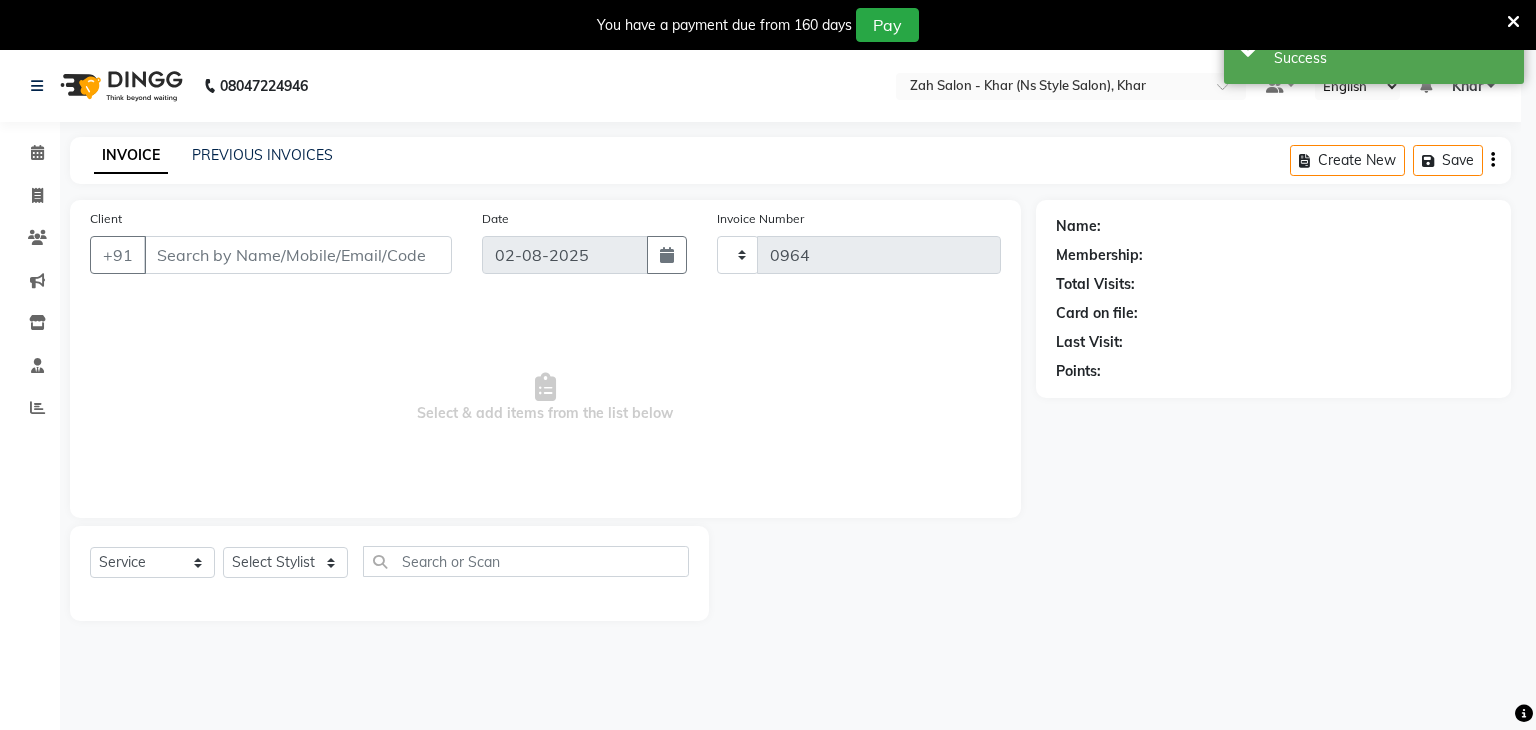 select on "5619" 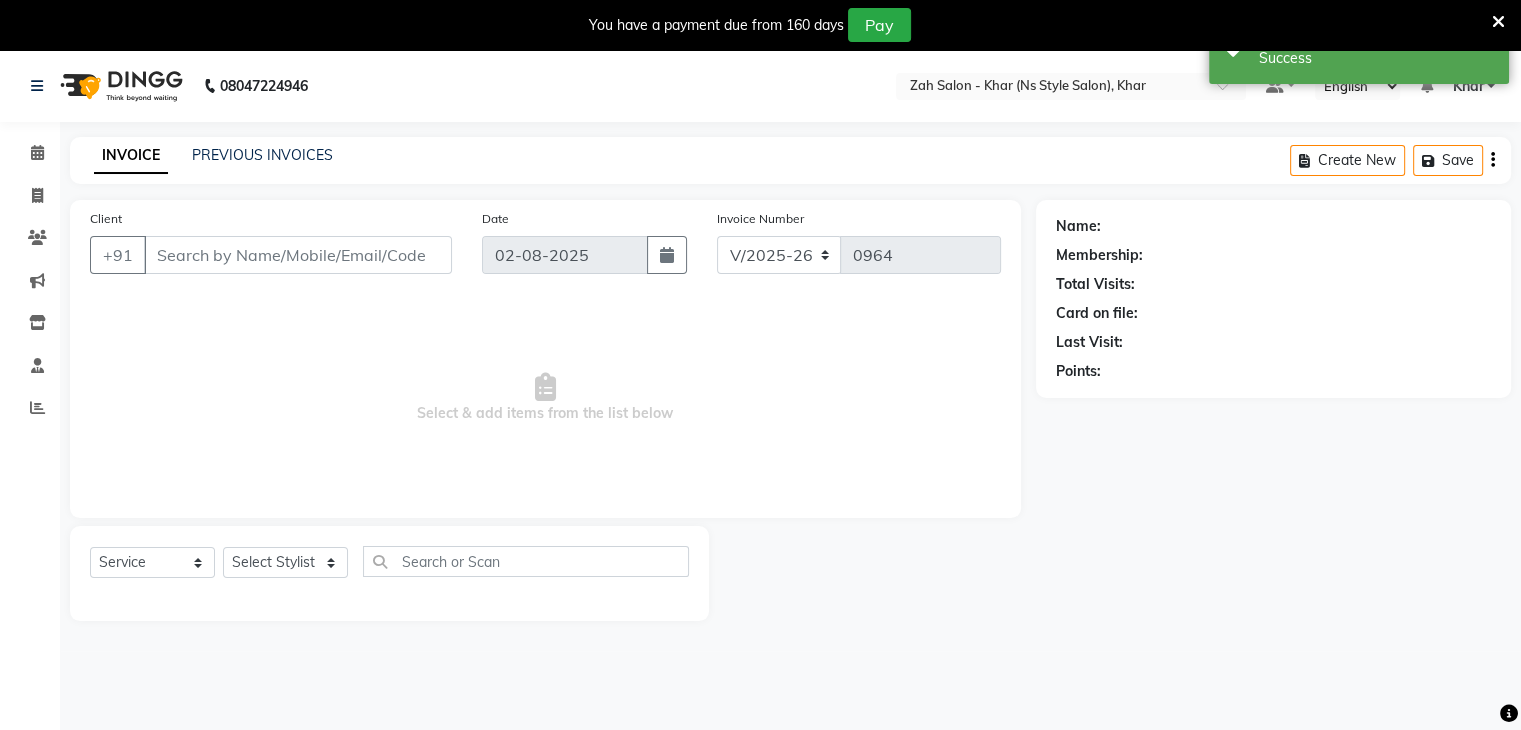 type on "99******91" 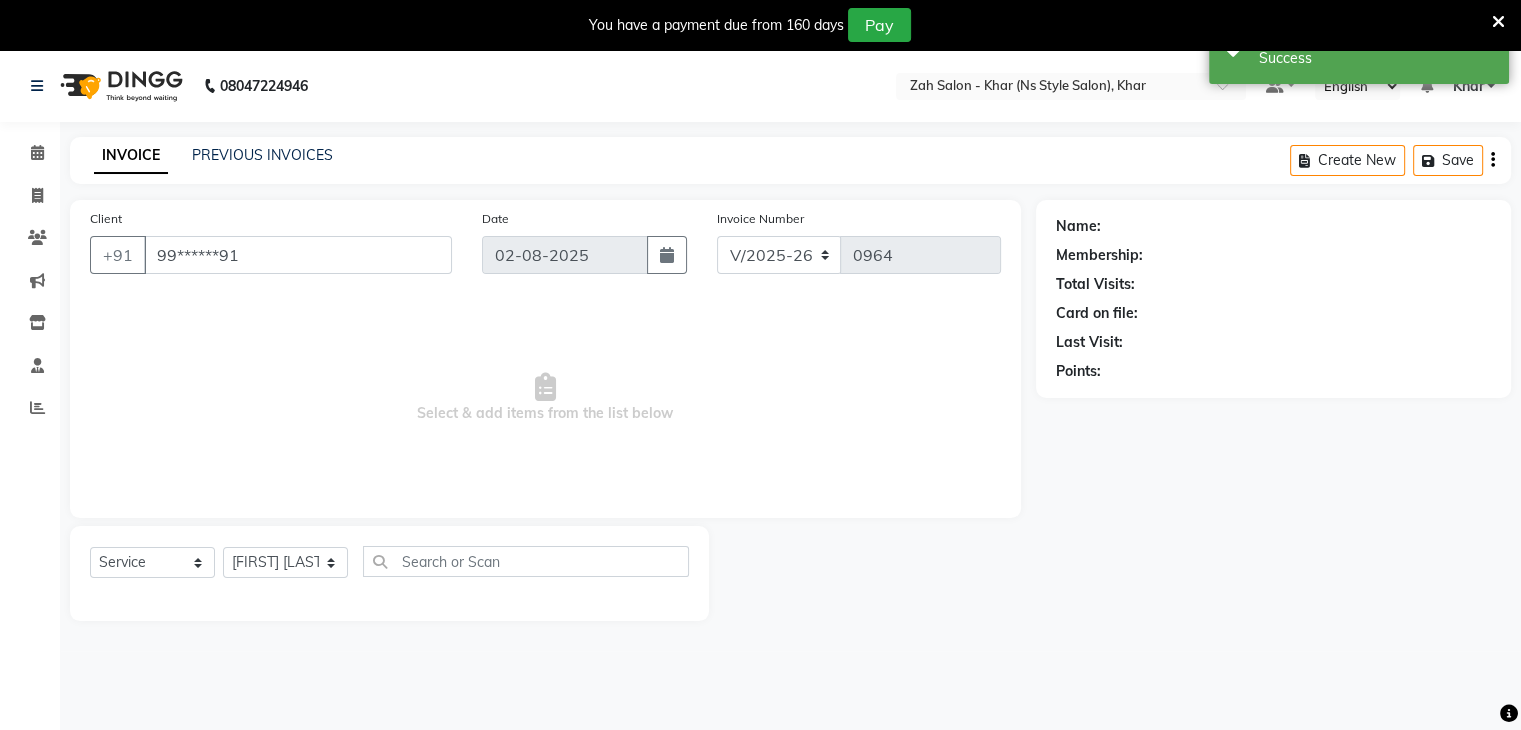select on "1: Object" 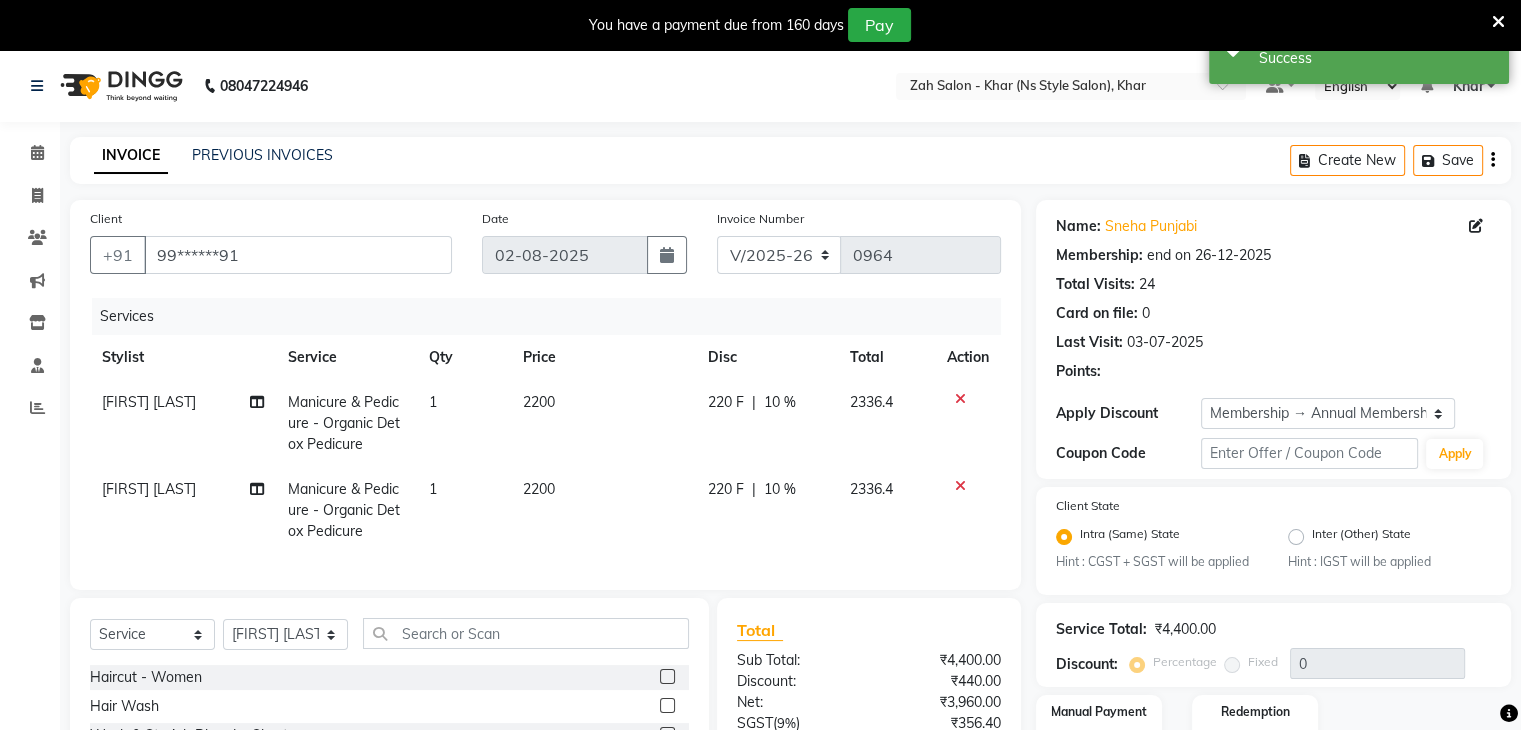 type on "10" 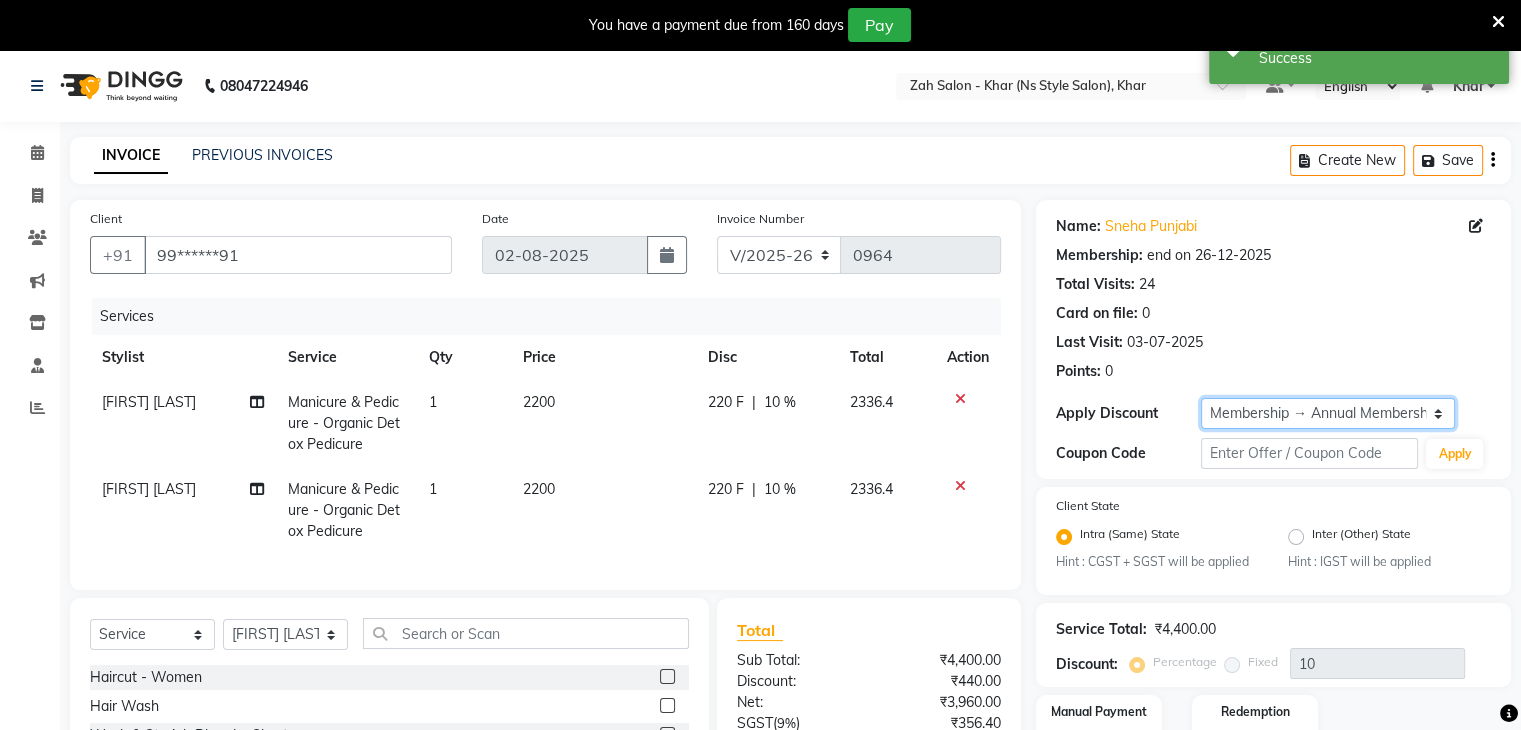 click on "Select Membership → Annual Membership  Coupon → Daily Discount Coupon → Managers@10 Coupon → Am/bh/acct Coupon → Am/bh/acct Coupon → Manager 15 Coupon → Manager 10" 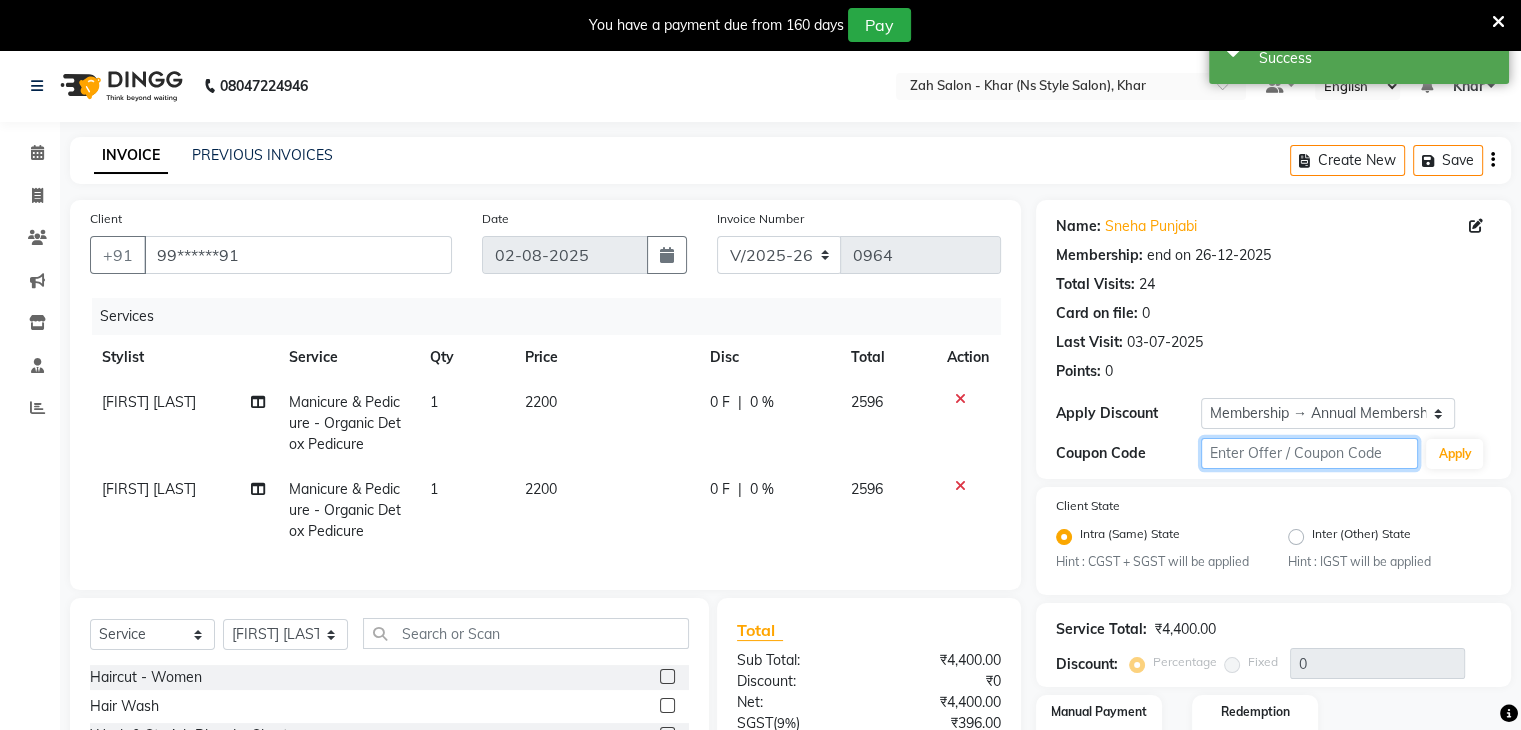 click 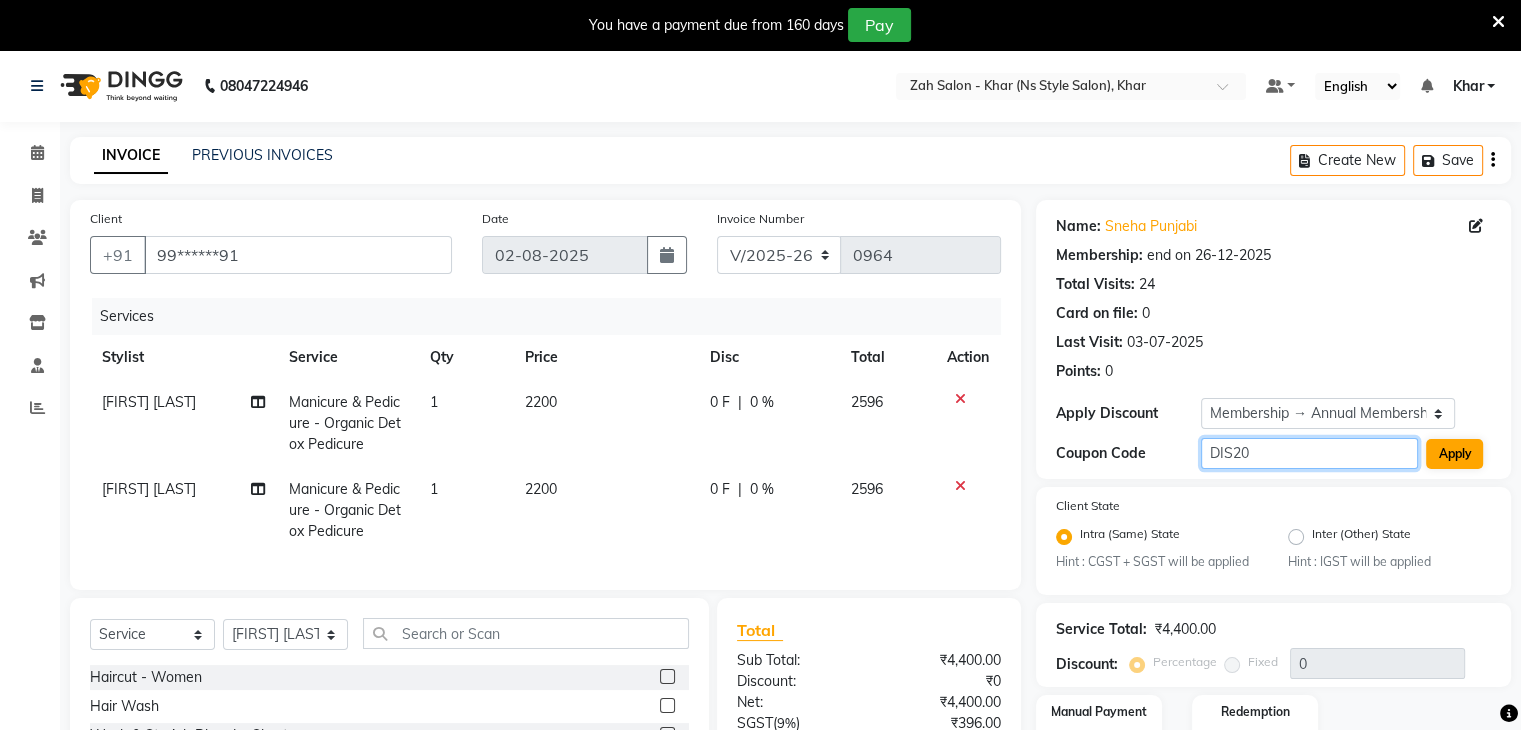 type on "DIS20" 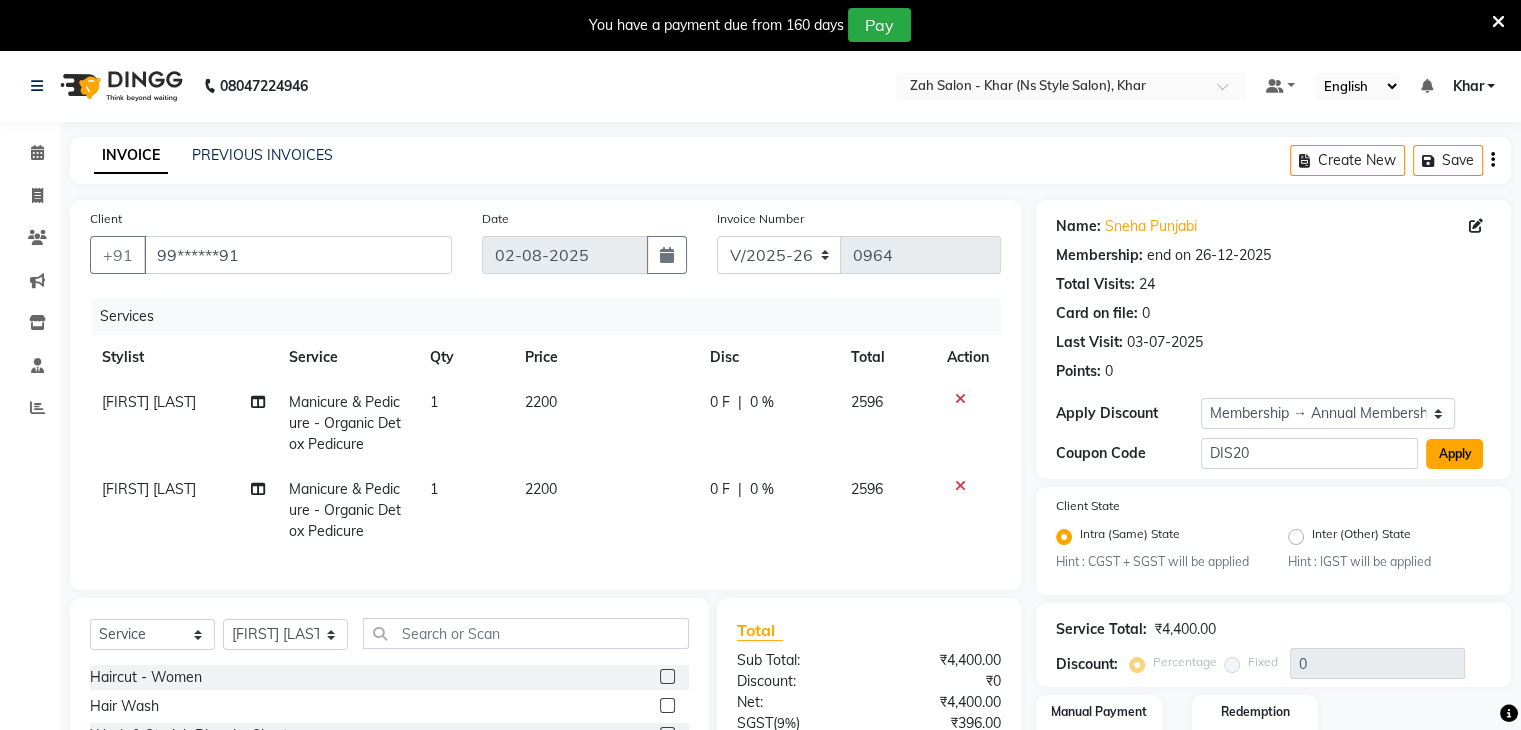 click on "Apply" 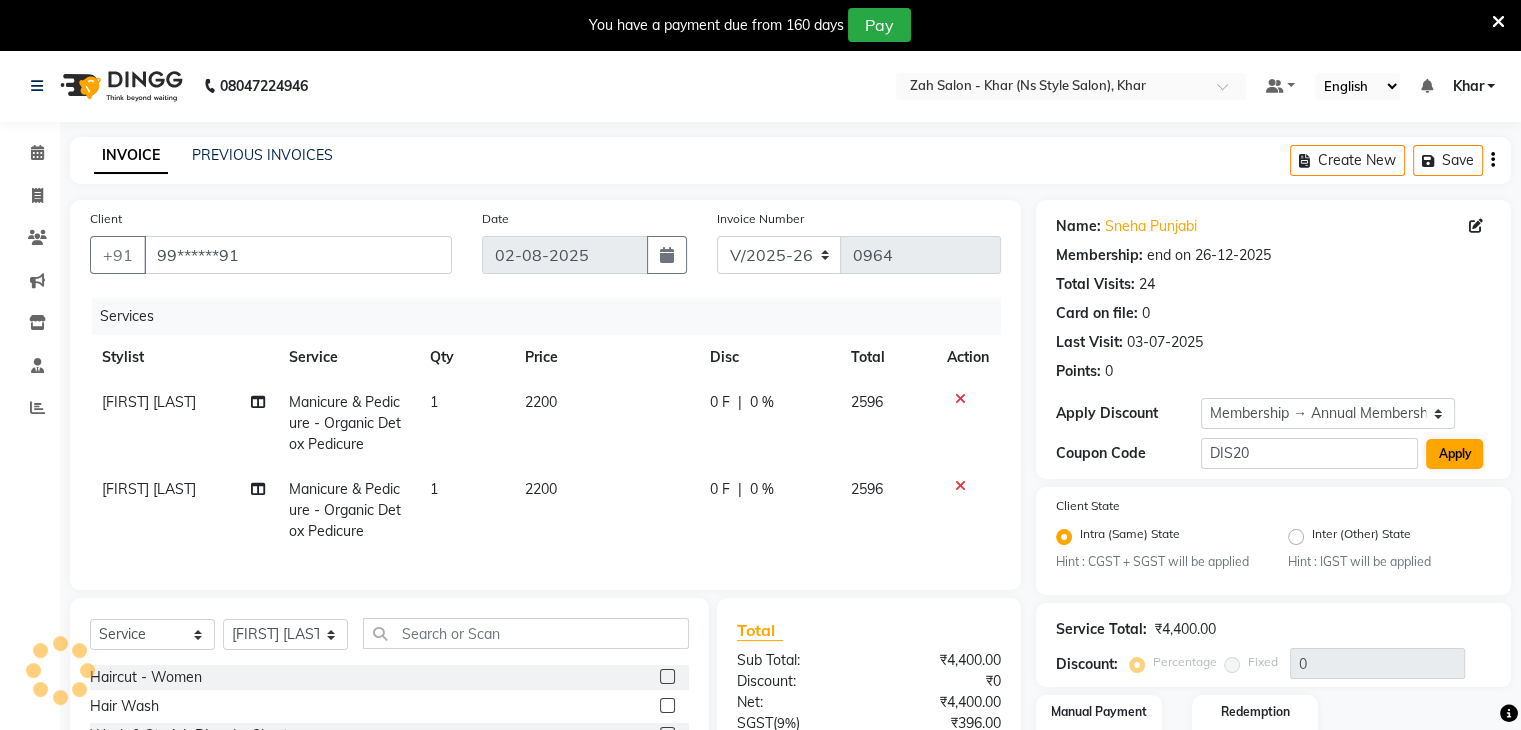 type on "20" 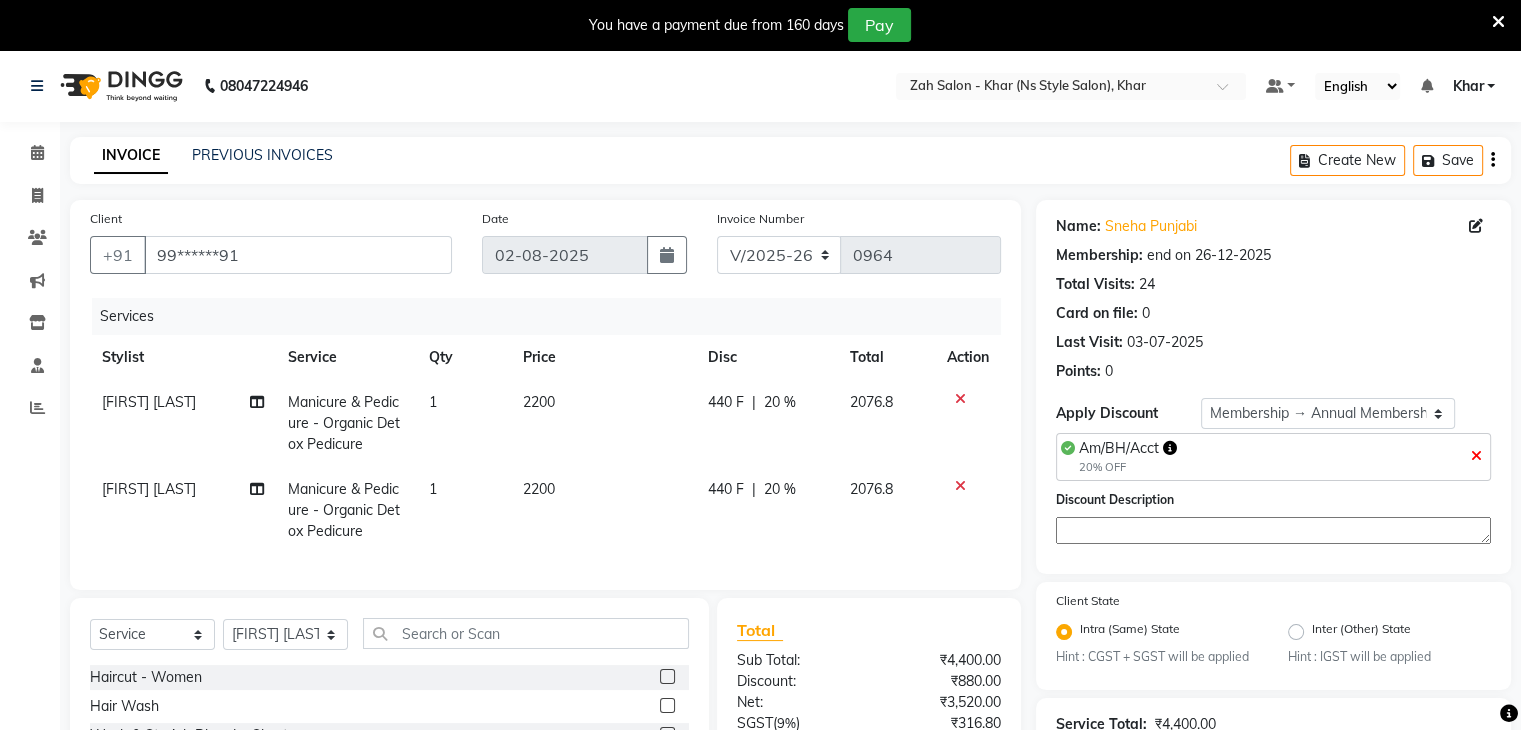 click 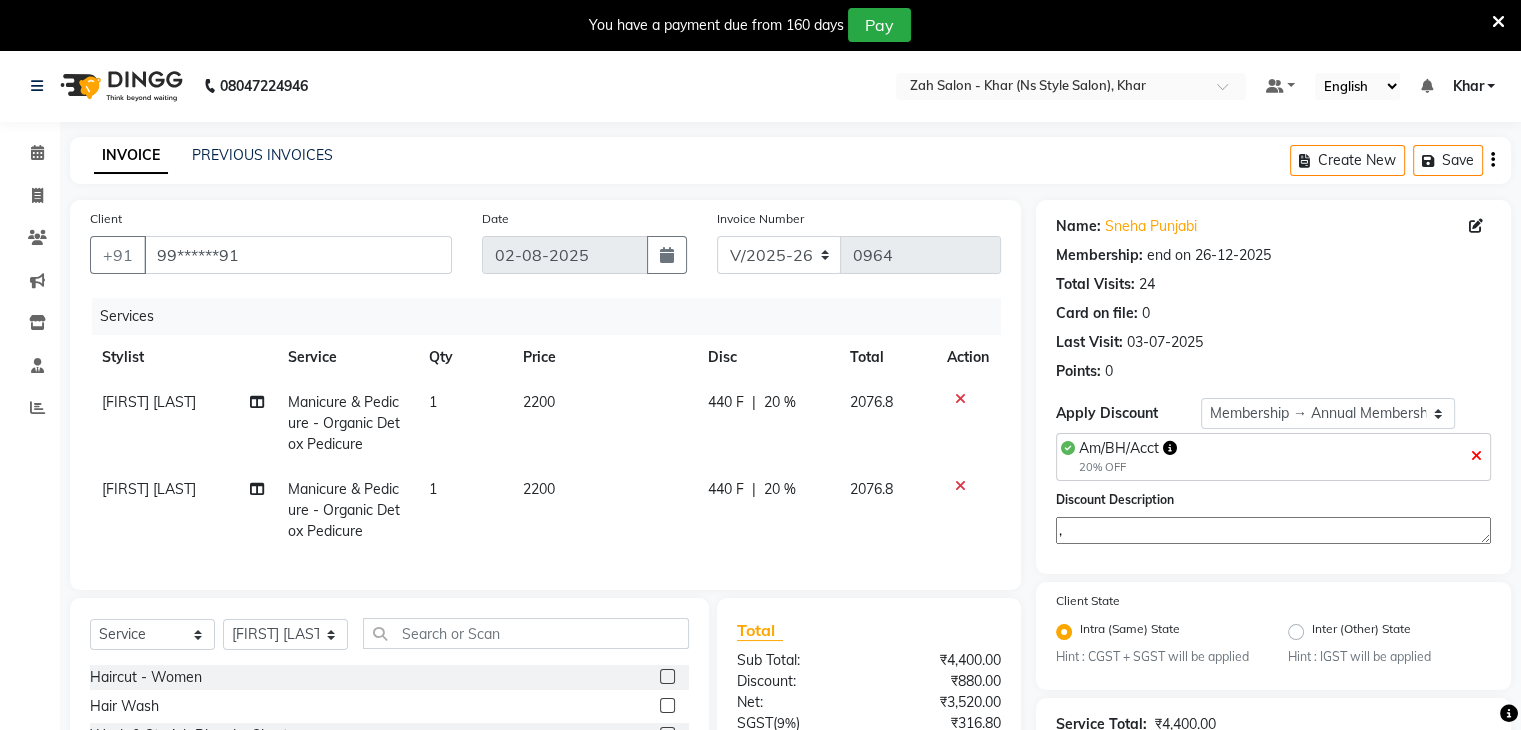 scroll, scrollTop: 232, scrollLeft: 0, axis: vertical 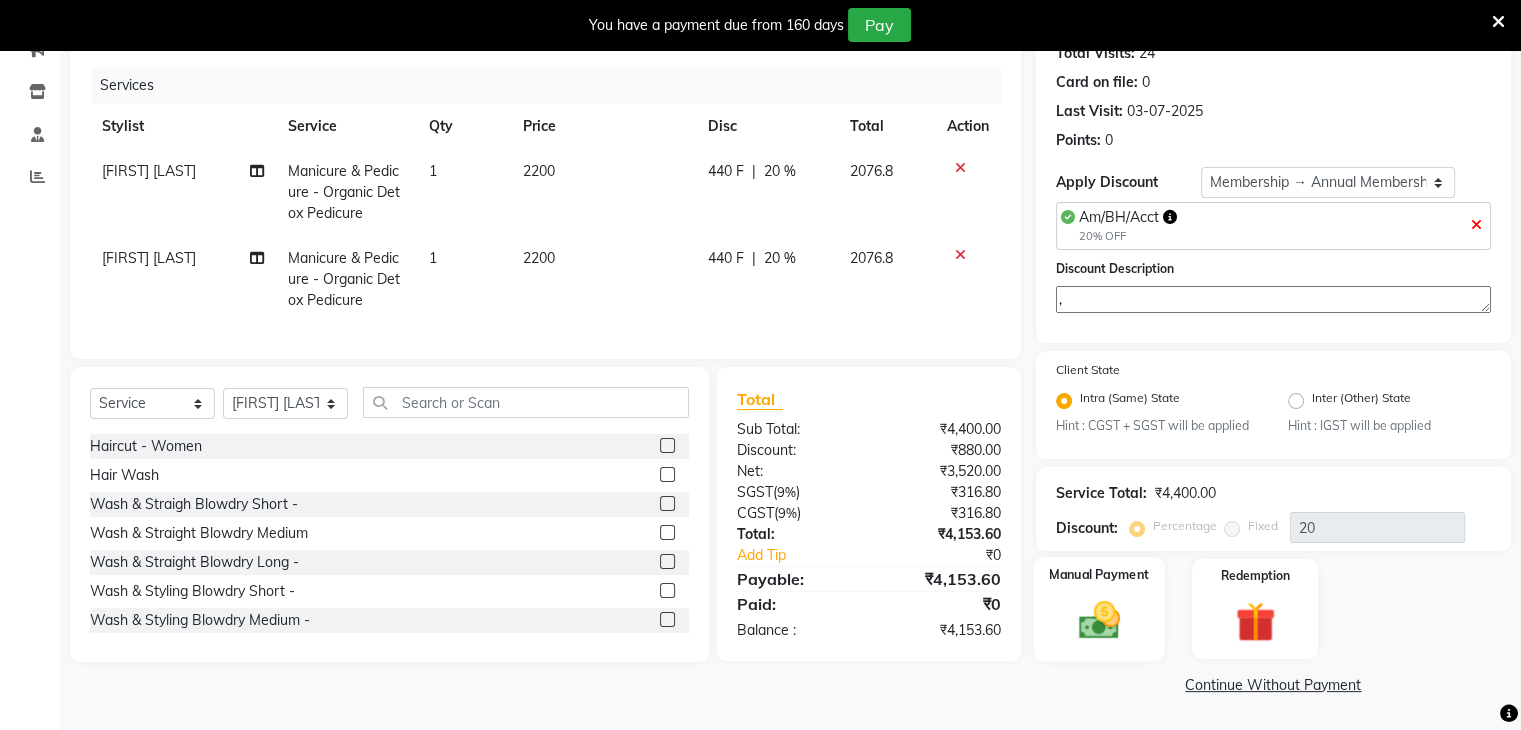 type on "," 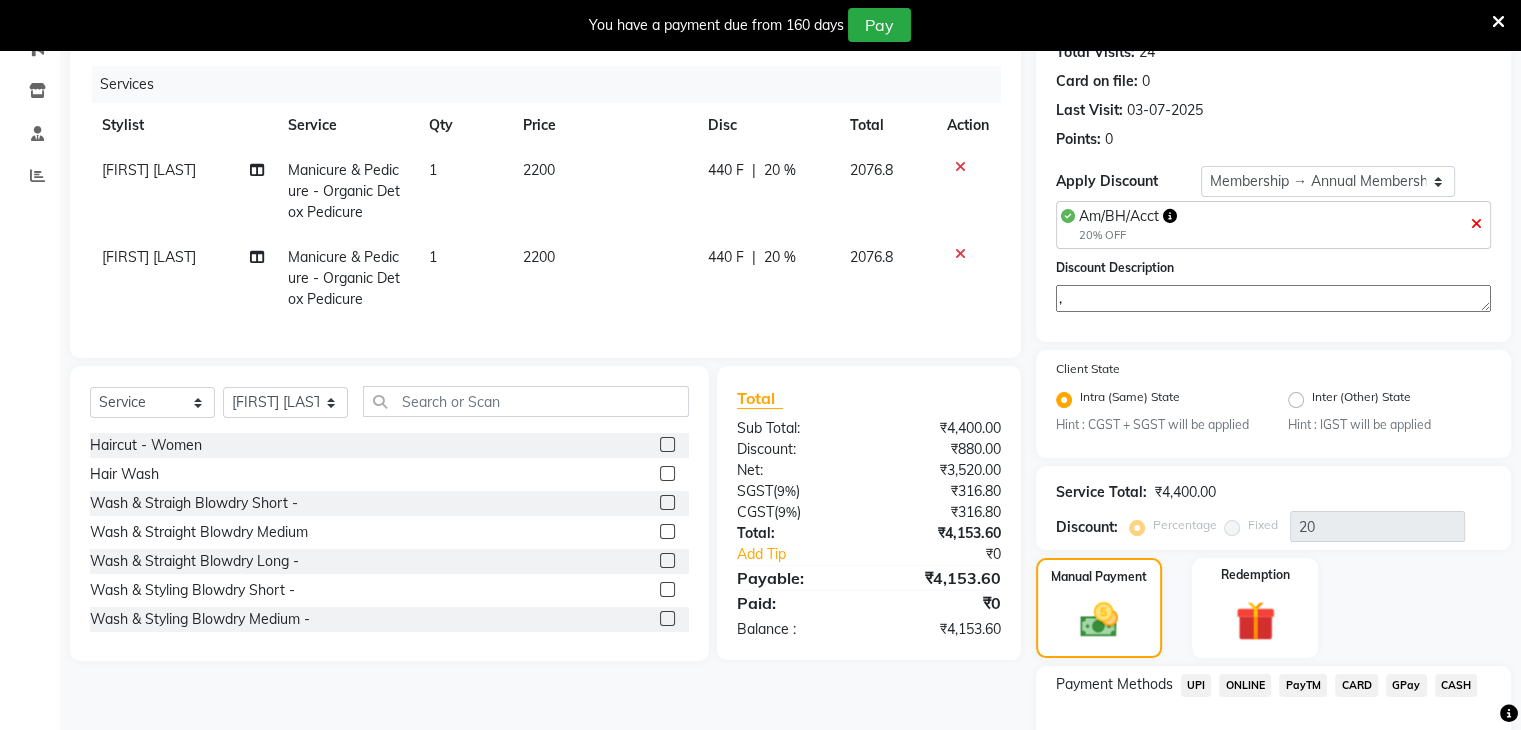 scroll, scrollTop: 360, scrollLeft: 0, axis: vertical 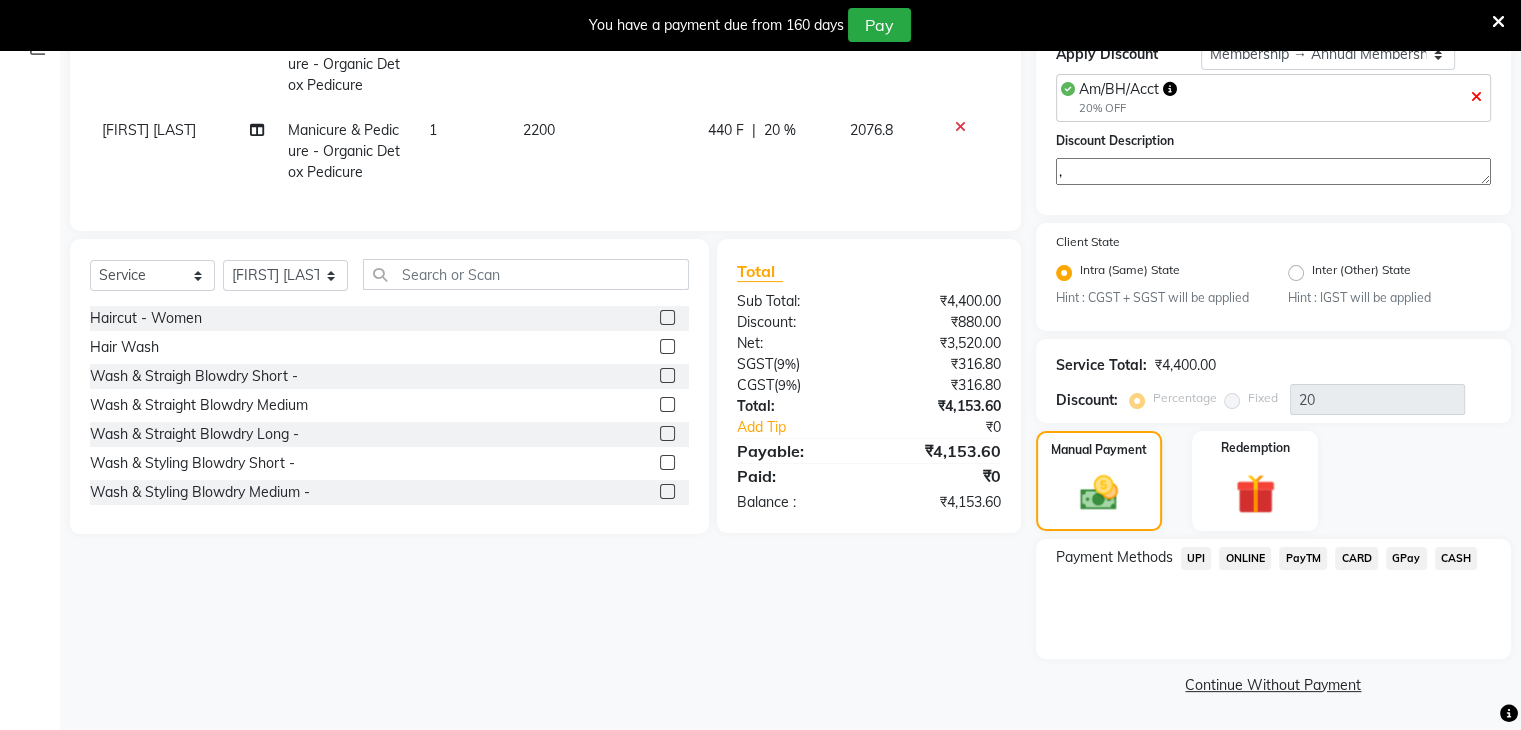 click on "CASH" 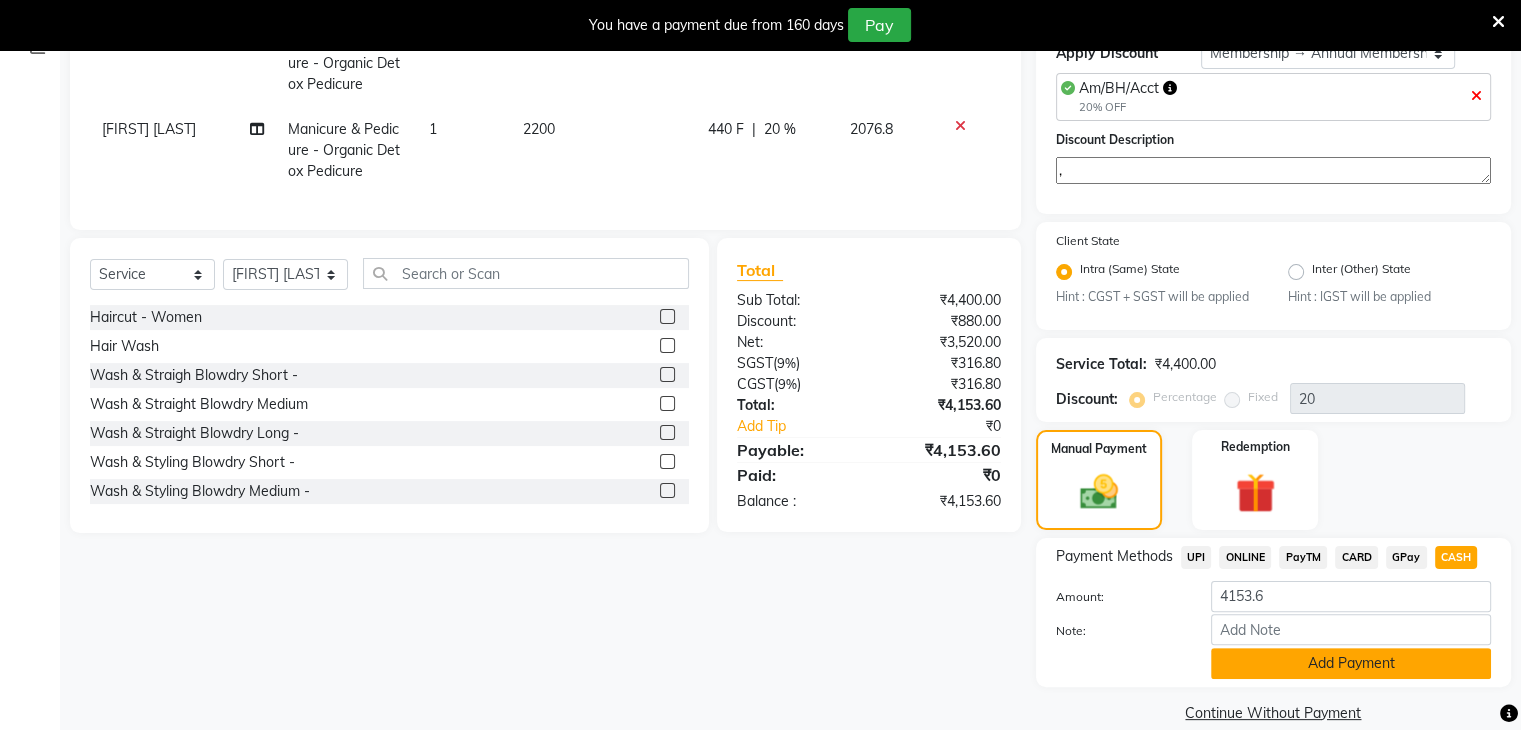 click on "Add Payment" 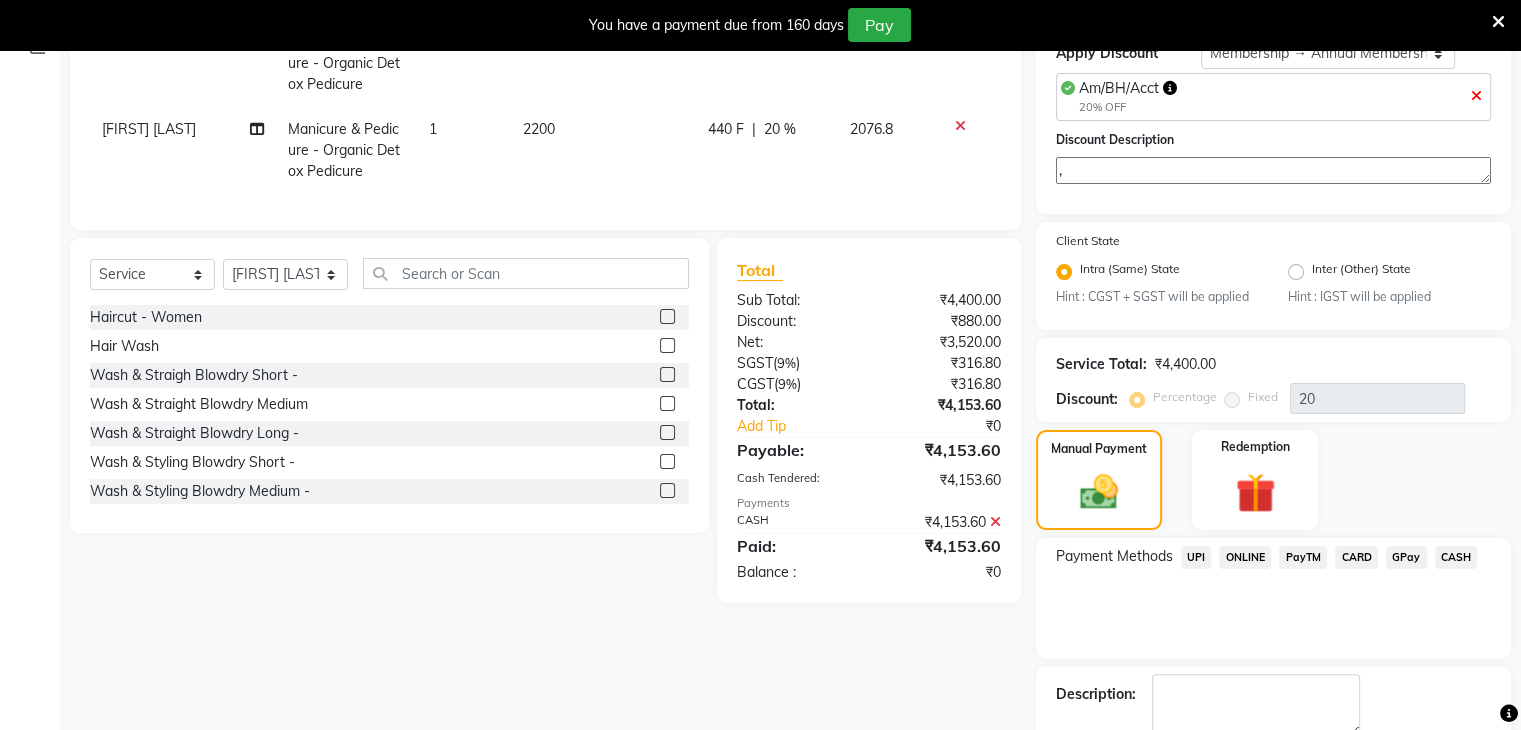 scroll, scrollTop: 472, scrollLeft: 0, axis: vertical 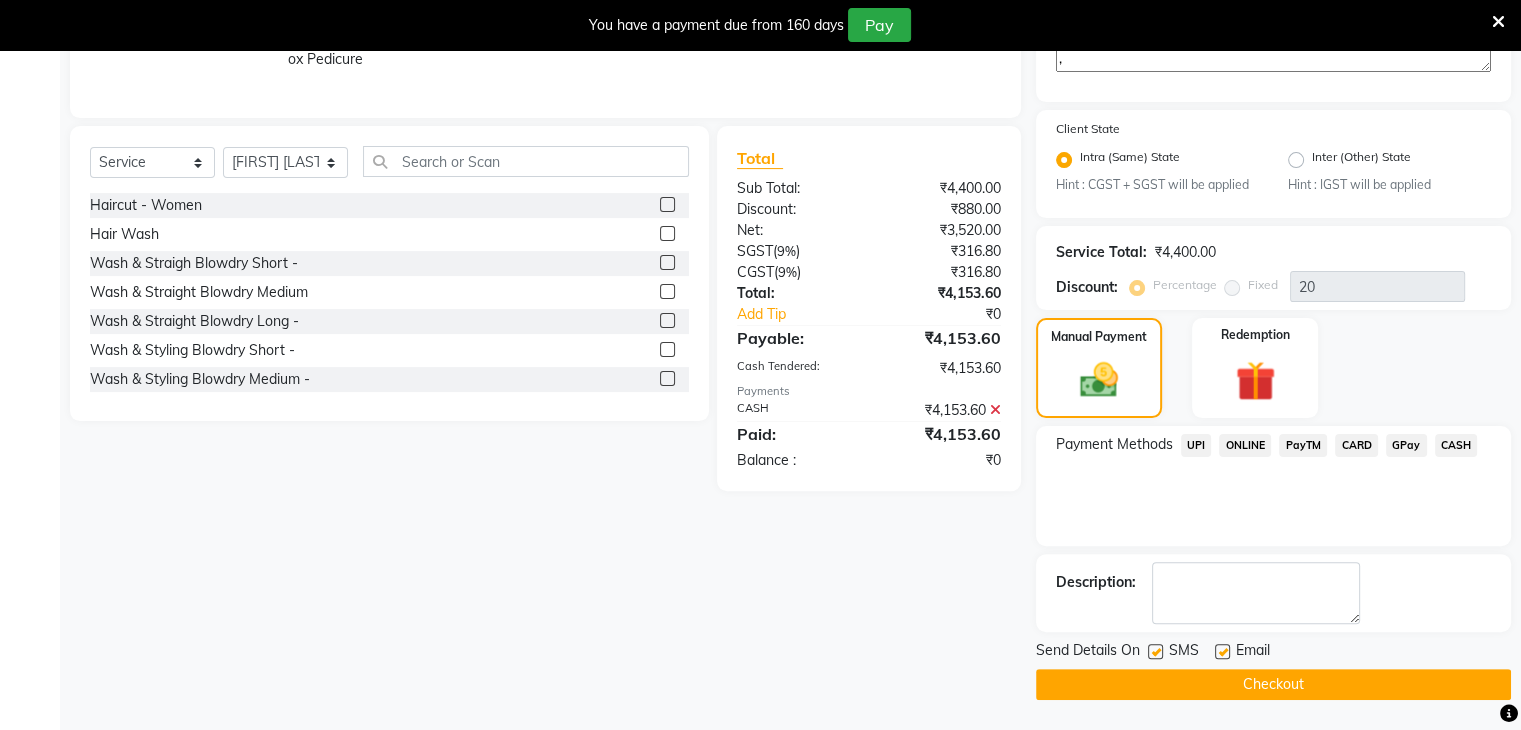 click on "Checkout" 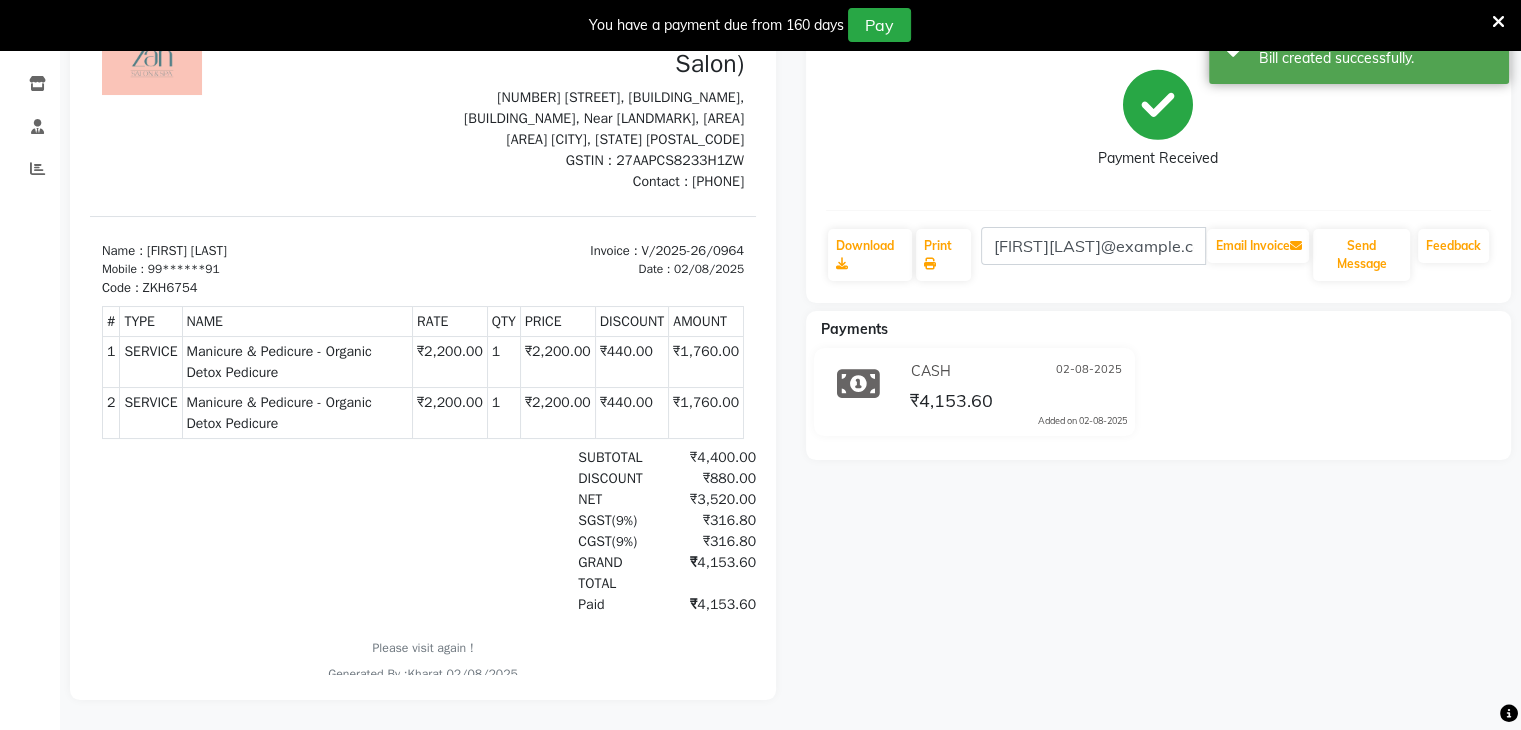 scroll, scrollTop: 0, scrollLeft: 0, axis: both 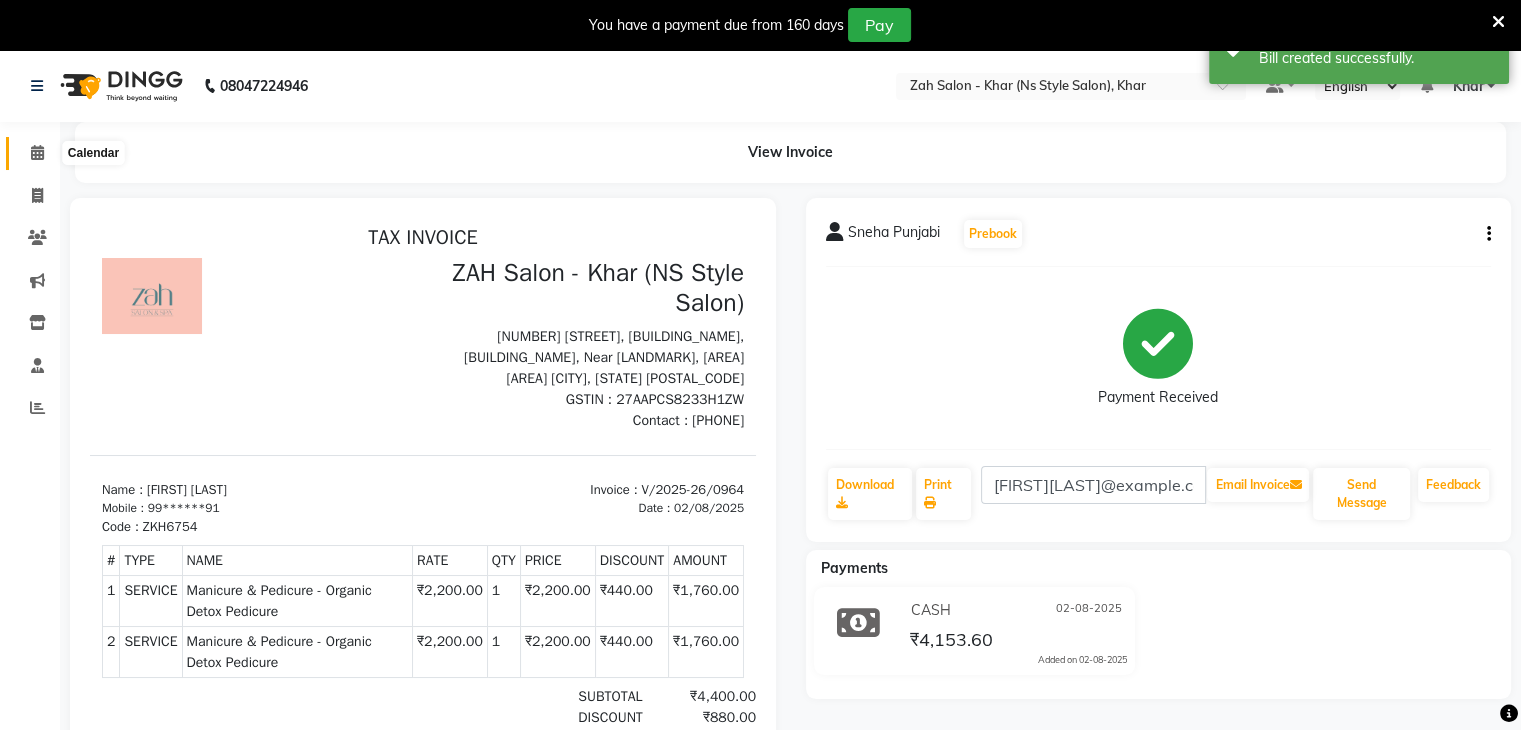 click 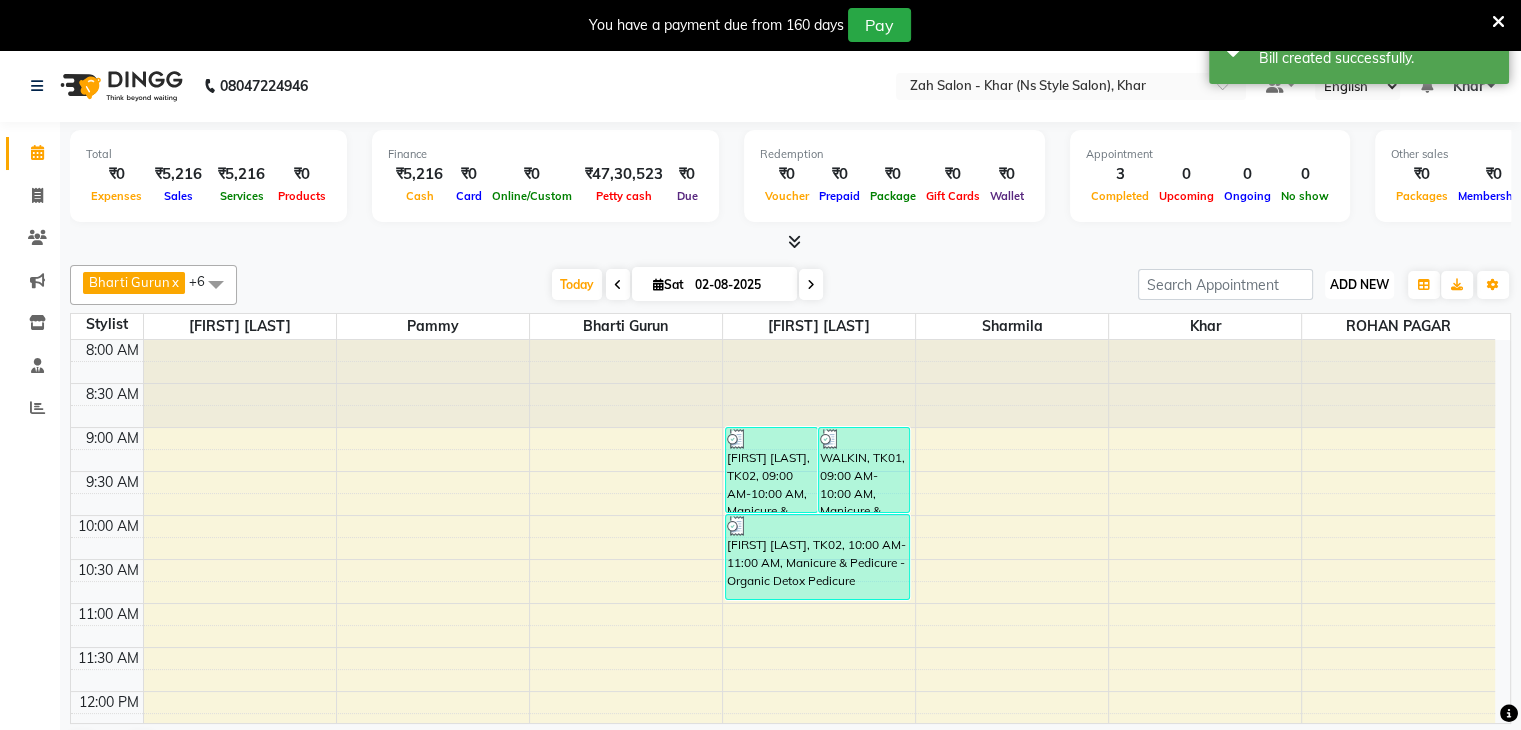 click on "ADD NEW" at bounding box center (1359, 284) 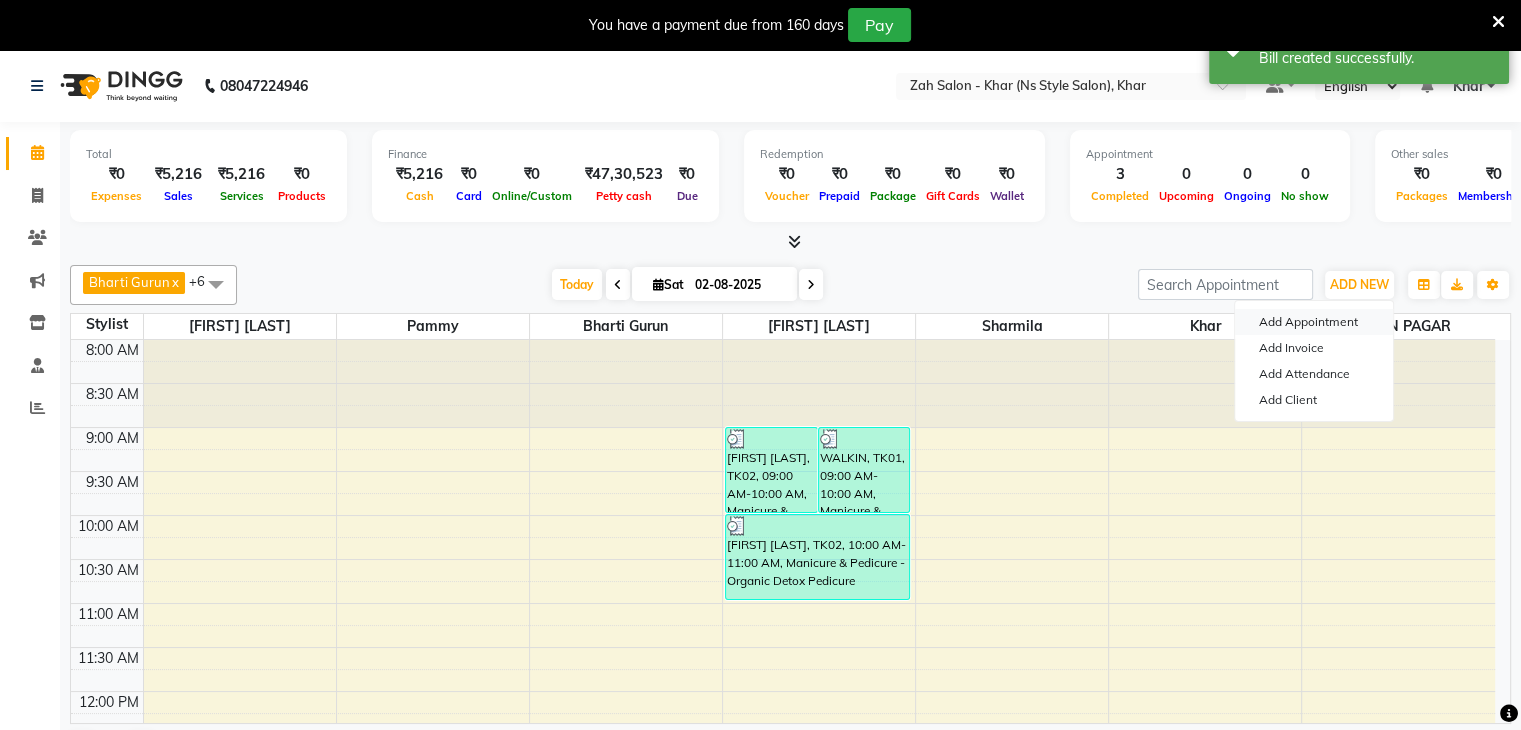 click on "Add Appointment" at bounding box center [1314, 322] 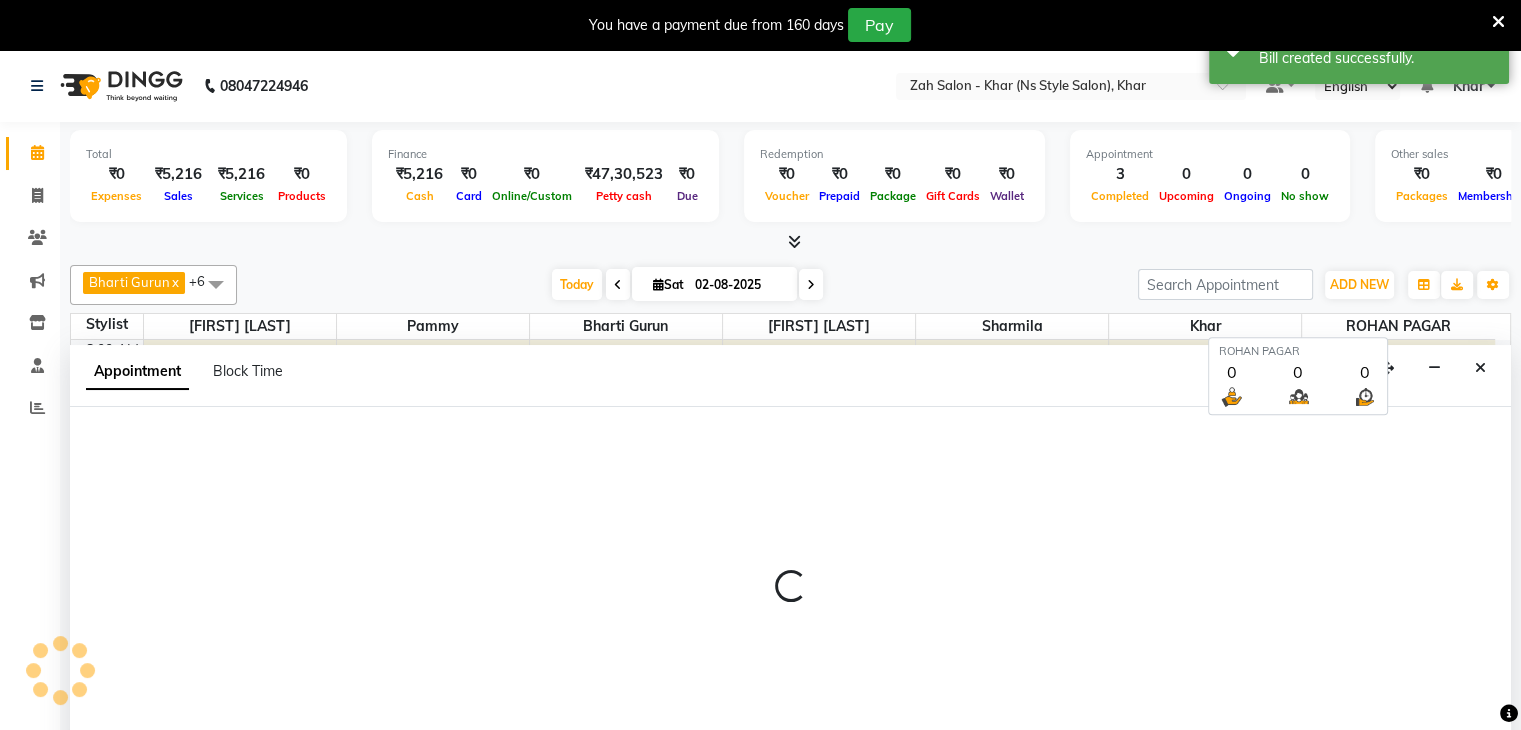 scroll, scrollTop: 51, scrollLeft: 0, axis: vertical 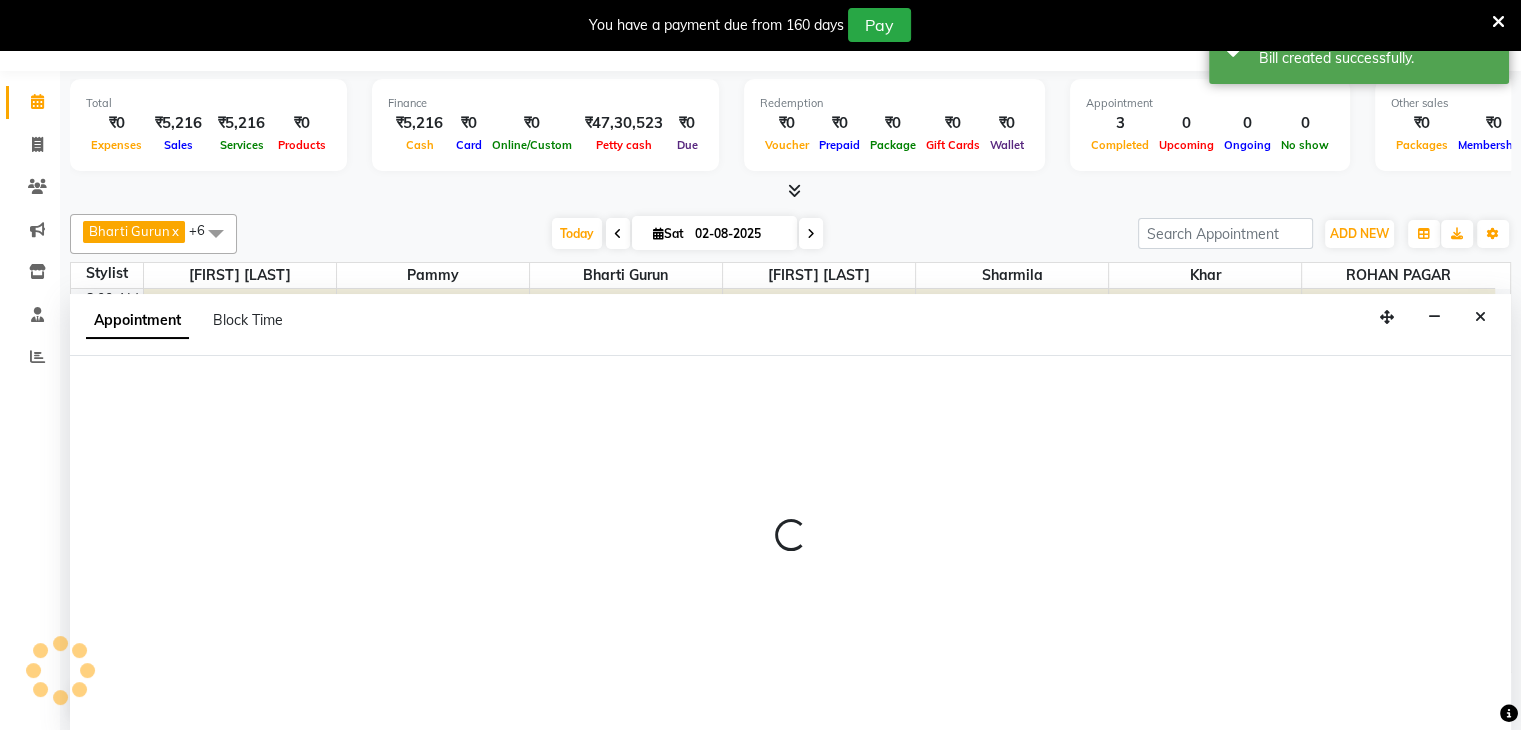 select on "540" 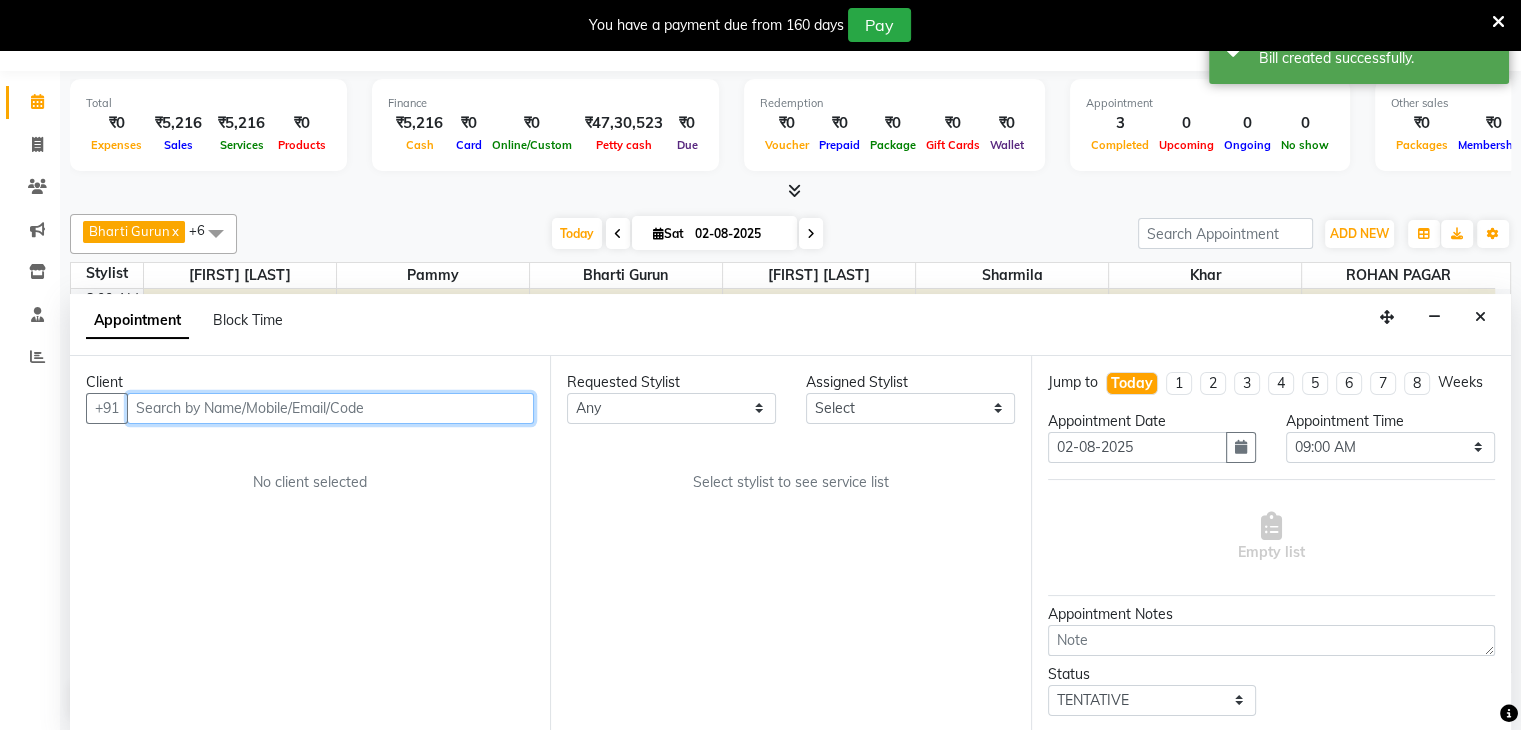 click at bounding box center [330, 408] 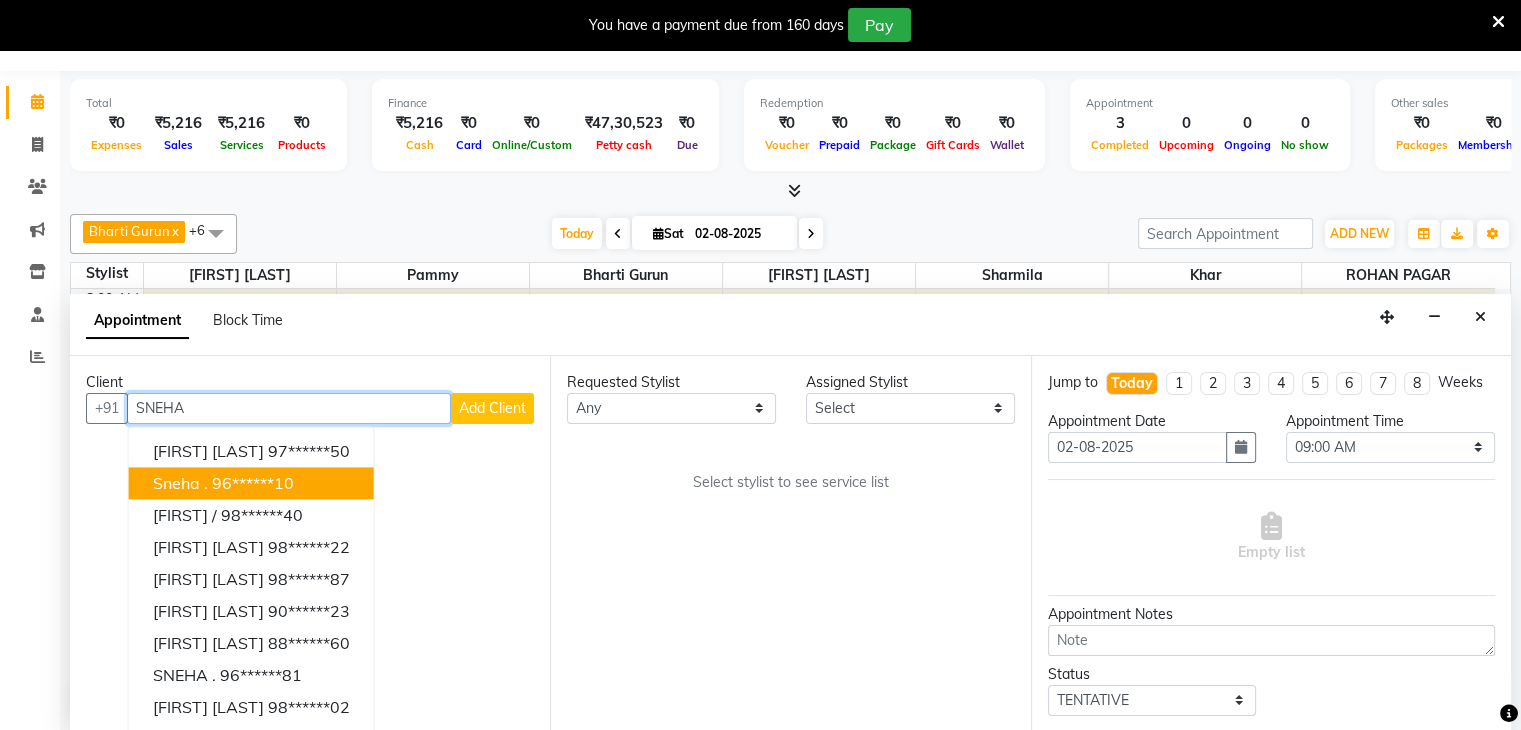 drag, startPoint x: 209, startPoint y: 461, endPoint x: 207, endPoint y: 481, distance: 20.09975 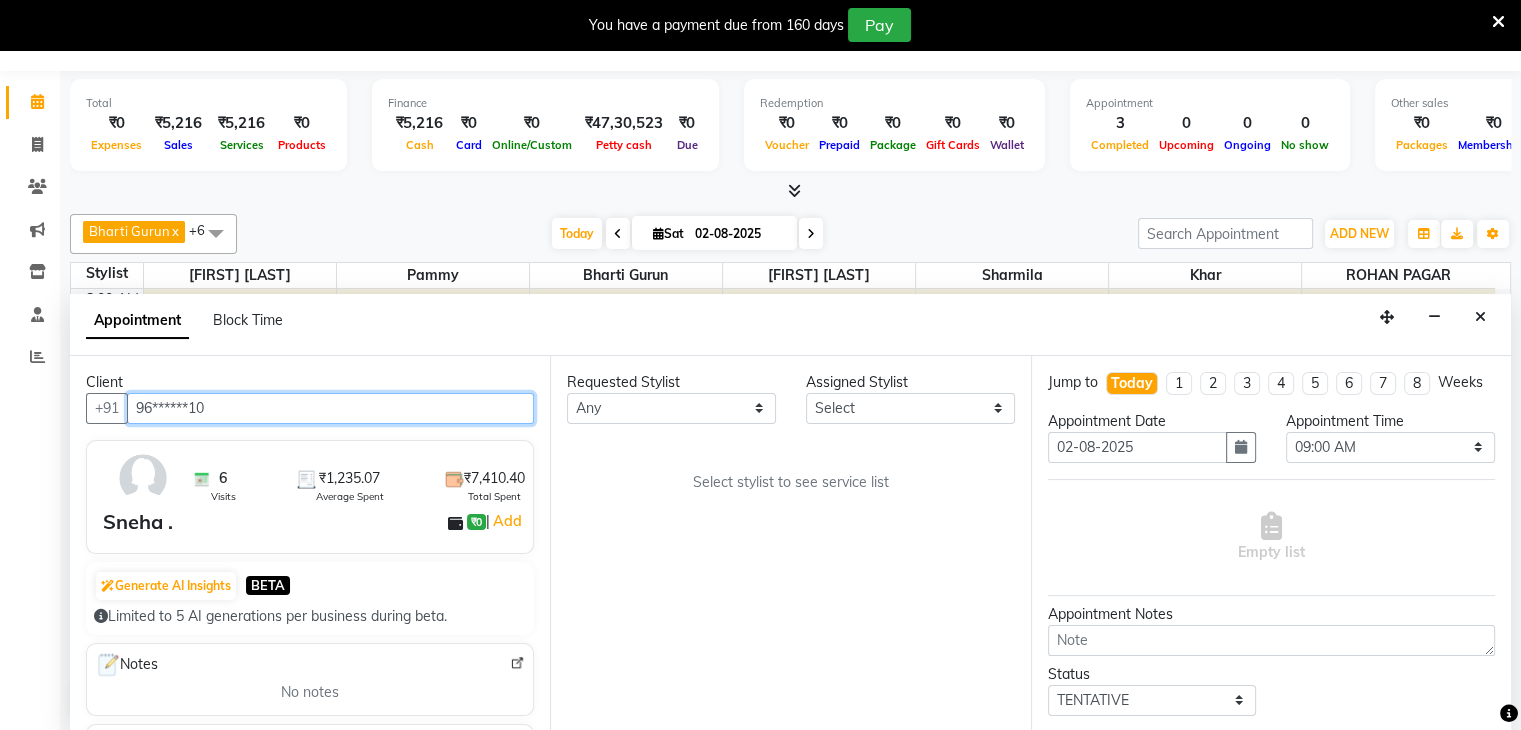 click on "96******10" at bounding box center [330, 408] 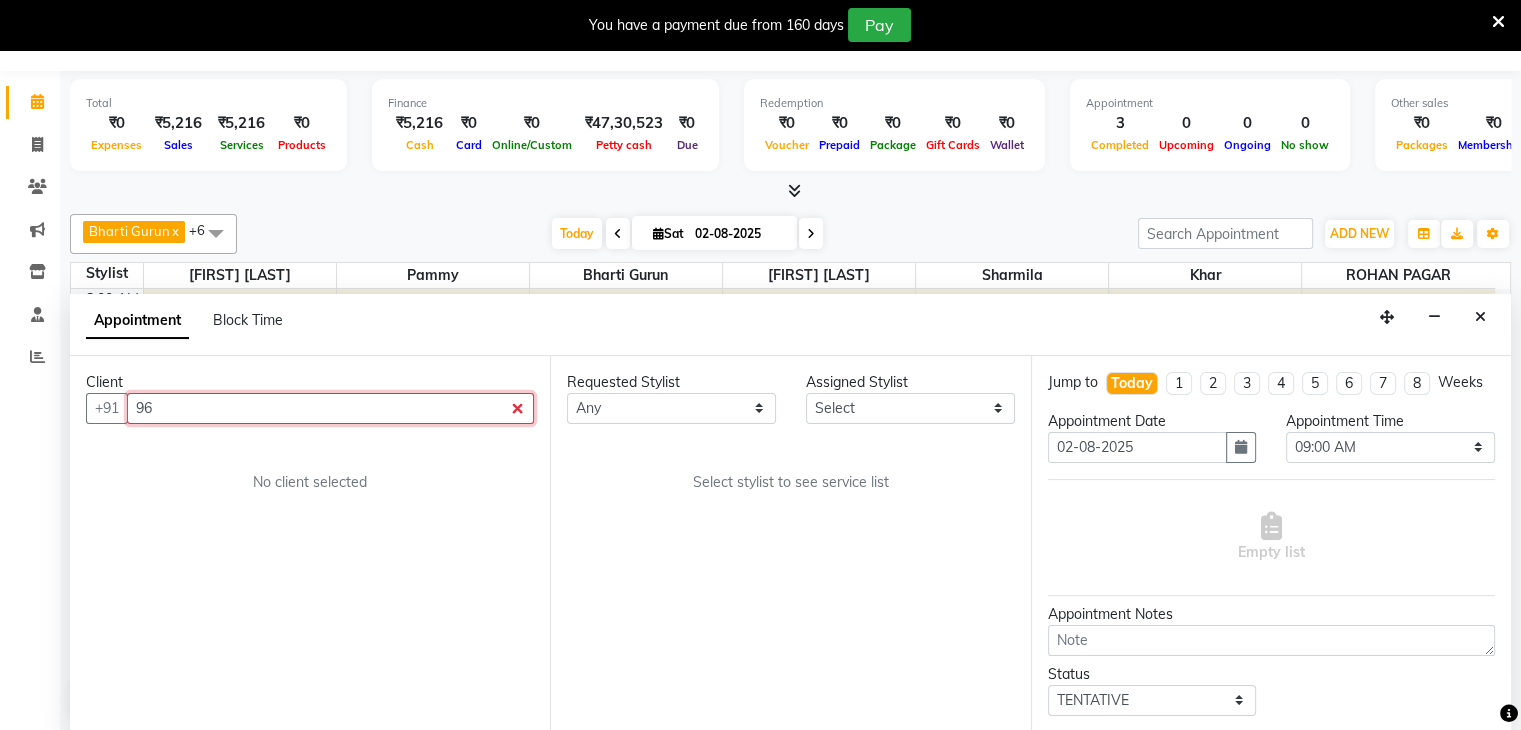 type on "9" 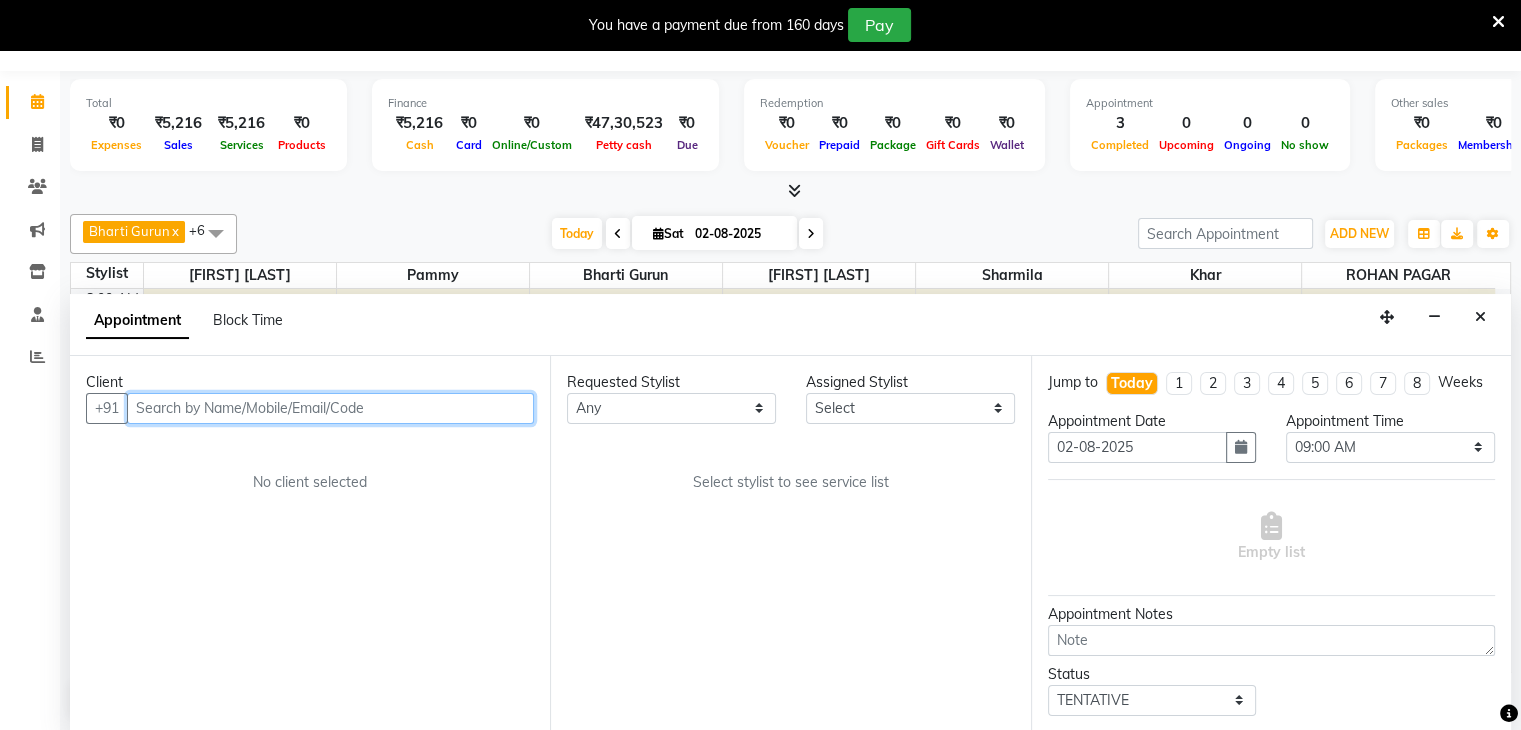 click at bounding box center [330, 408] 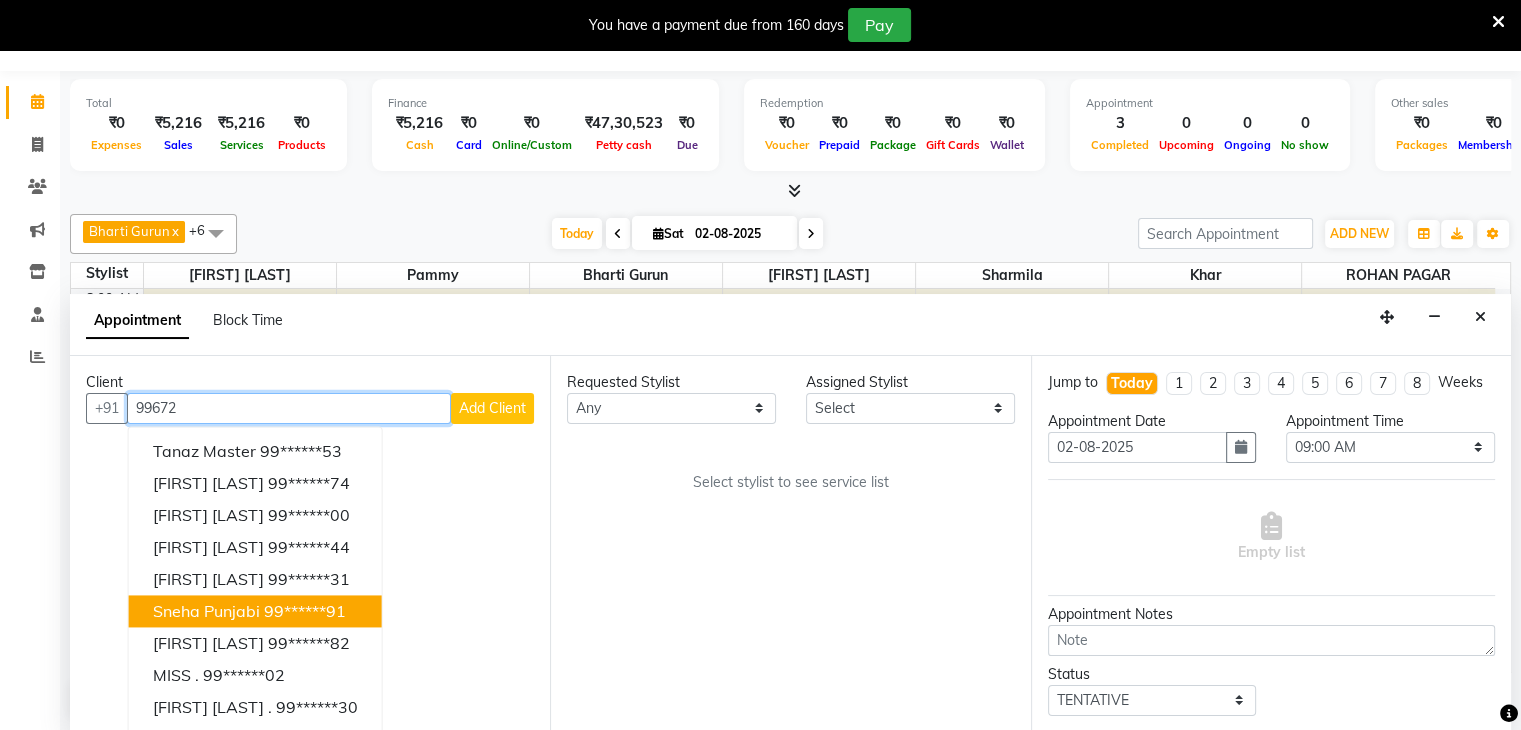 click on "Sneha Punjabi" at bounding box center (206, 611) 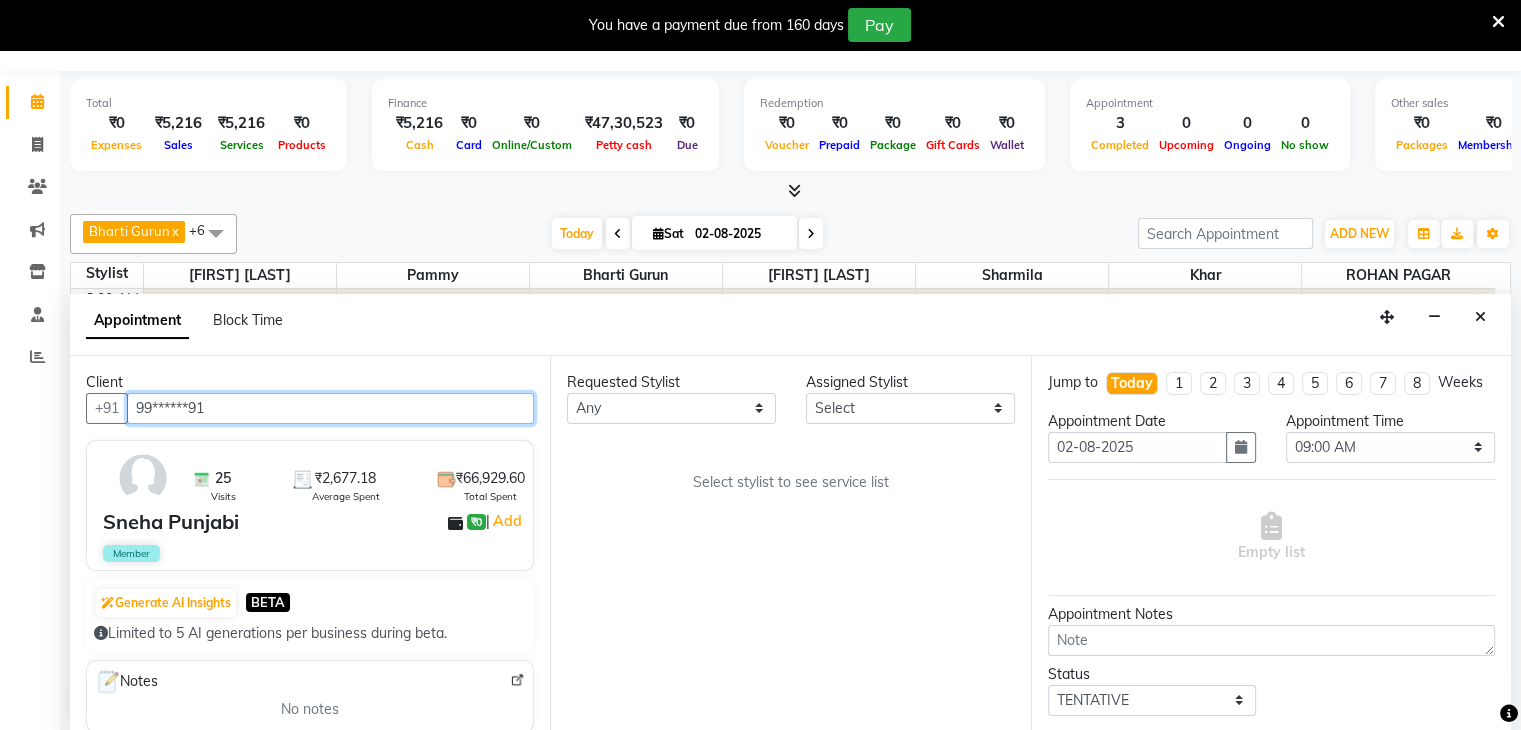 type on "99******91" 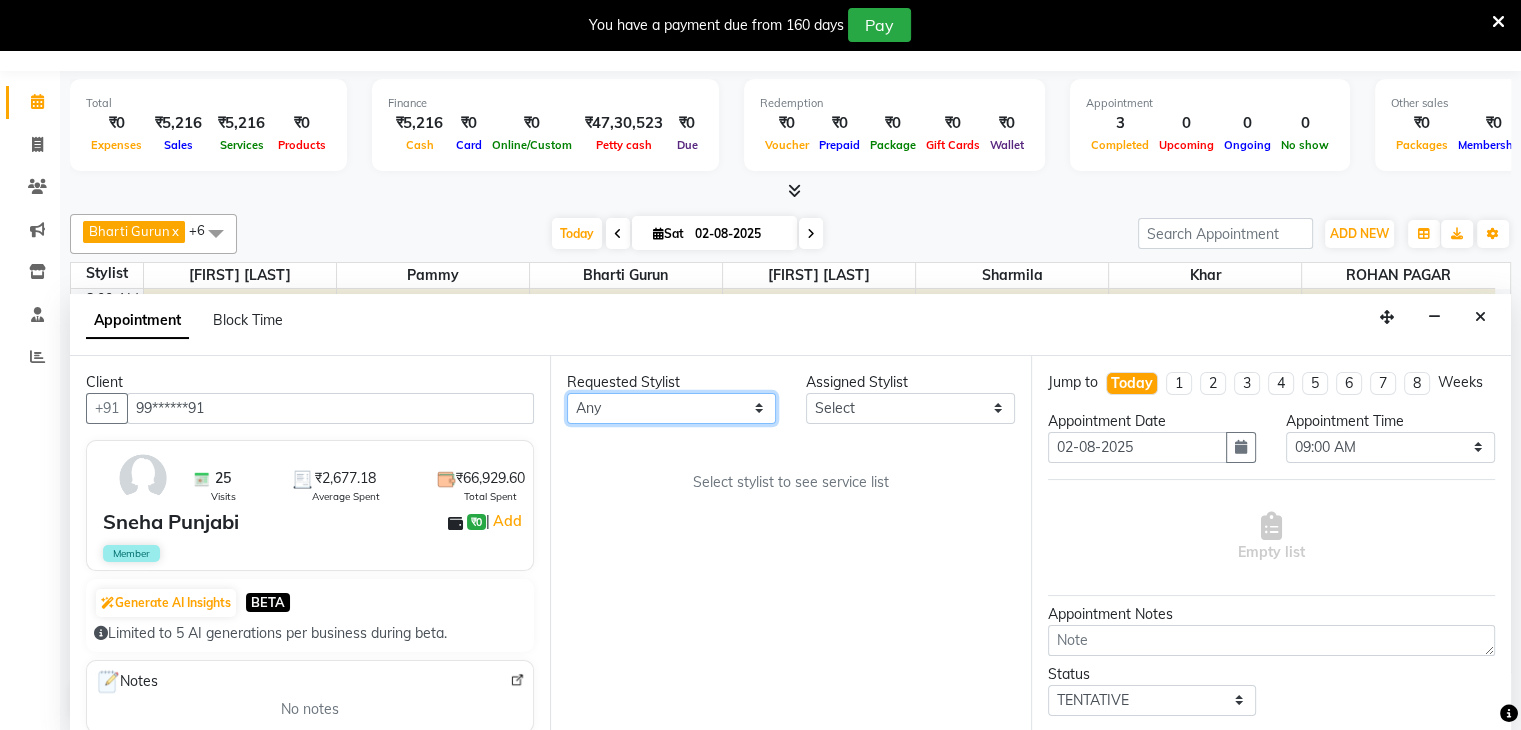 click on "Any Bharti Gurun Kalpesh Maheshkar Kavita Bhosale Khar Pammy ROHAN PAGAR Sharmila" at bounding box center (671, 408) 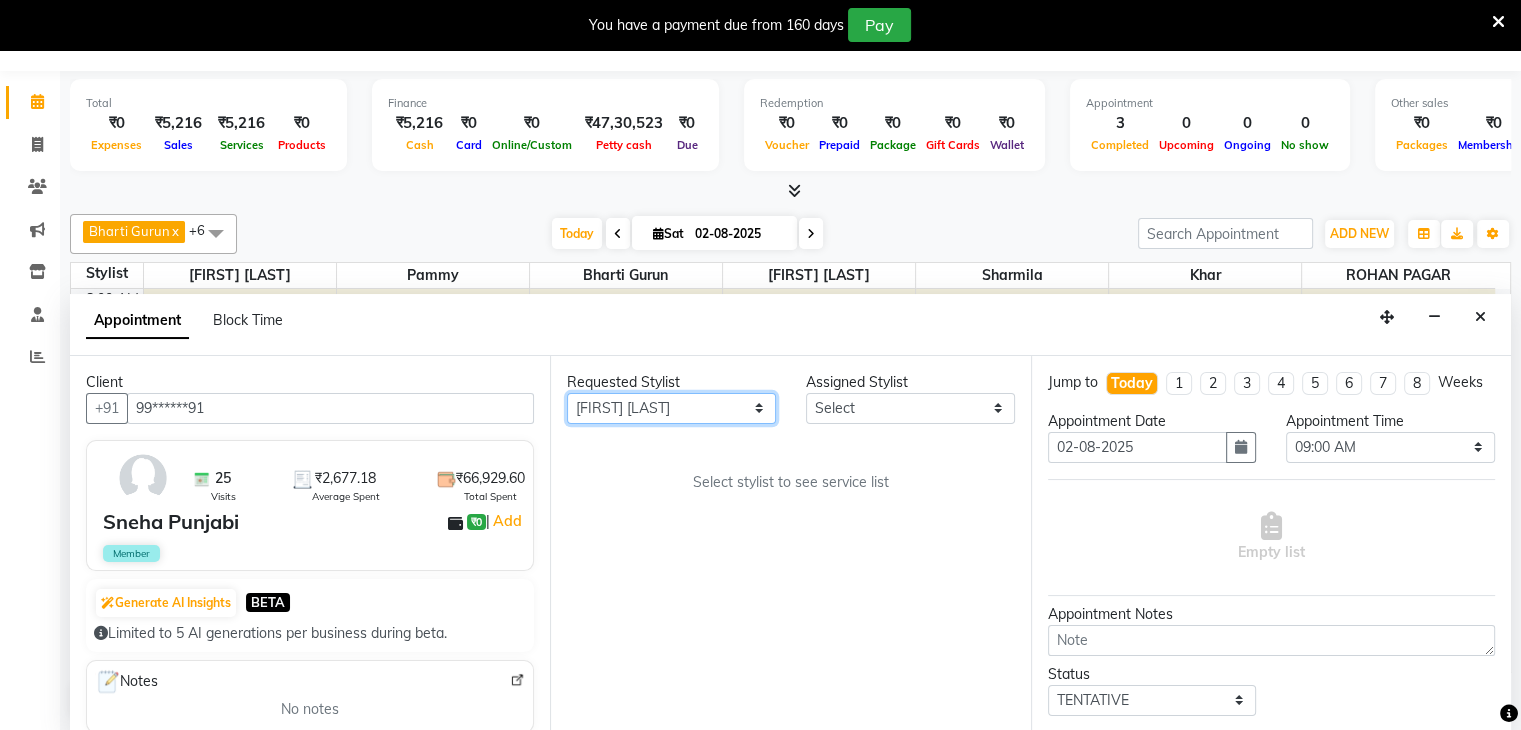 click on "Any Bharti Gurun Kalpesh Maheshkar Kavita Bhosale Khar Pammy ROHAN PAGAR Sharmila" at bounding box center (671, 408) 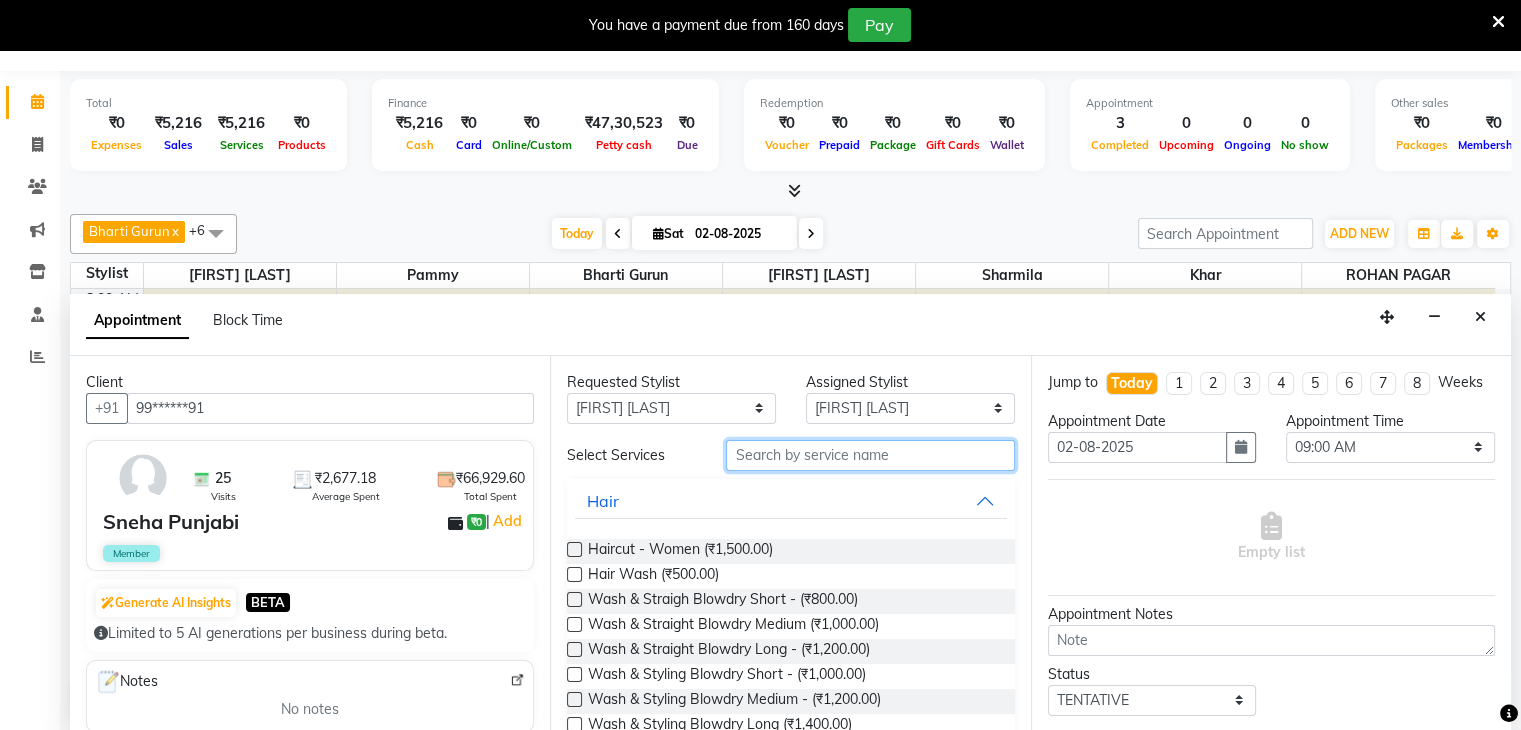click at bounding box center (870, 455) 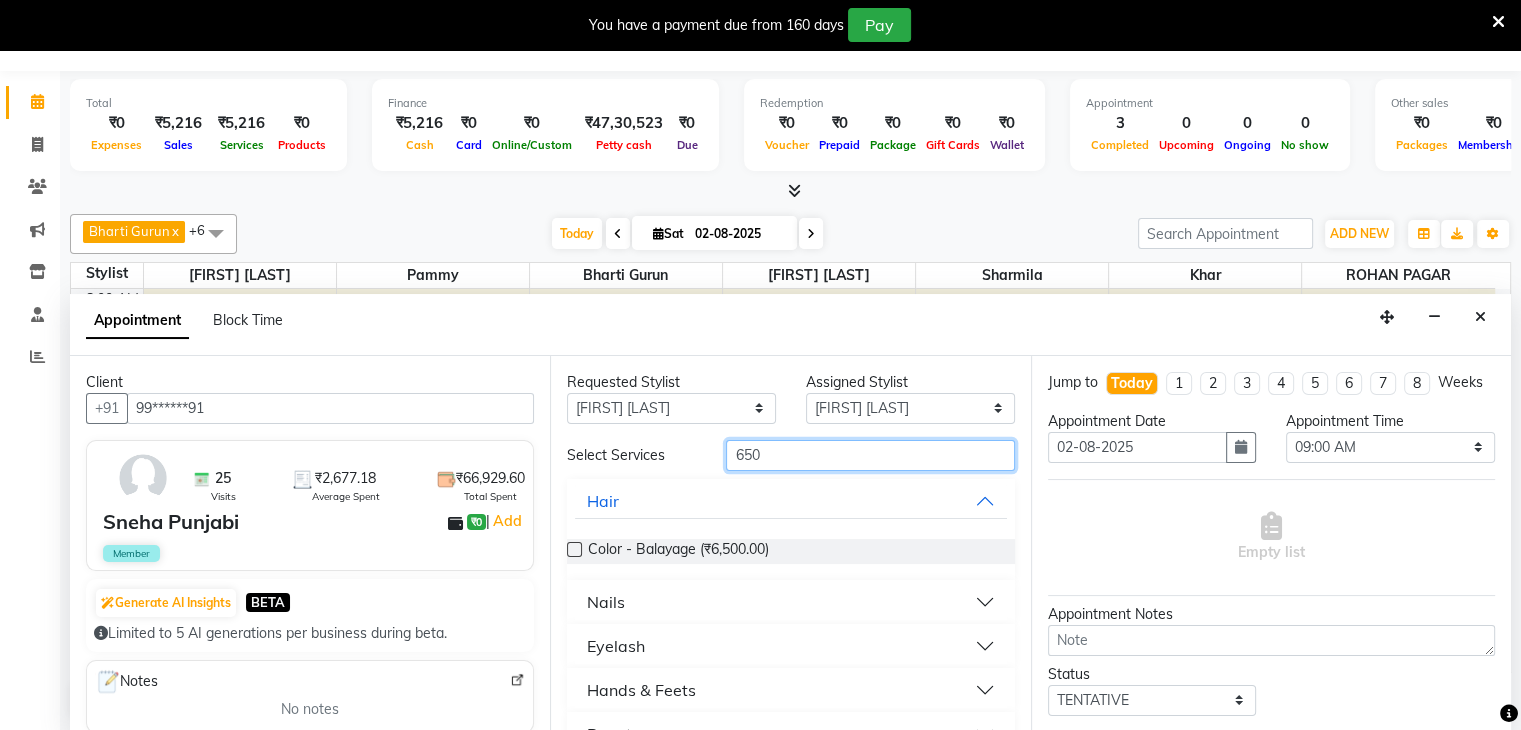 type on "650" 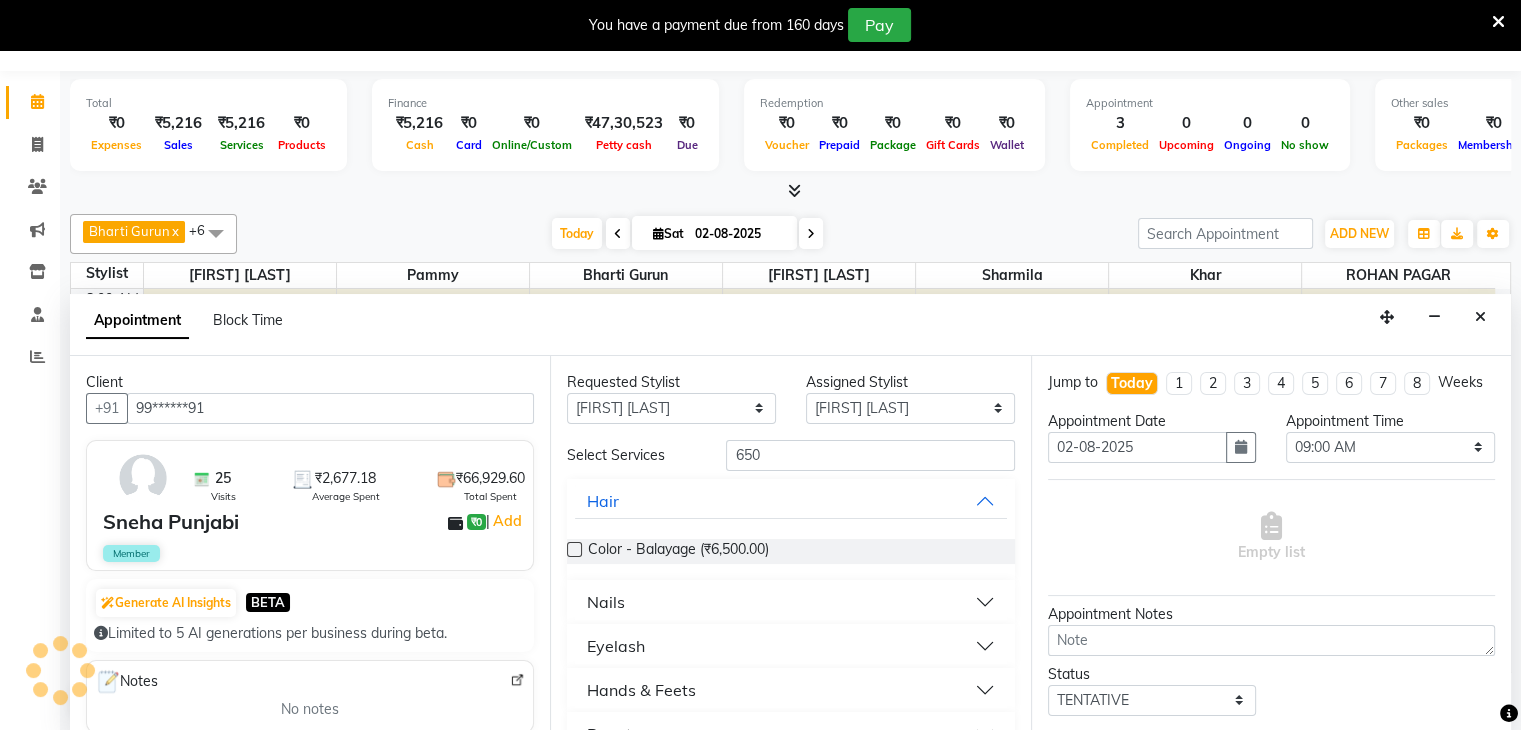 click on "Hands & Feets" at bounding box center [641, 690] 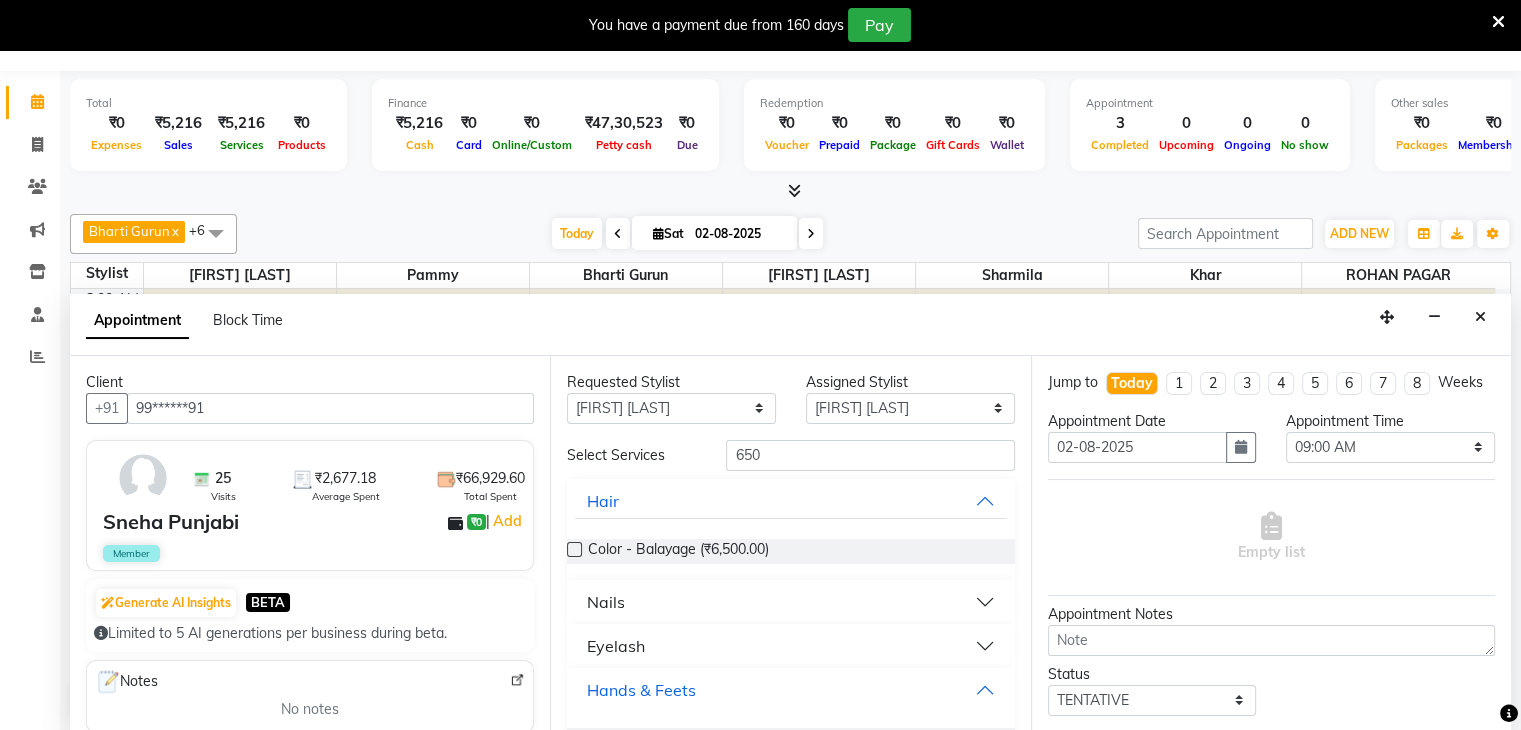 scroll, scrollTop: 96, scrollLeft: 0, axis: vertical 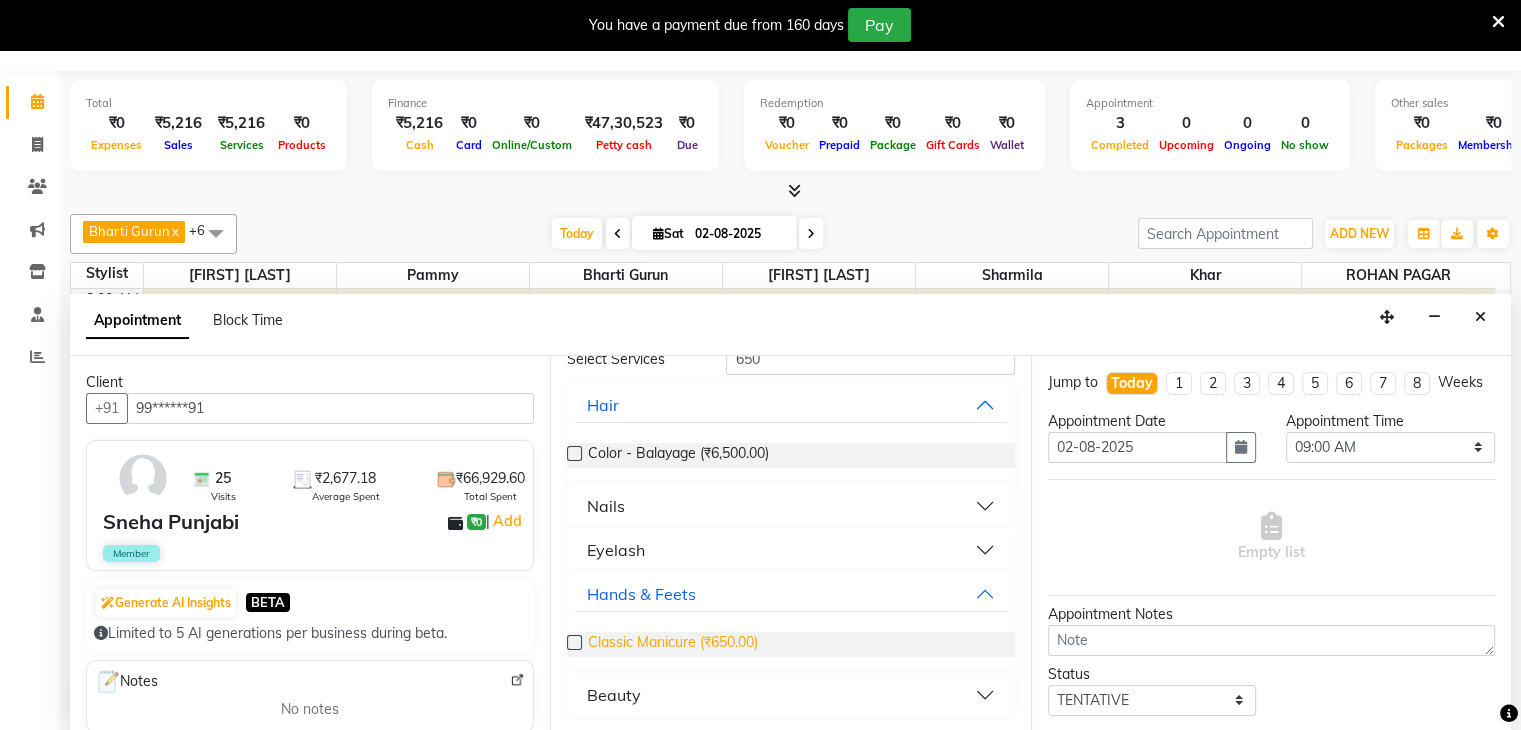 click on "Classic Manicure (₹650.00)" at bounding box center [673, 644] 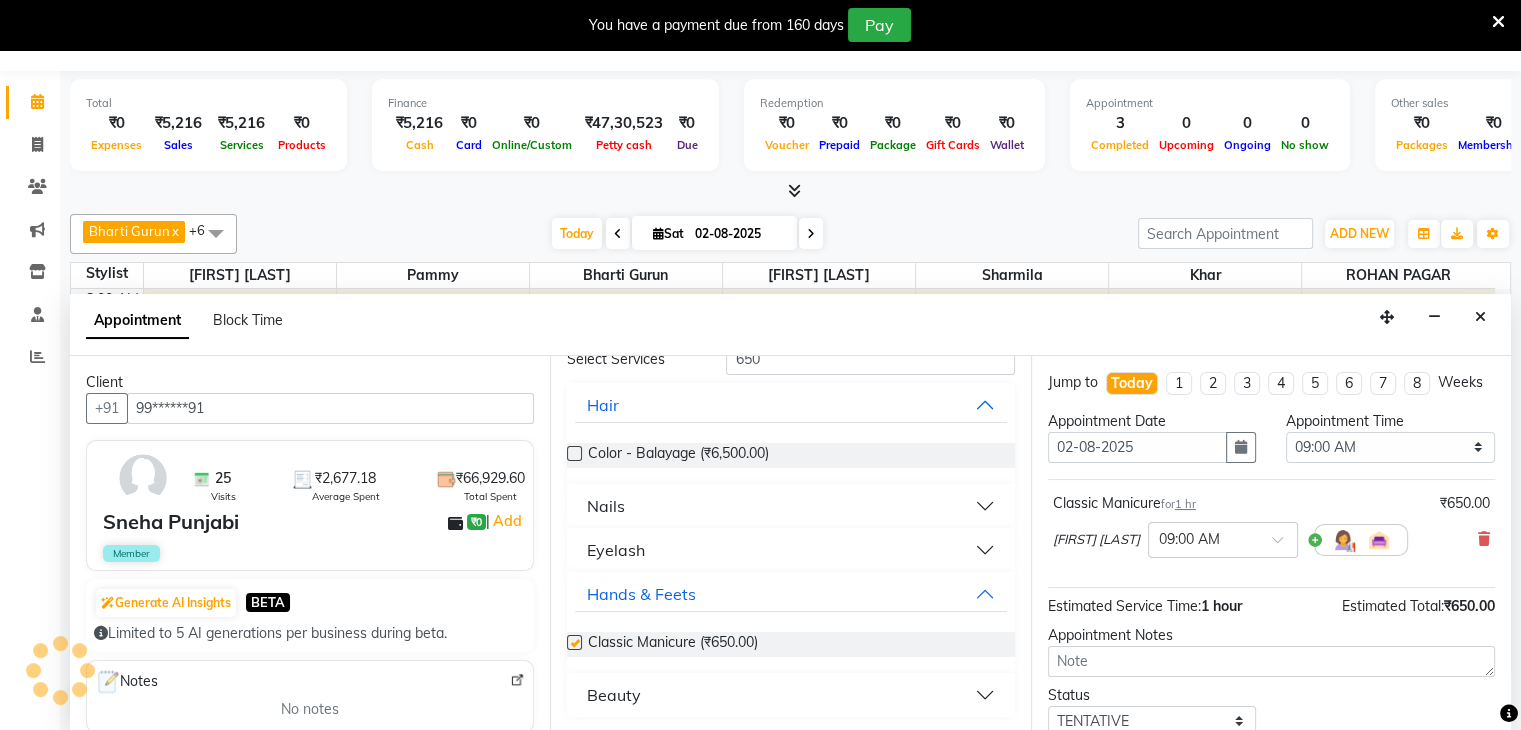 checkbox on "false" 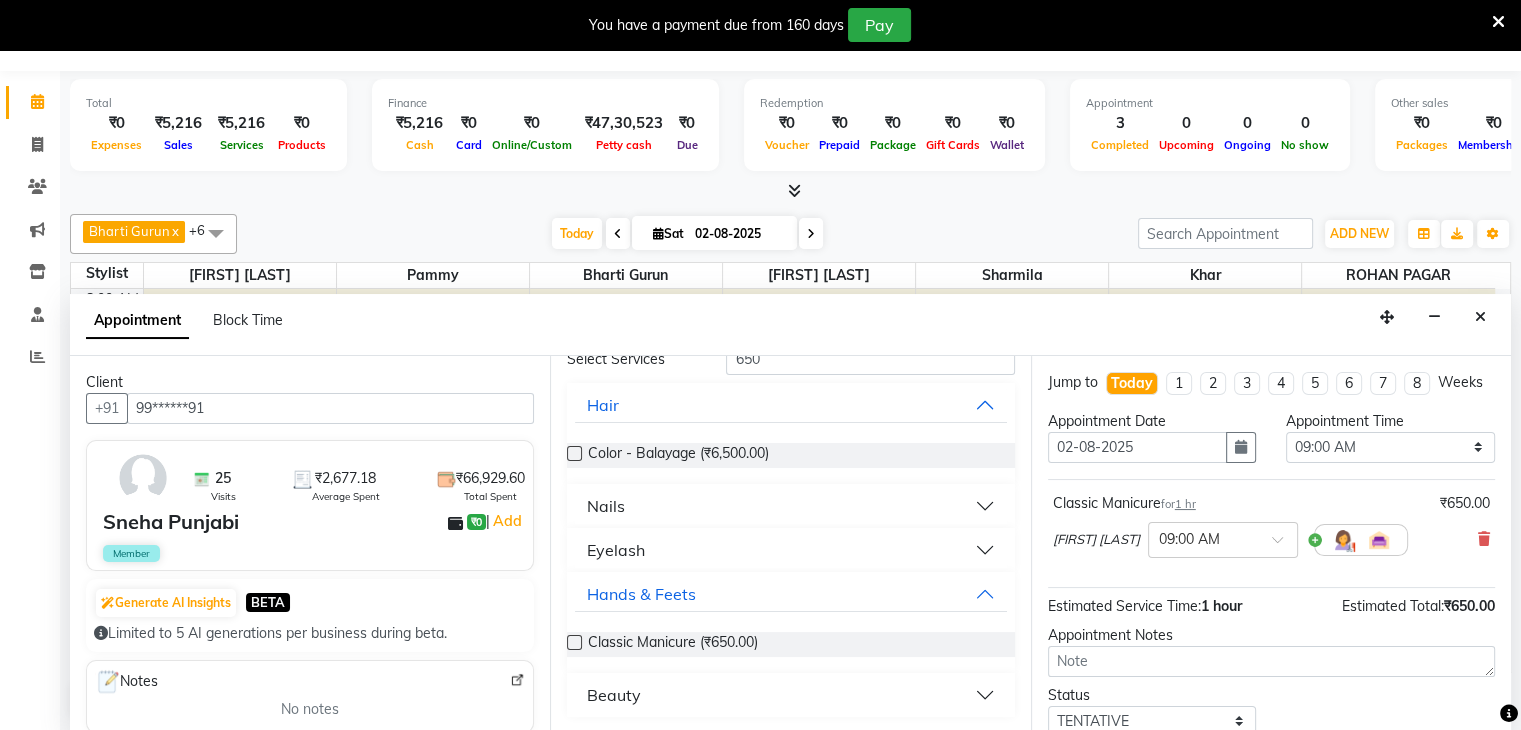 scroll, scrollTop: 0, scrollLeft: 0, axis: both 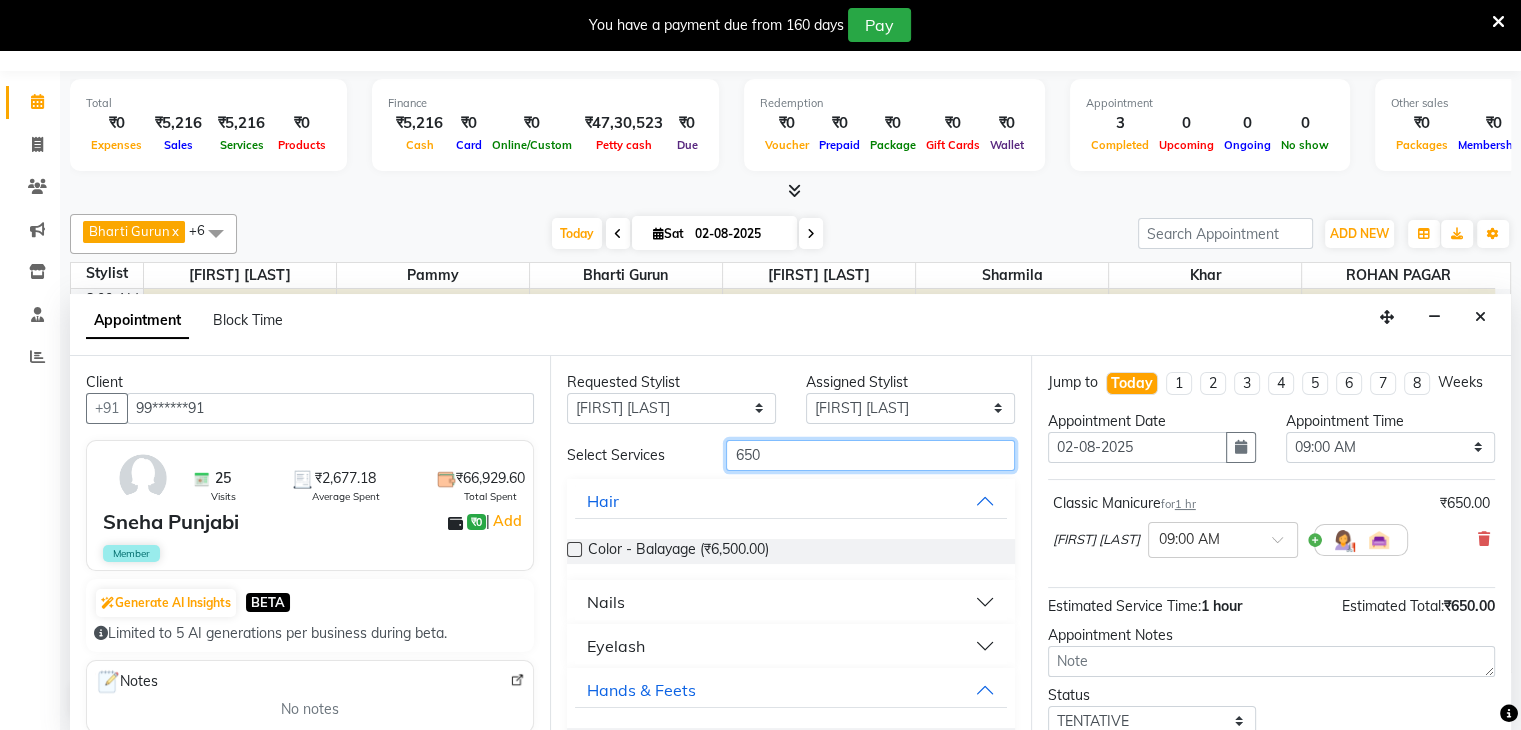 click on "650" at bounding box center [870, 455] 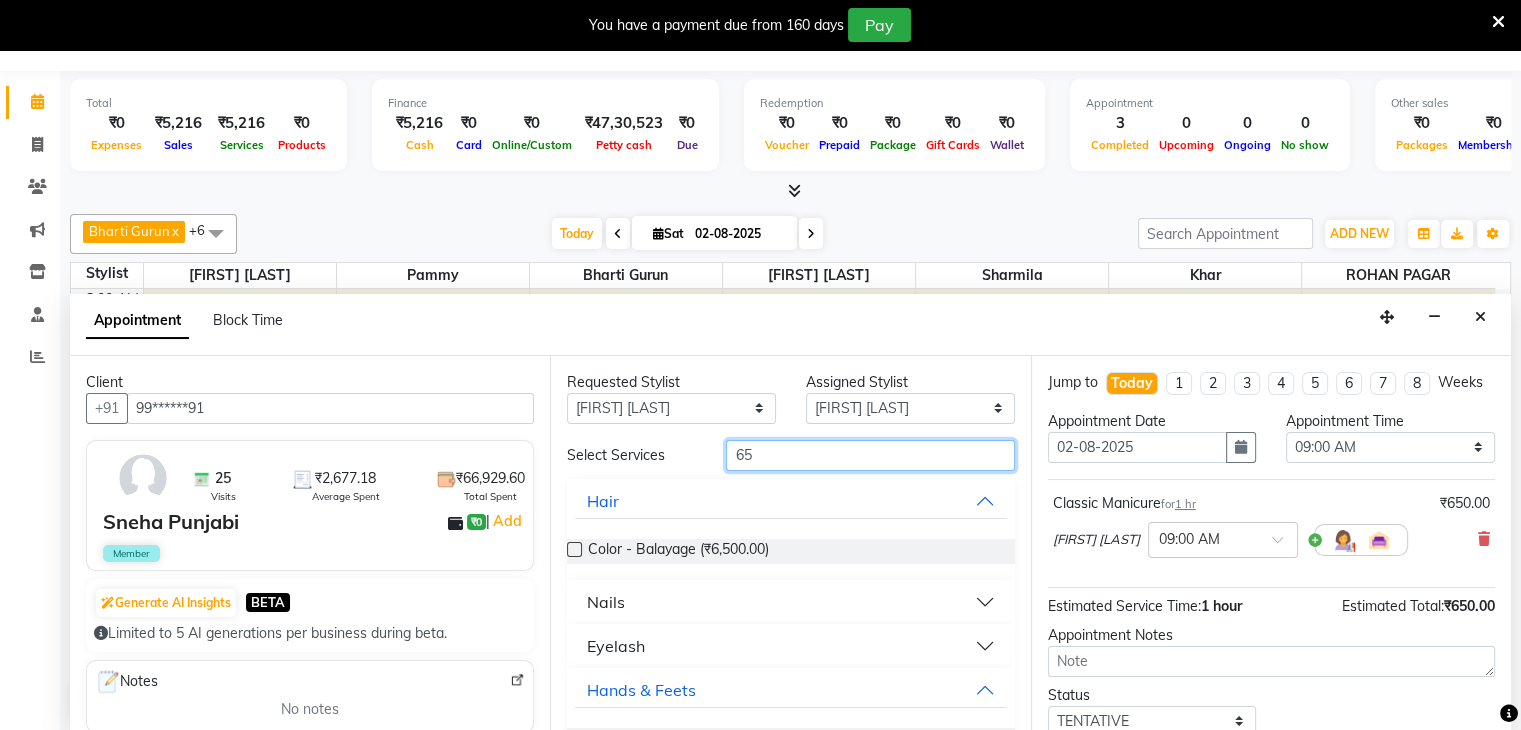 type on "6" 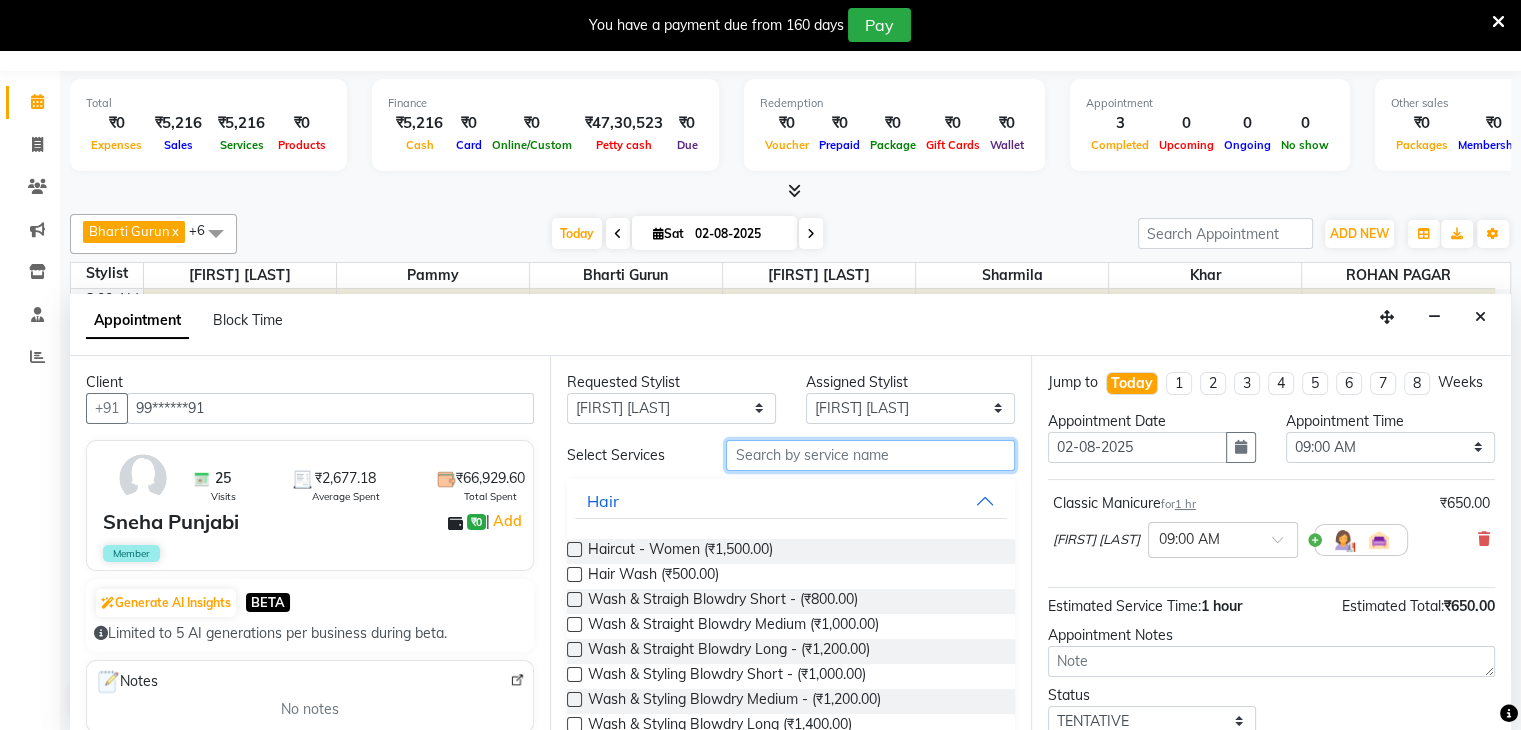 type 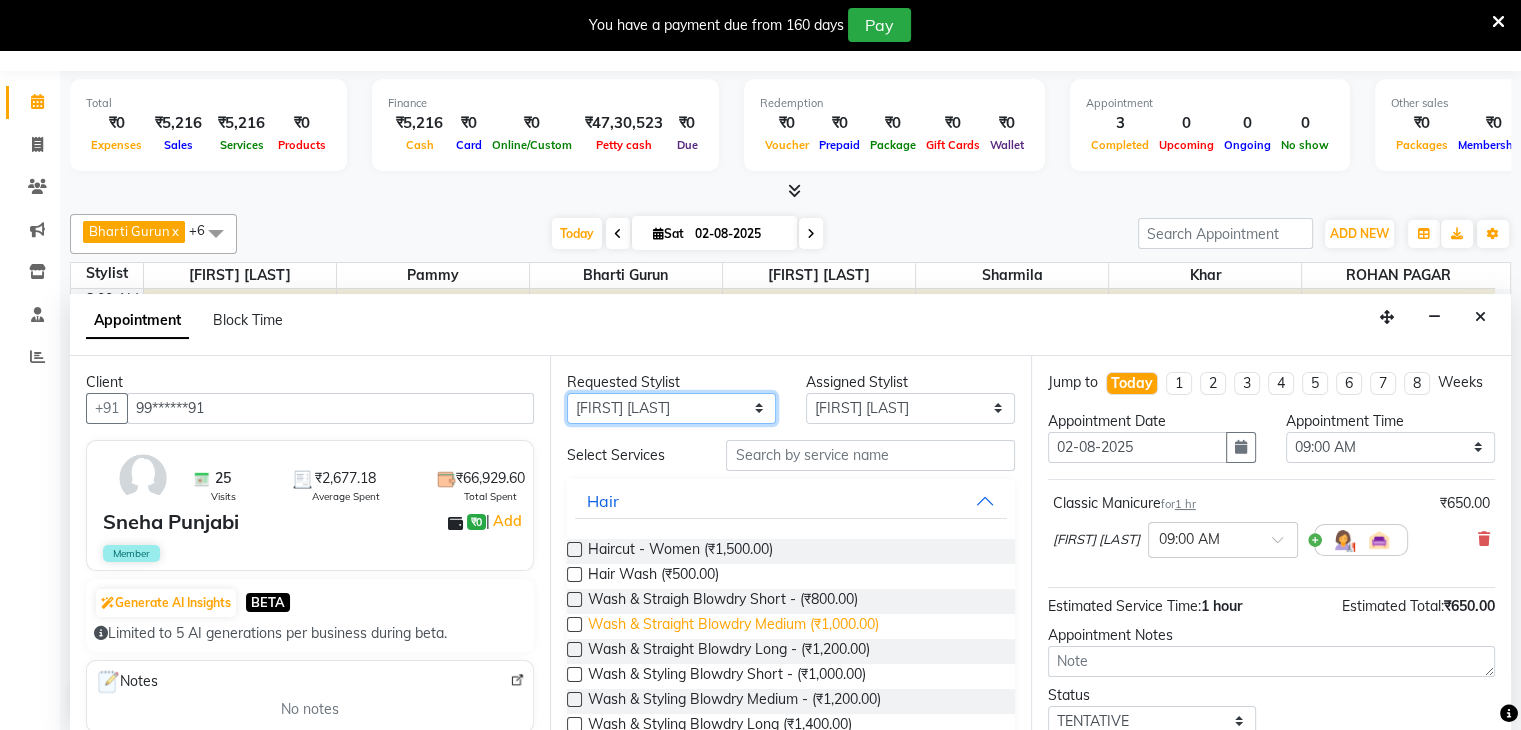 drag, startPoint x: 720, startPoint y: 410, endPoint x: 622, endPoint y: 613, distance: 225.41739 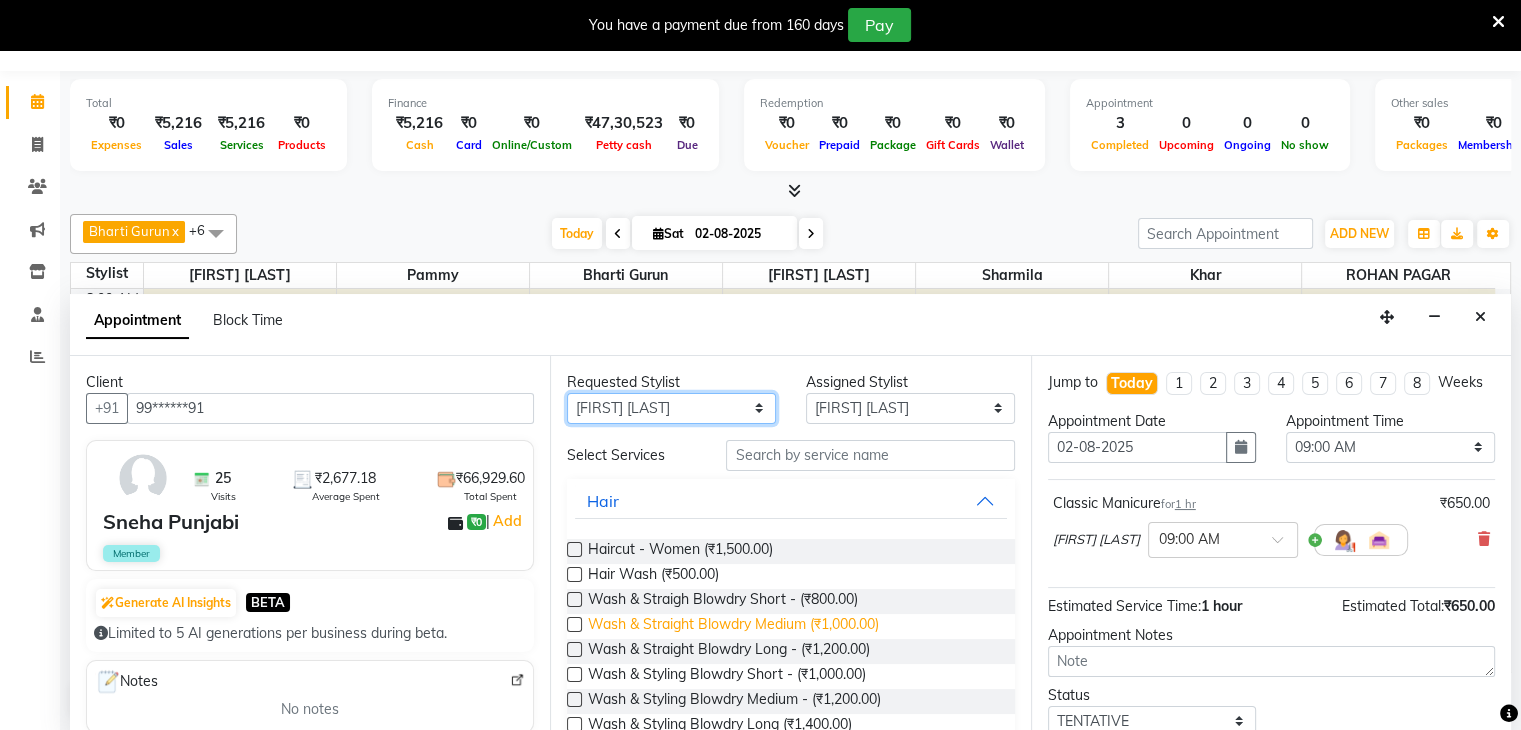 click on "Requested Stylist Any Bharti Gurun Kalpesh Maheshkar Kavita Bhosale Khar Pammy ROHAN PAGAR Sharmila Assigned Stylist Select Bharti Gurun Kalpesh Maheshkar Kavita Bhosale Khar Pammy ROHAN PAGAR Sharmila Select Services    Hair Haircut - Women (₹1,500.00) Hair Wash (₹500.00) Wash & Straigh Blowdry Short - (₹800.00) Wash & Straight Blowdry Medium (₹1,000.00) Wash & Straight Blowdry Long - (₹1,200.00) Wash & Styling Blowdry Short - (₹1,000.00) Wash & Styling Blowdry Medium - (₹1,200.00) Wash & Styling Blowdry Long (₹1,400.00) Wash & Tong & Iron Short - (₹1,000.00) Wash & Tong & Iron Medium - (₹1,200.00) Wash & Tong & Iron Long (₹1,400.00) Moroccon Wash & Blowdry (₹1,000.00) Mens Haircut  Mens (₹800.00) Global Color - Women (₹3,000.00) Men'S Color - Men (₹1,500.00) Full Highlights - Women (₹3,500.00) Partial Highlights - Women (₹2,000.00) Low Lights - Women (₹250.00) Toner - Women (₹1,500.00) Root Touch Up Women - Women (₹1,800.00) Ombre - Women (₹6,000.00)    Spa    Nails" at bounding box center (790, 544) 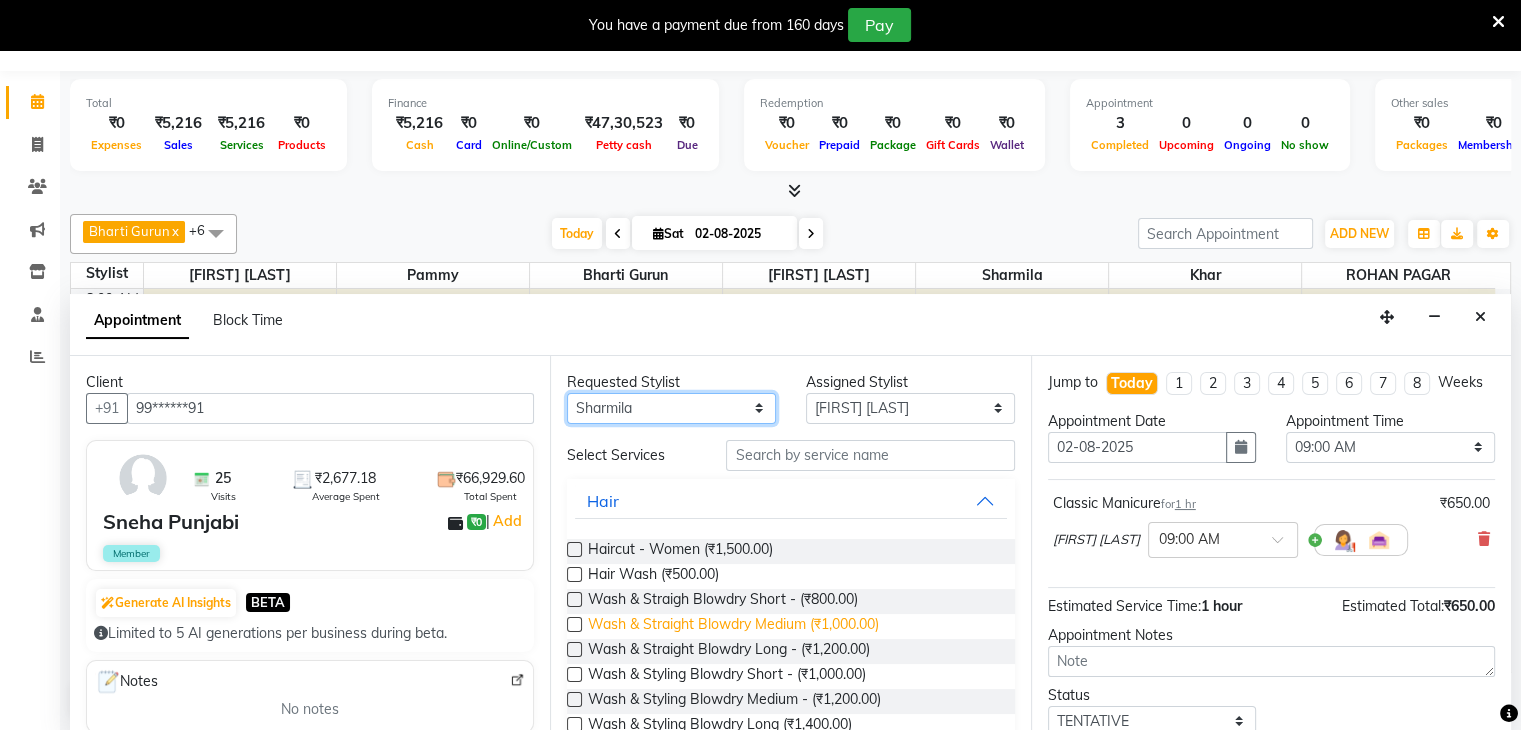 click on "Any Bharti Gurun Kalpesh Maheshkar Kavita Bhosale Khar Pammy ROHAN PAGAR Sharmila" at bounding box center (671, 408) 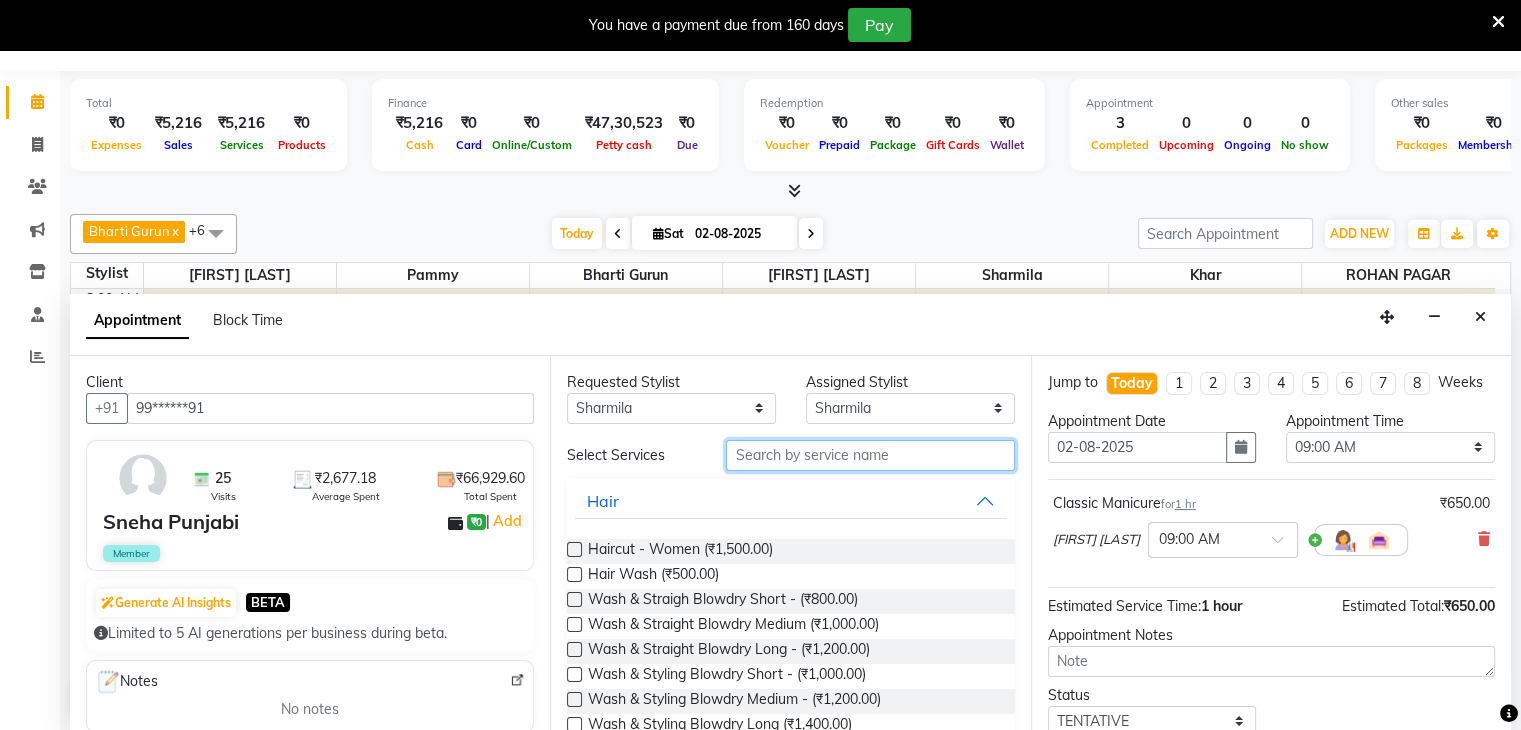 click at bounding box center [870, 455] 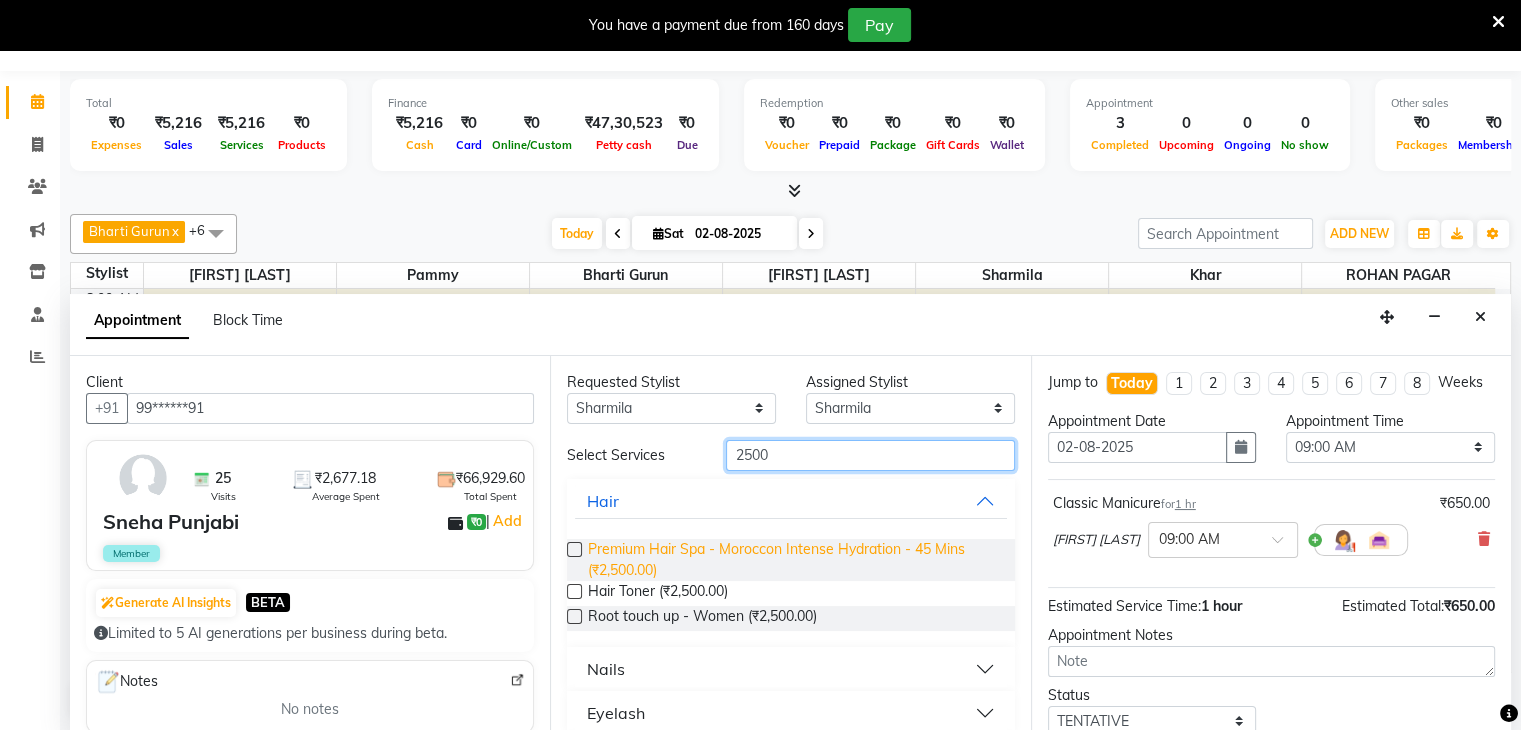 type on "2500" 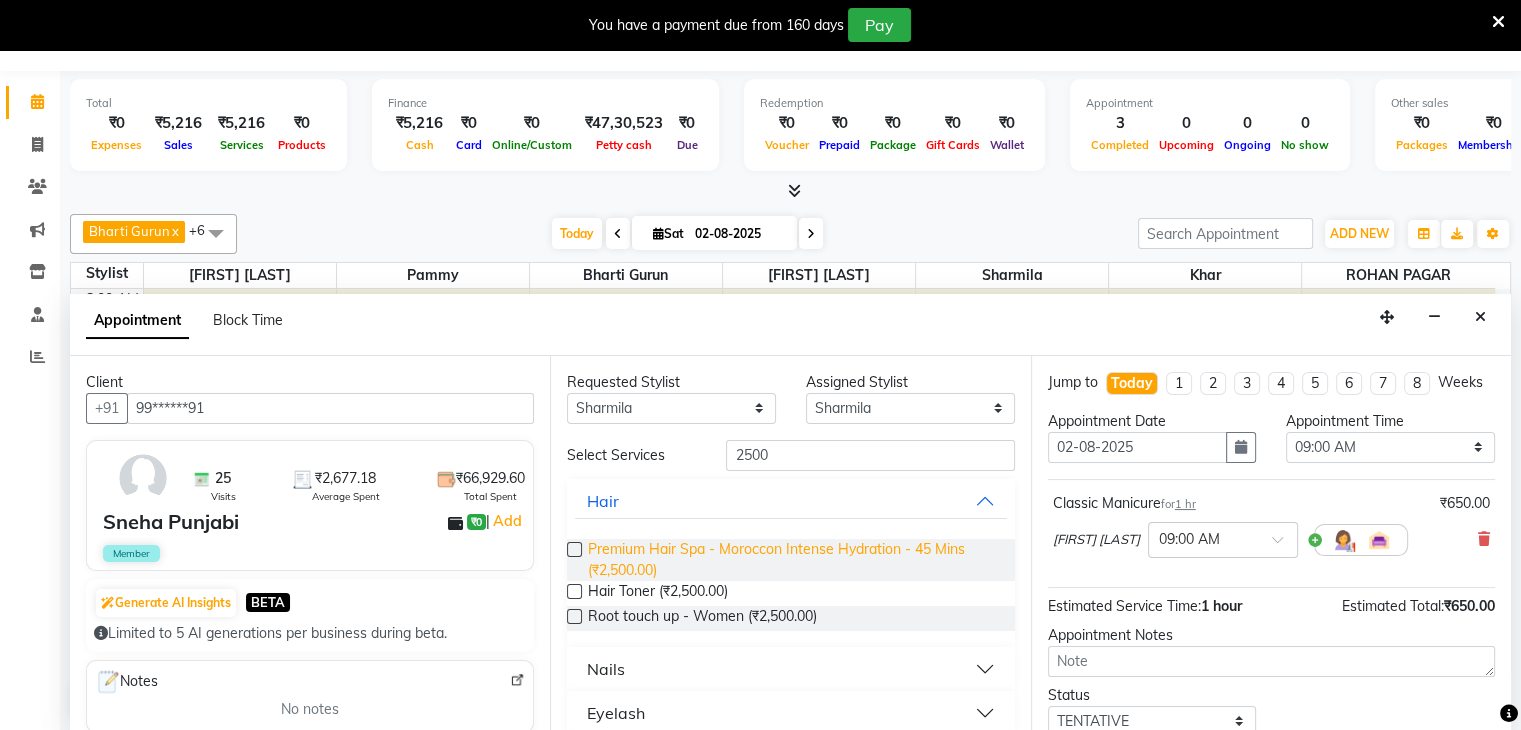 click on "Premium Hair Spa - Moroccon Intense Hydration - 45 Mins (₹2,500.00)" at bounding box center (793, 560) 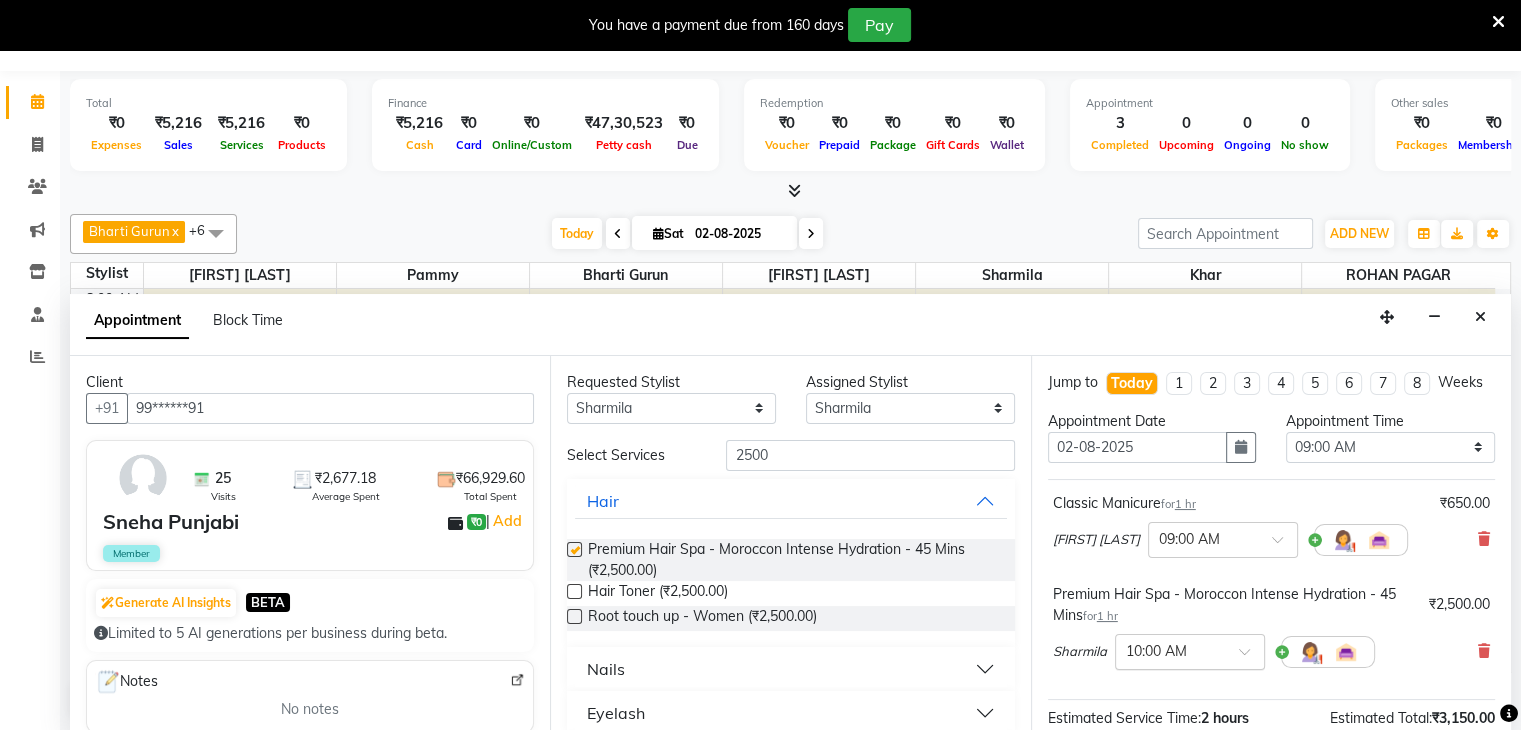 checkbox on "false" 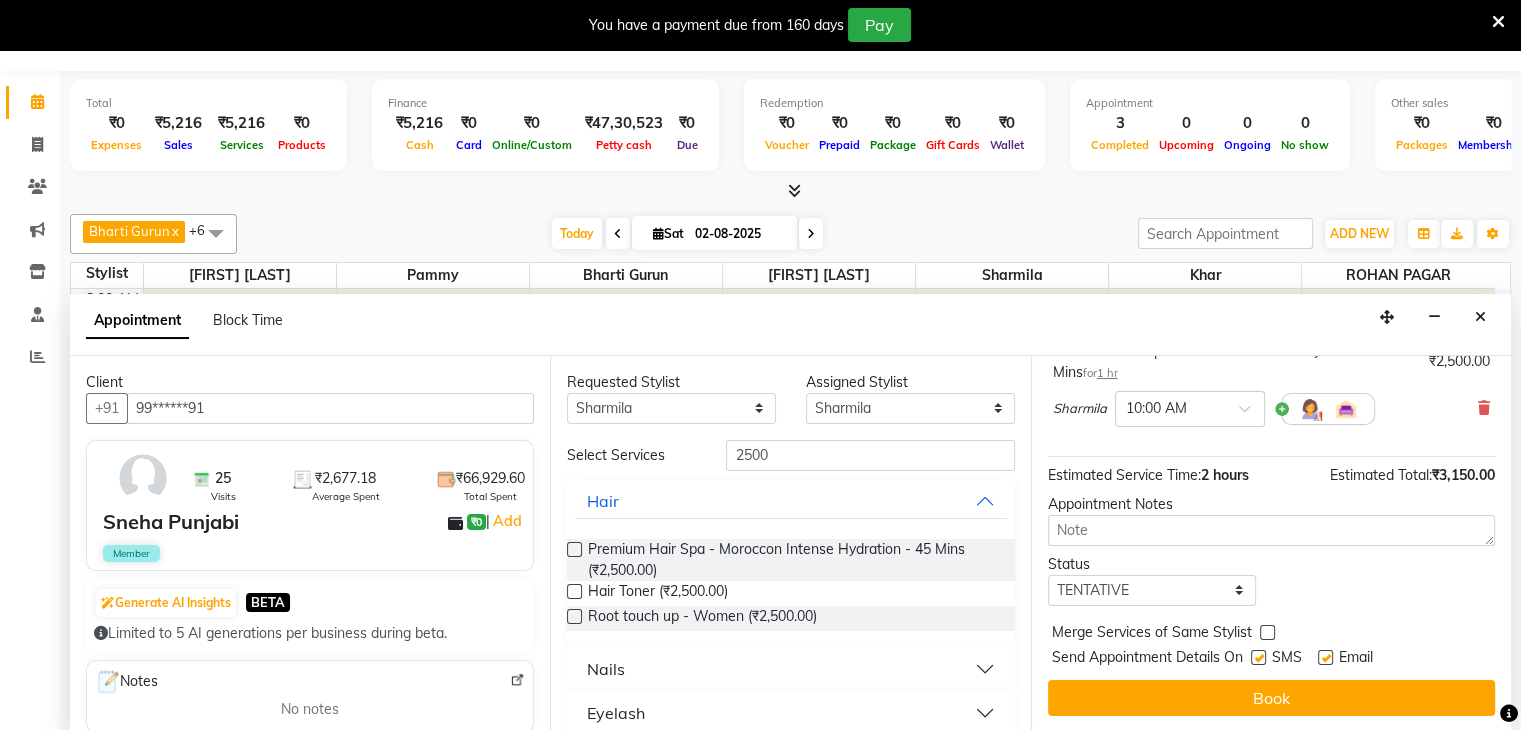 scroll, scrollTop: 261, scrollLeft: 0, axis: vertical 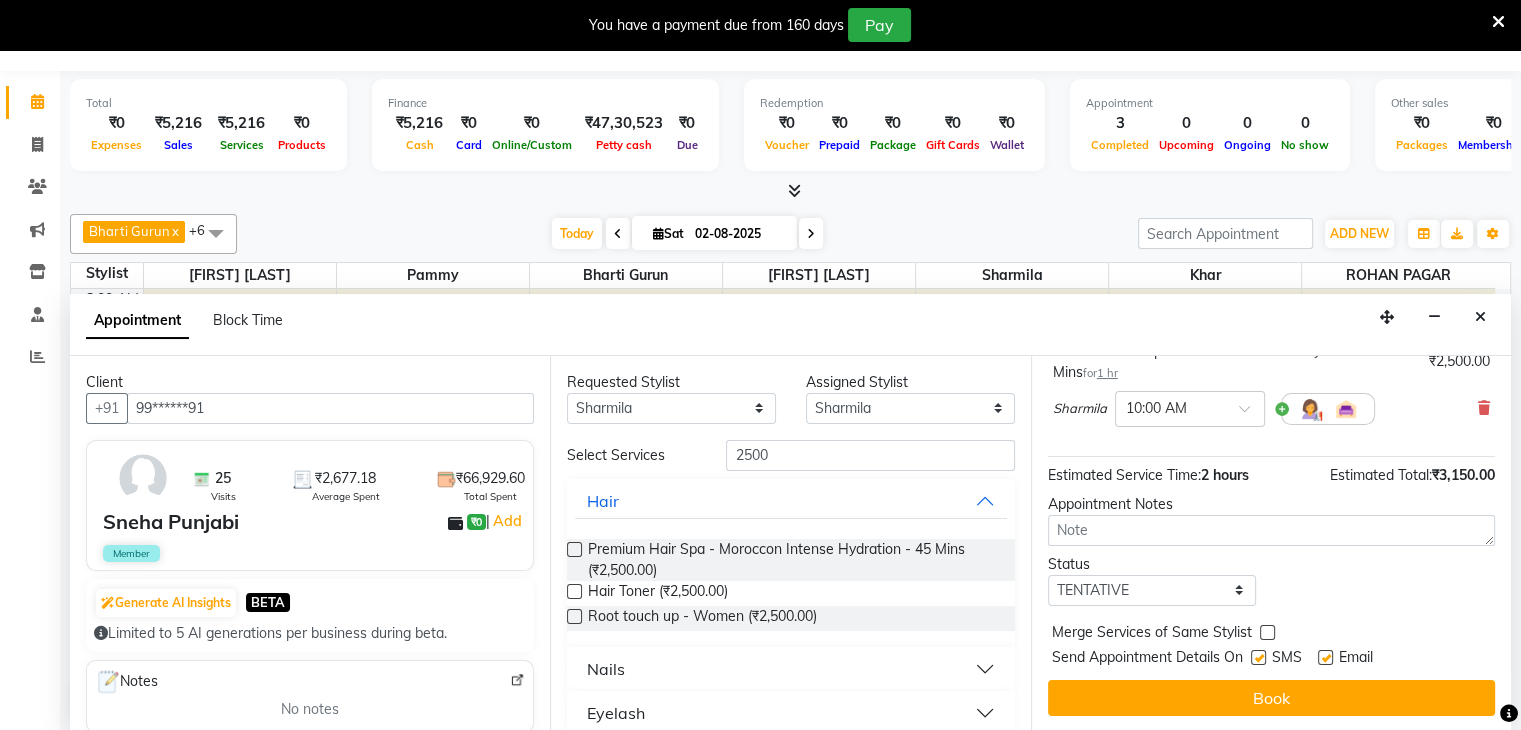 click at bounding box center (1258, 657) 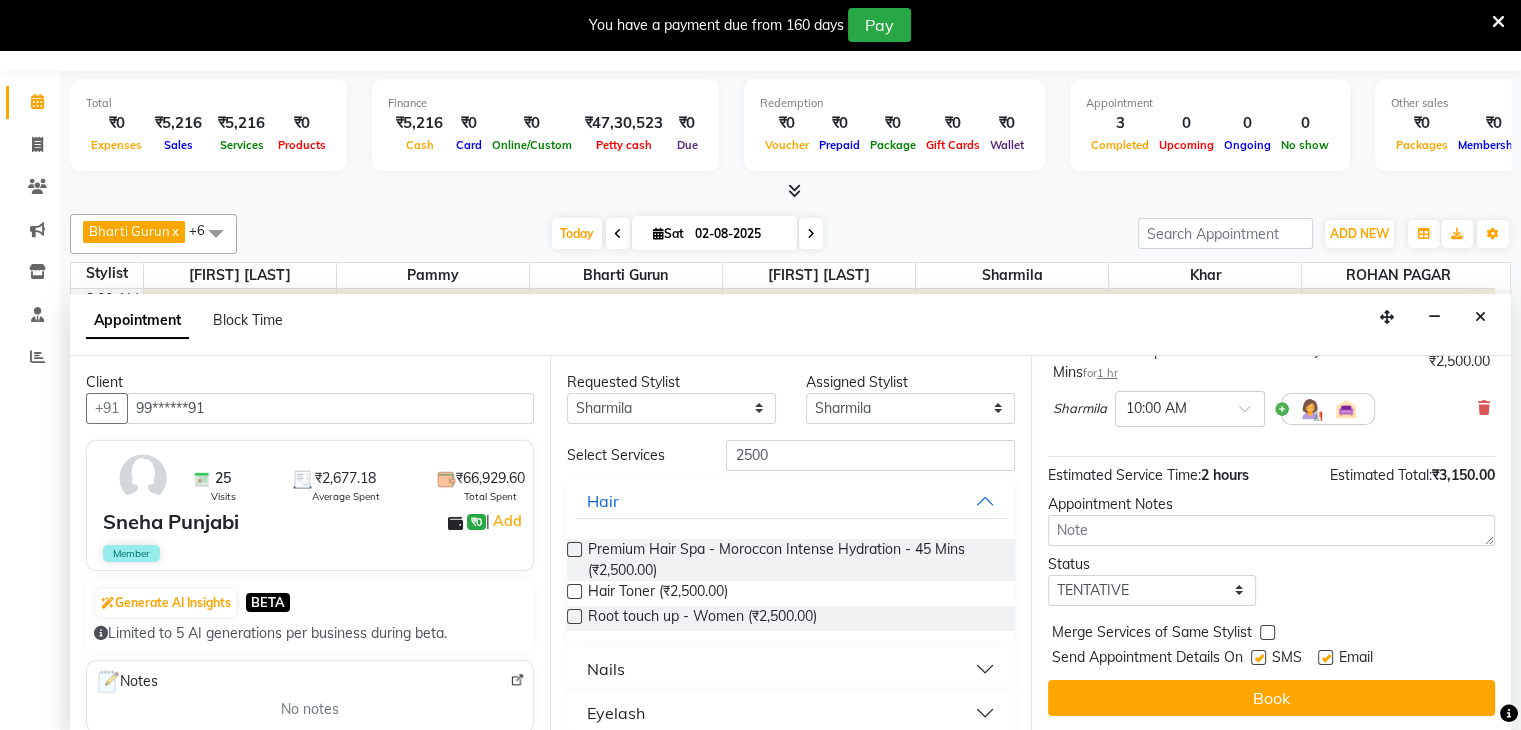 click at bounding box center (1257, 659) 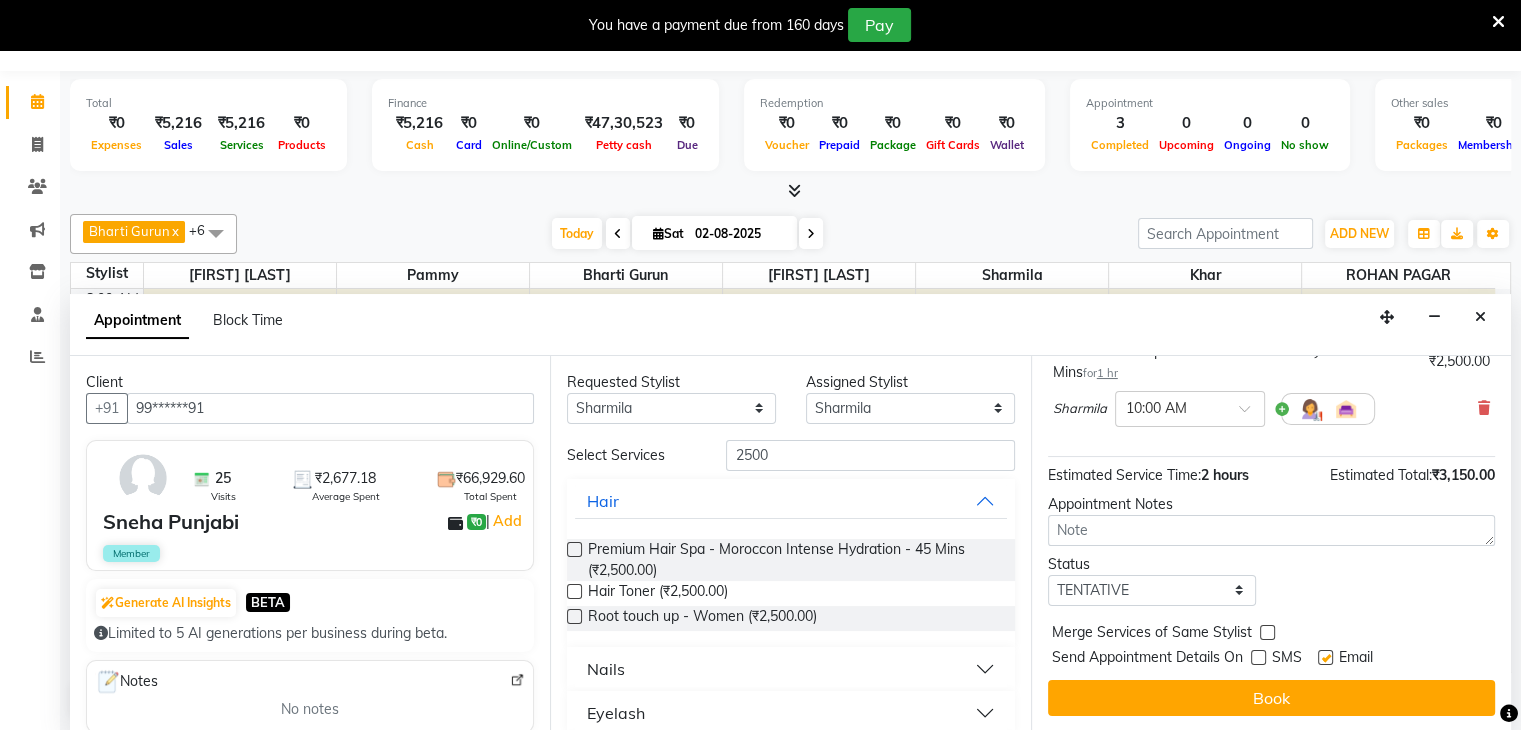 click at bounding box center (1325, 657) 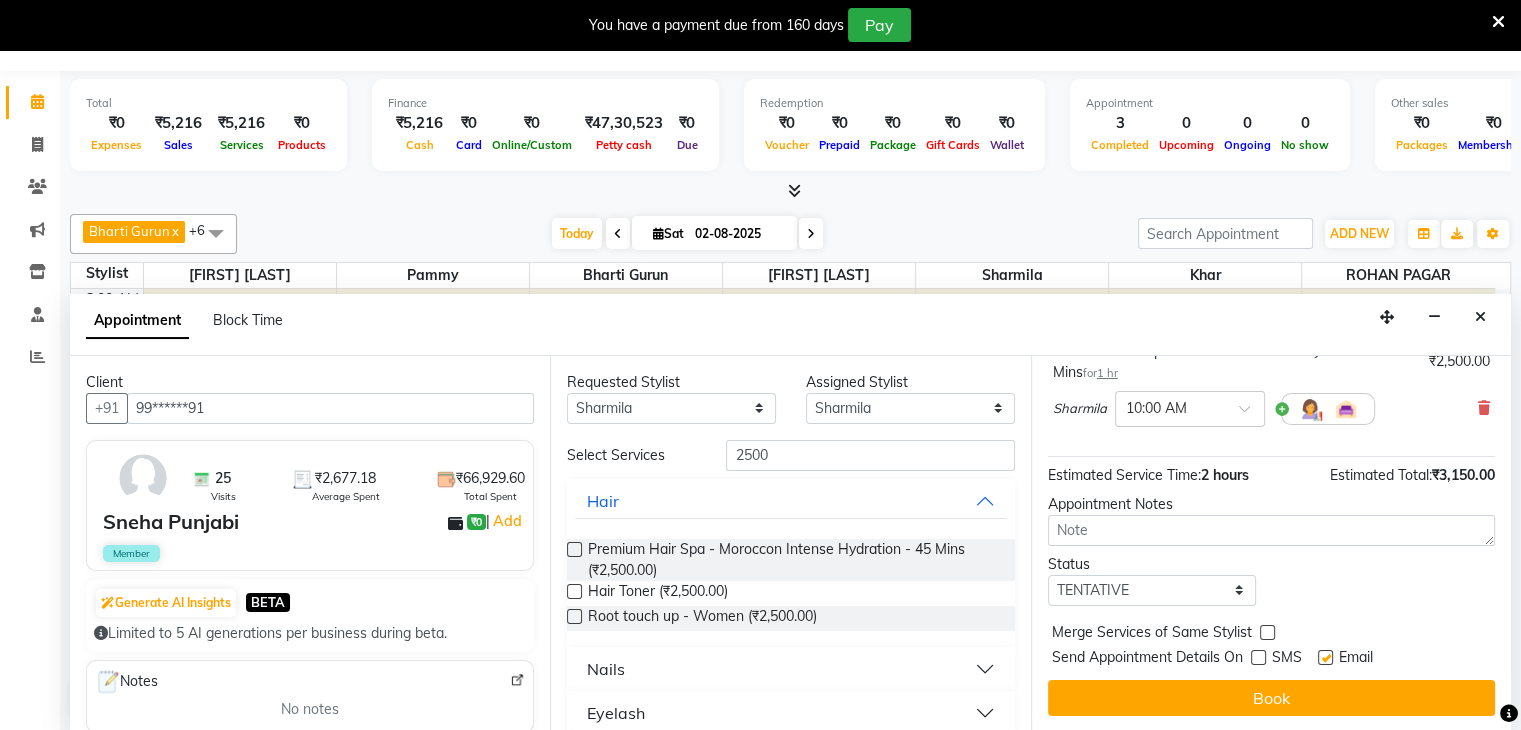 click at bounding box center (1324, 659) 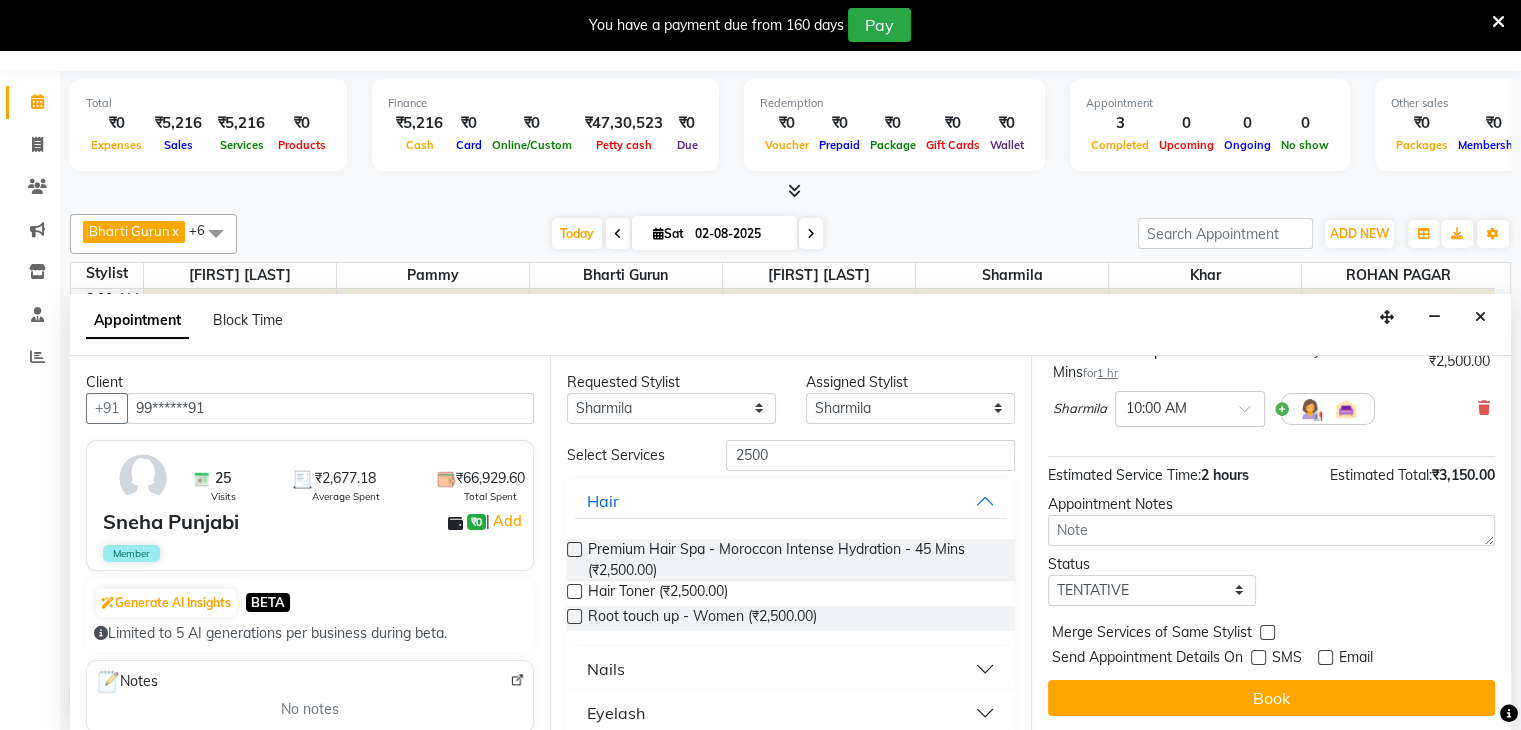 click on "Jump to Today 1 2 3 4 5 6 7 8 Weeks Appointment Date 02-08-2025 Appointment Time Select 09:00 AM 09:15 AM 09:30 AM 09:45 AM 10:00 AM 10:15 AM 10:30 AM 10:45 AM 11:00 AM 11:15 AM 11:30 AM 11:45 AM 12:00 PM 12:15 PM 12:30 PM 12:45 PM 01:00 PM 01:15 PM 01:30 PM 01:45 PM 02:00 PM 02:15 PM 02:30 PM 02:45 PM 03:00 PM 03:15 PM 03:30 PM 03:45 PM 04:00 PM 04:15 PM 04:30 PM 04:45 PM 05:00 PM 05:15 PM 05:30 PM 05:45 PM 06:00 PM 06:15 PM 06:30 PM 06:45 PM 07:00 PM 07:15 PM 07:30 PM 07:45 PM 08:00 PM Classic Manicure   for  1 hr ₹650.00 Kavita Bhosale × 09:00 AM Premium Hair Spa - Moroccon Intense Hydration - 45 Mins   for  1 hr ₹2,500.00 Sharmila × 10:00 AM Estimated Service Time:  2 hours Estimated Total:  ₹3,150.00 Appointment Notes Status Select TENTATIVE CONFIRM CHECK-IN UPCOMING Merge Services of Same Stylist Send Appointment Details On SMS Email  Book" at bounding box center (1271, 544) 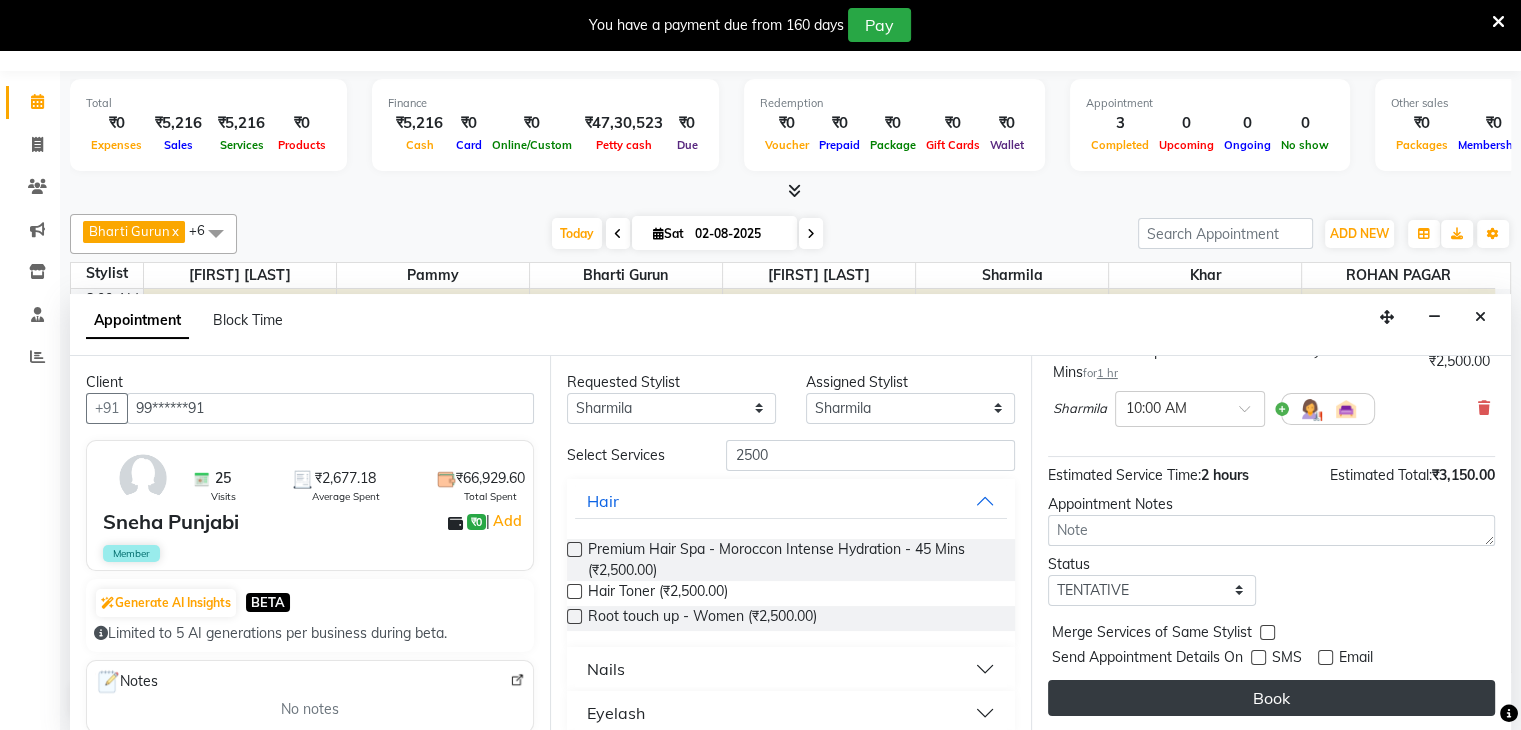 click on "Book" at bounding box center [1271, 698] 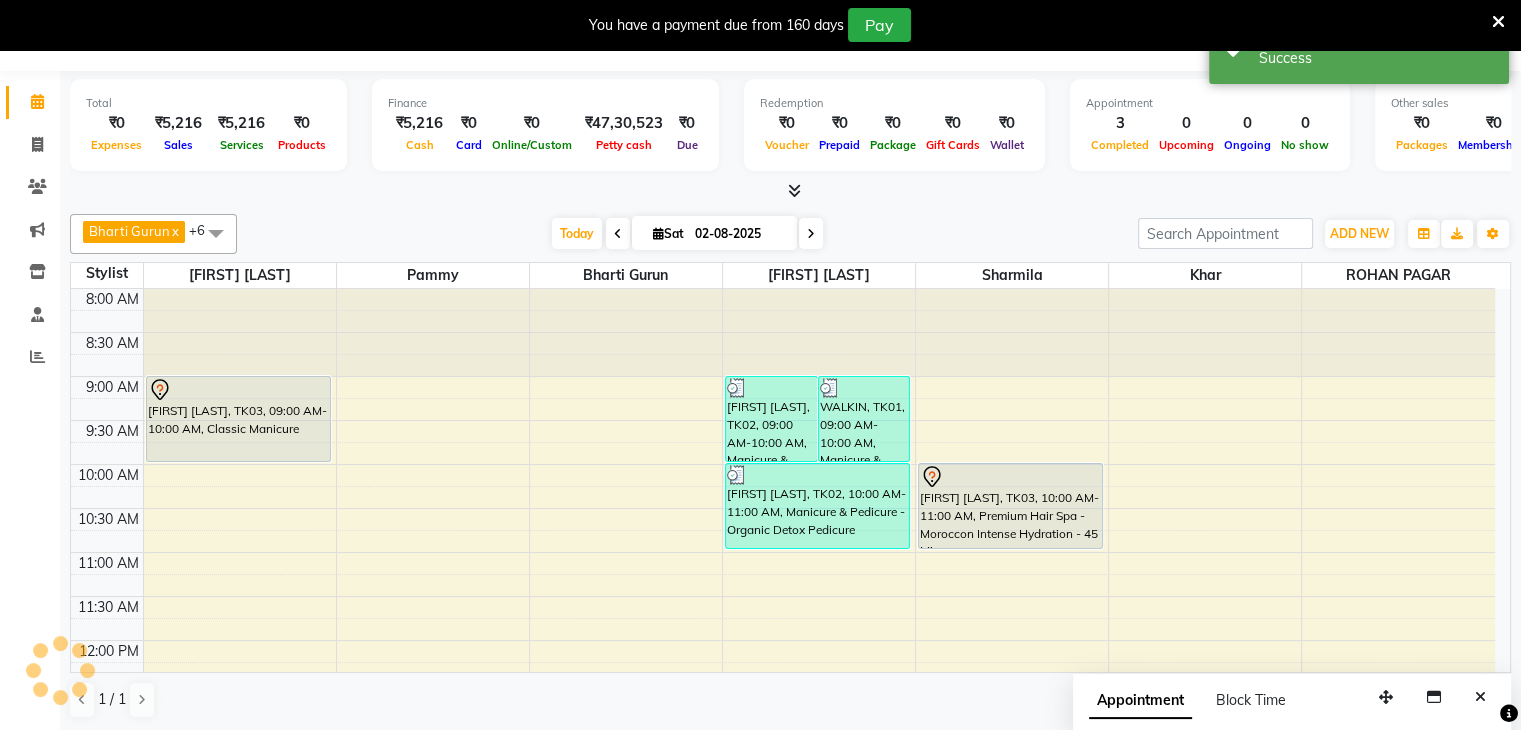 scroll, scrollTop: 0, scrollLeft: 0, axis: both 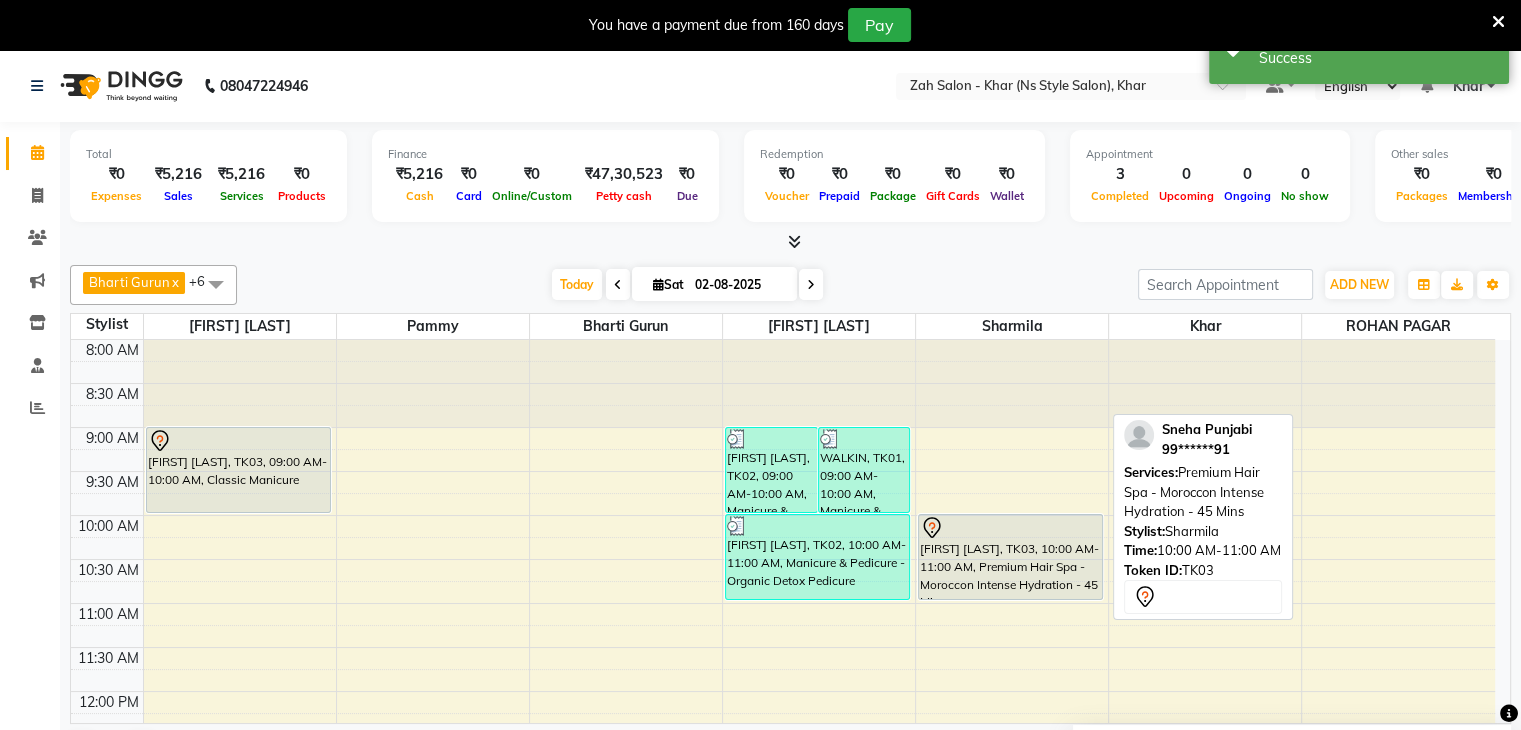 click on "Sneha Punjabi, TK03, 10:00 AM-11:00 AM, Premium Hair Spa - Moroccon Intense Hydration - 45 Mins" at bounding box center [1010, 557] 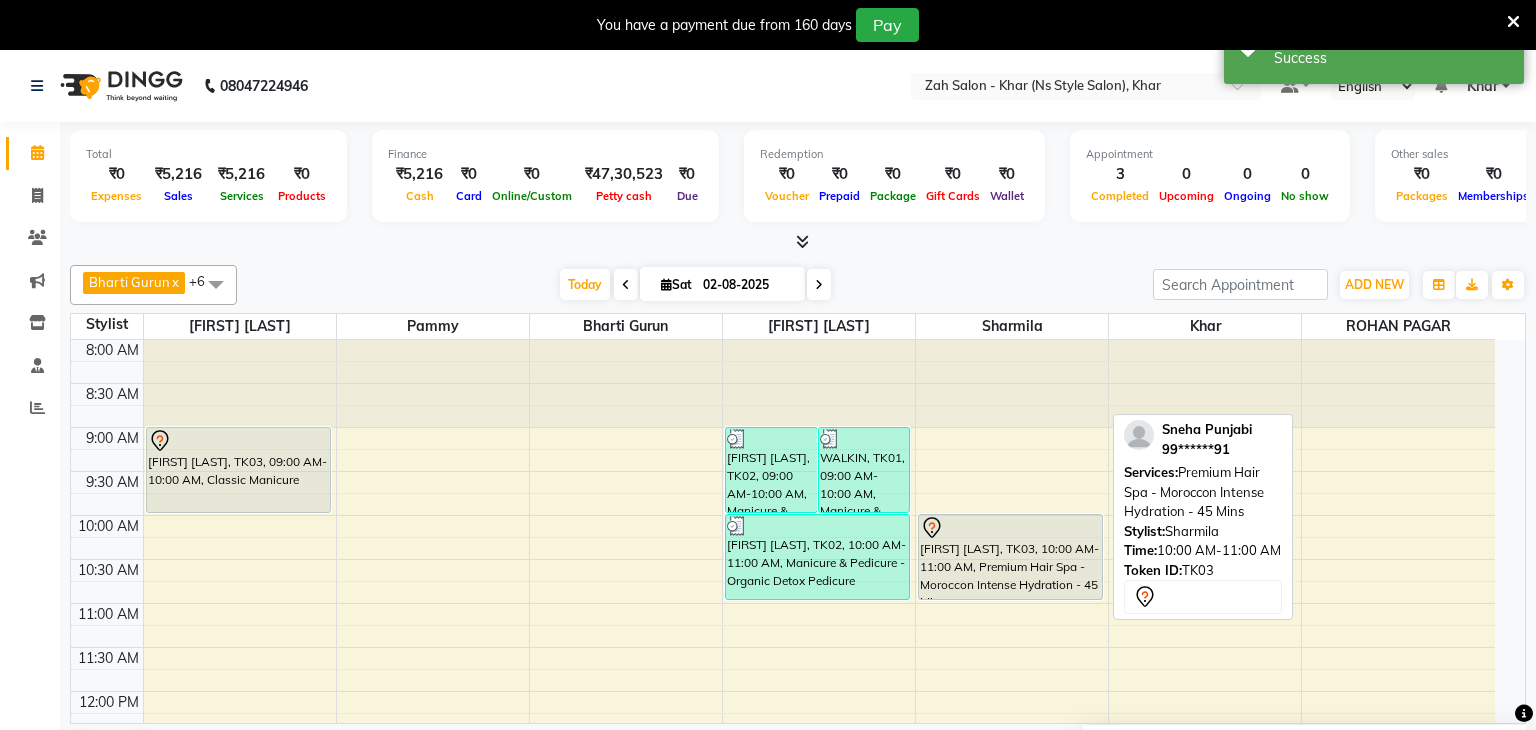 select on "7" 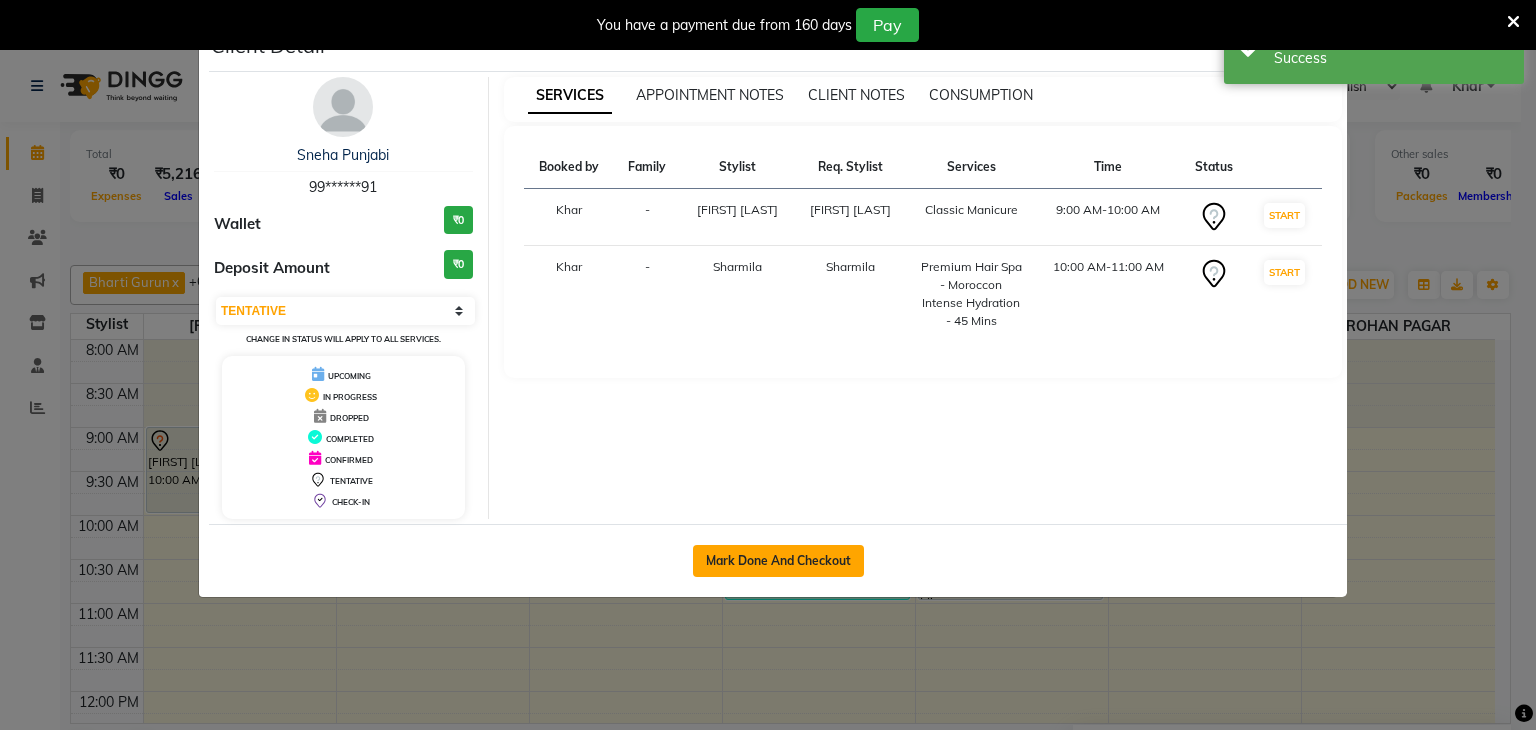 click on "Mark Done And Checkout" 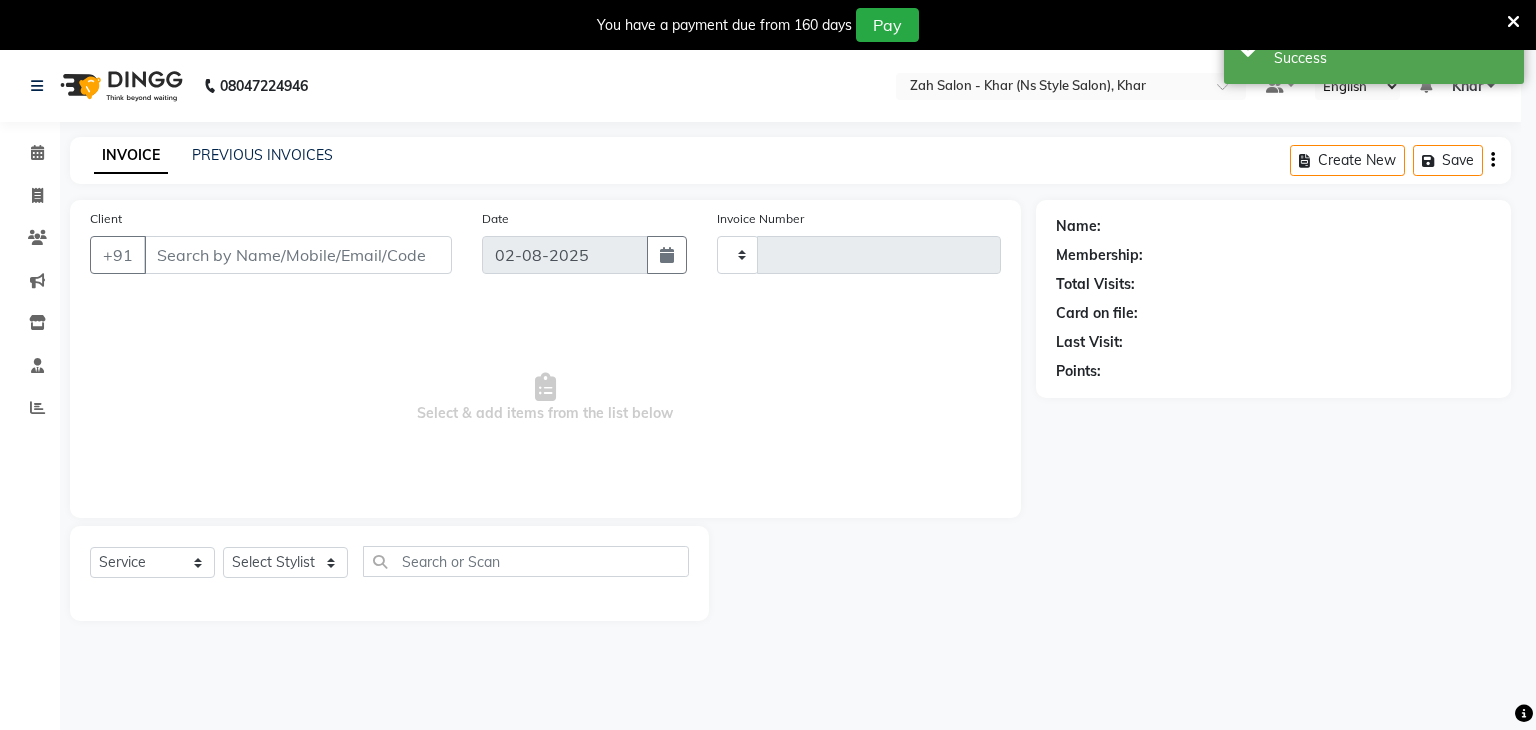 type on "0965" 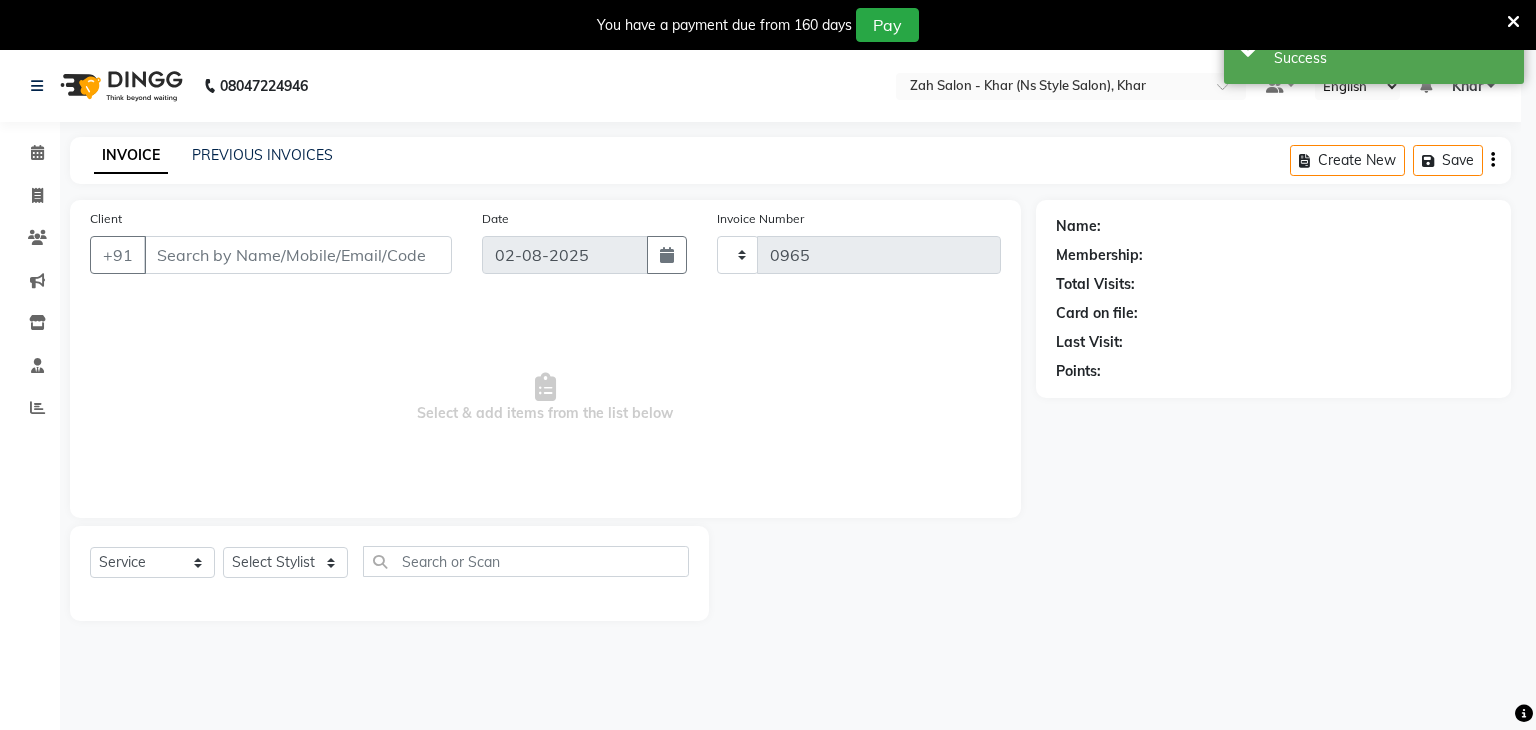 select on "5619" 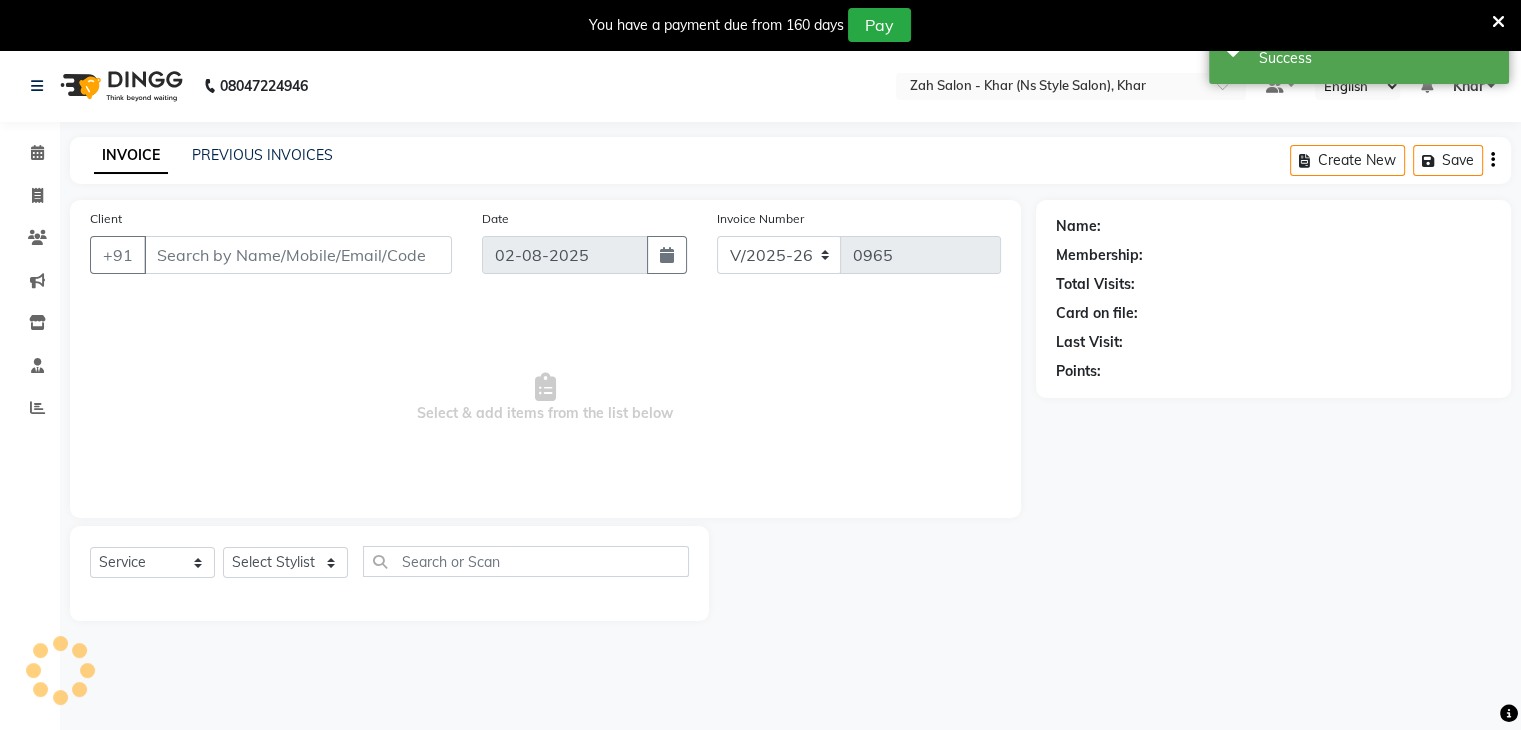type on "99******91" 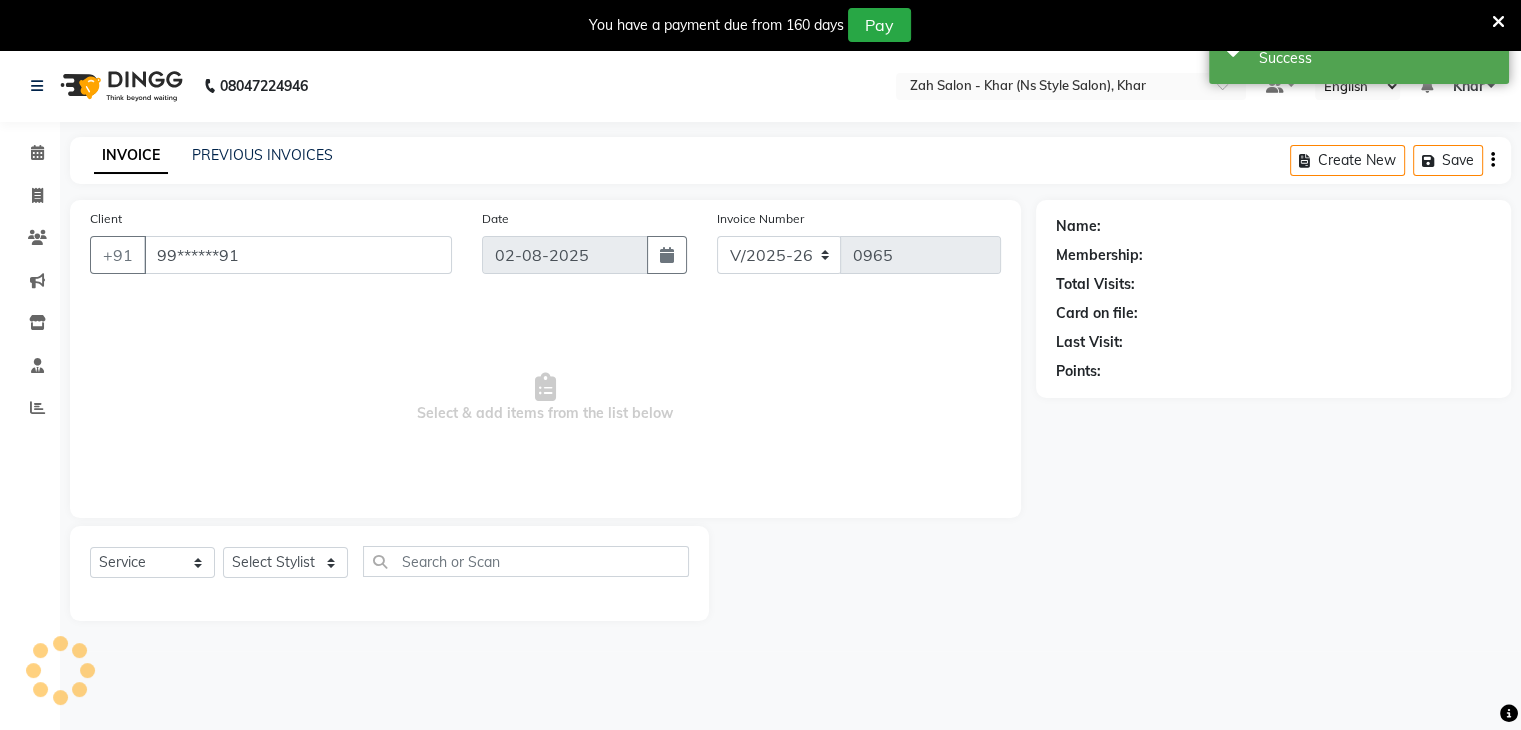 select on "38404" 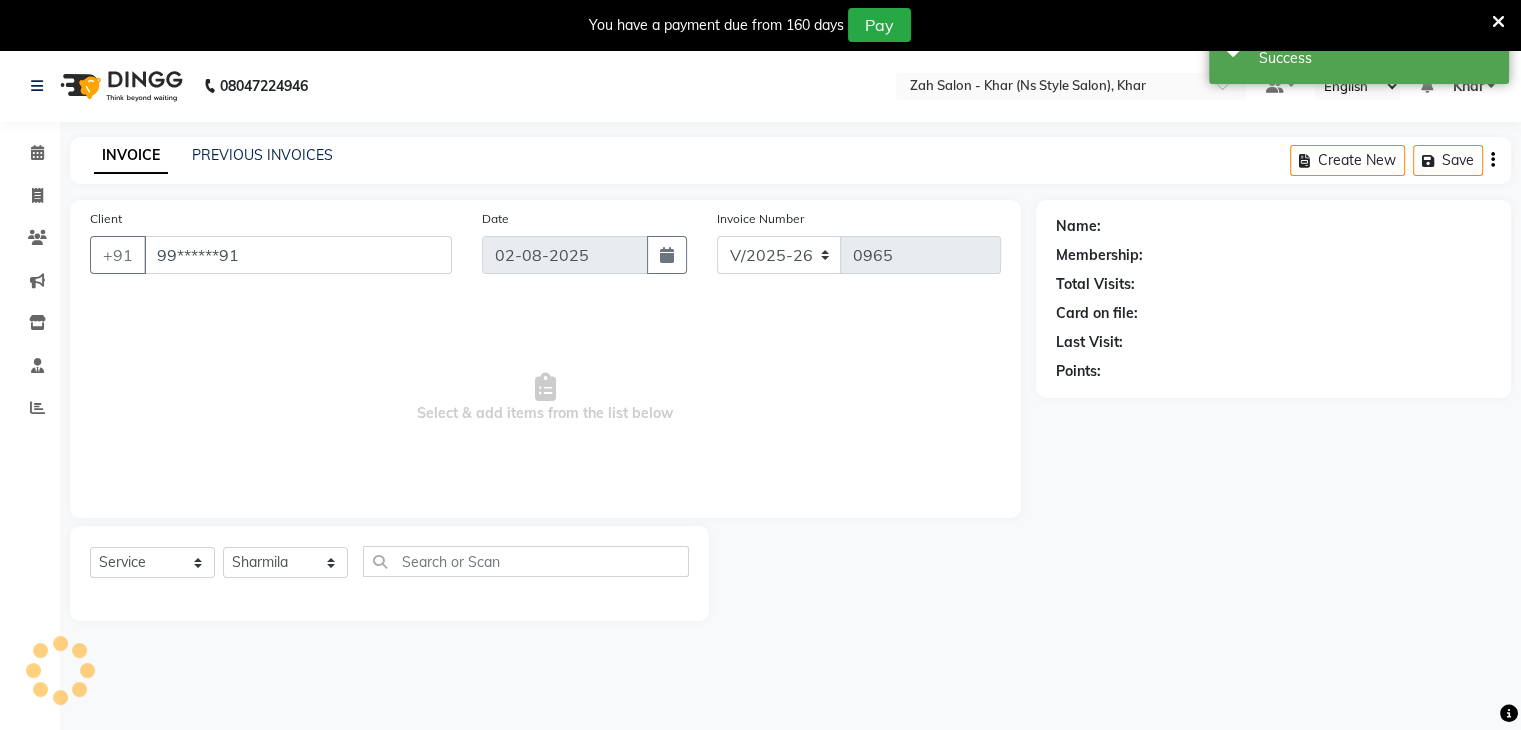 select on "1: Object" 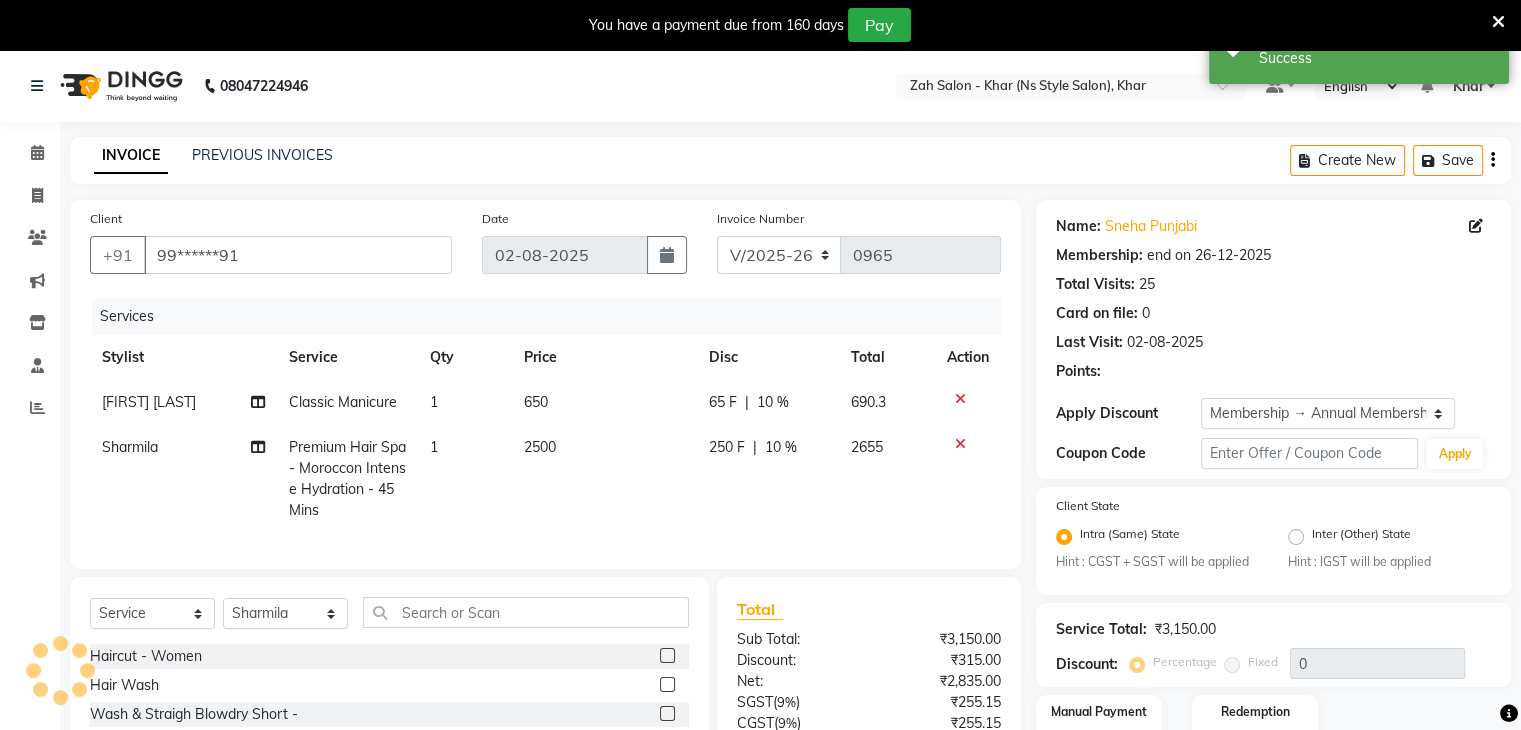 type on "10" 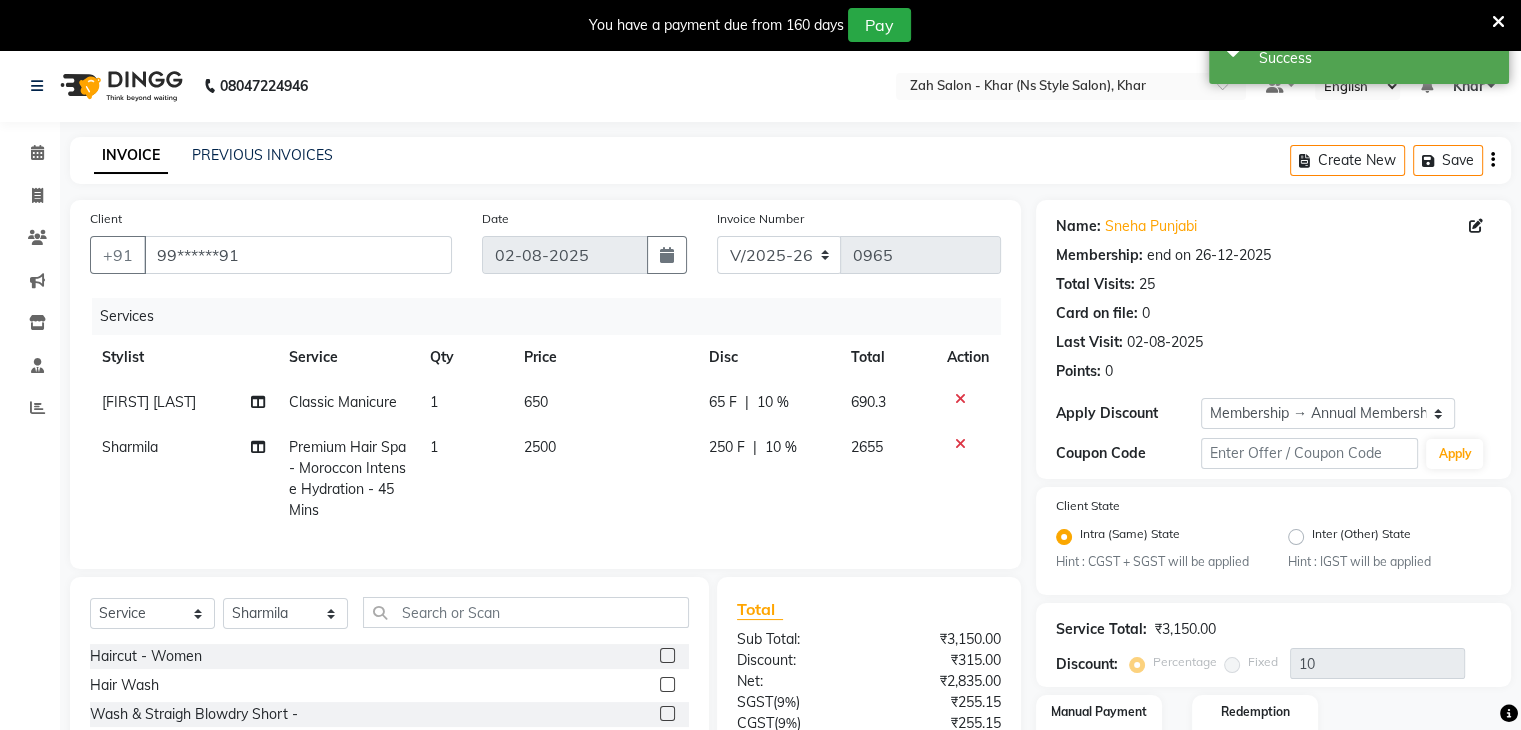 scroll, scrollTop: 188, scrollLeft: 0, axis: vertical 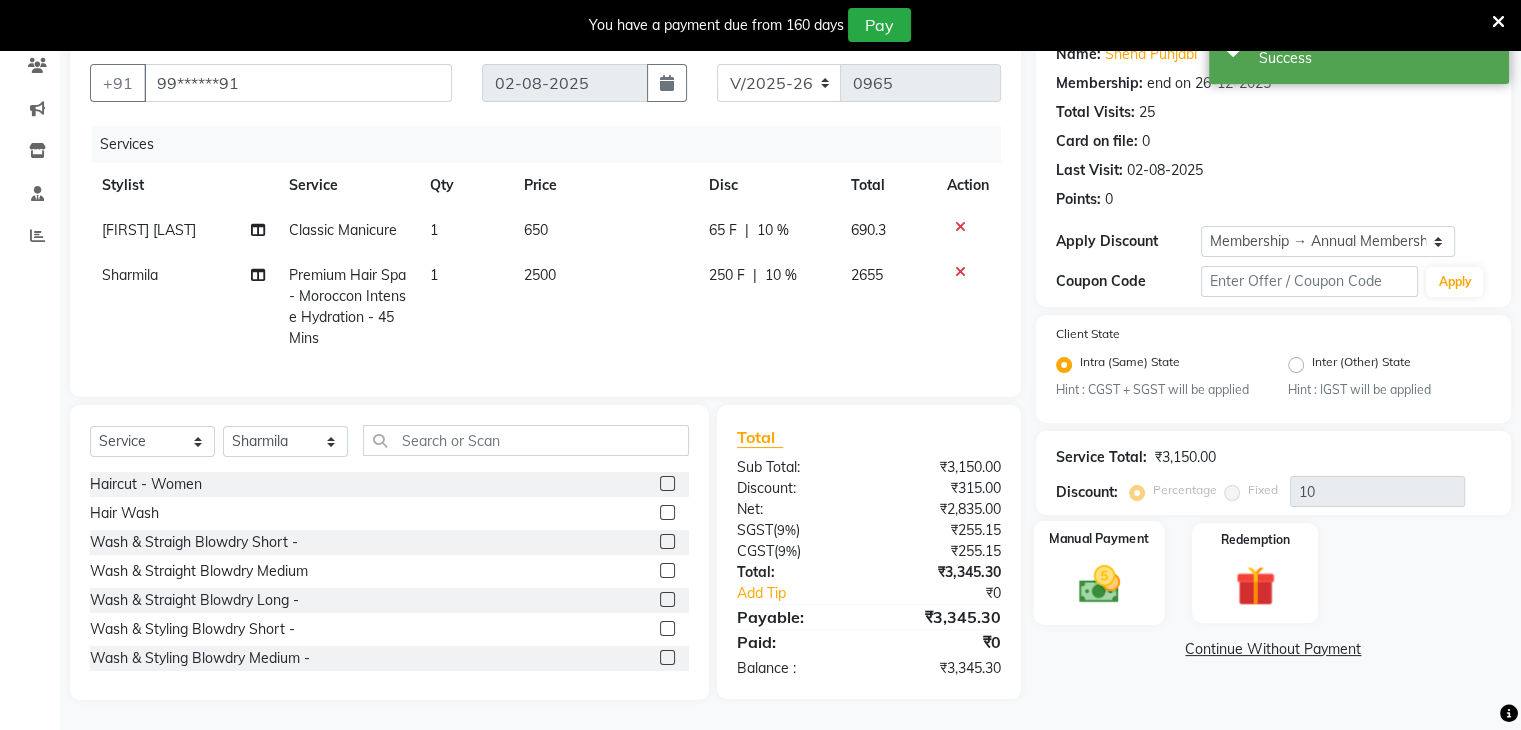 click 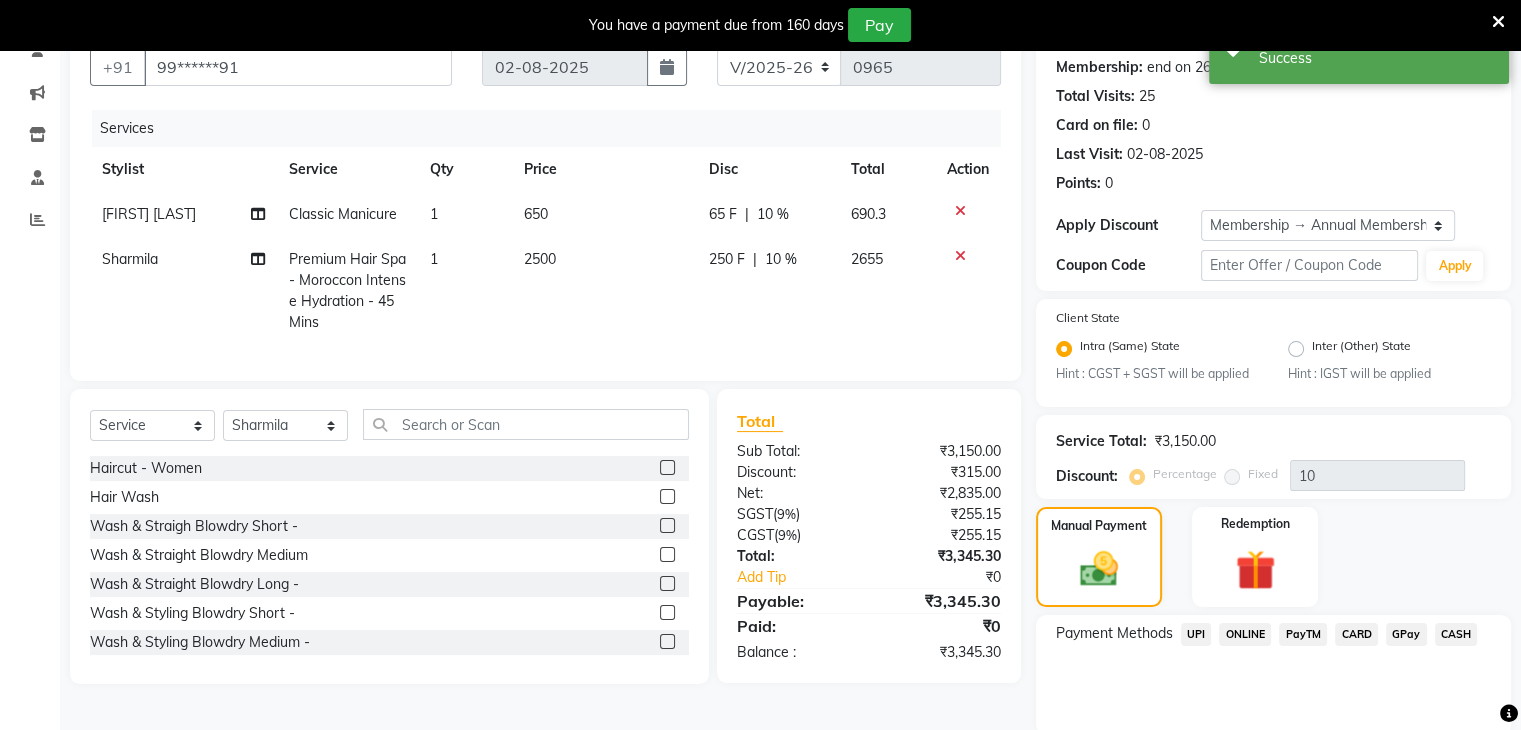 click on "CASH" 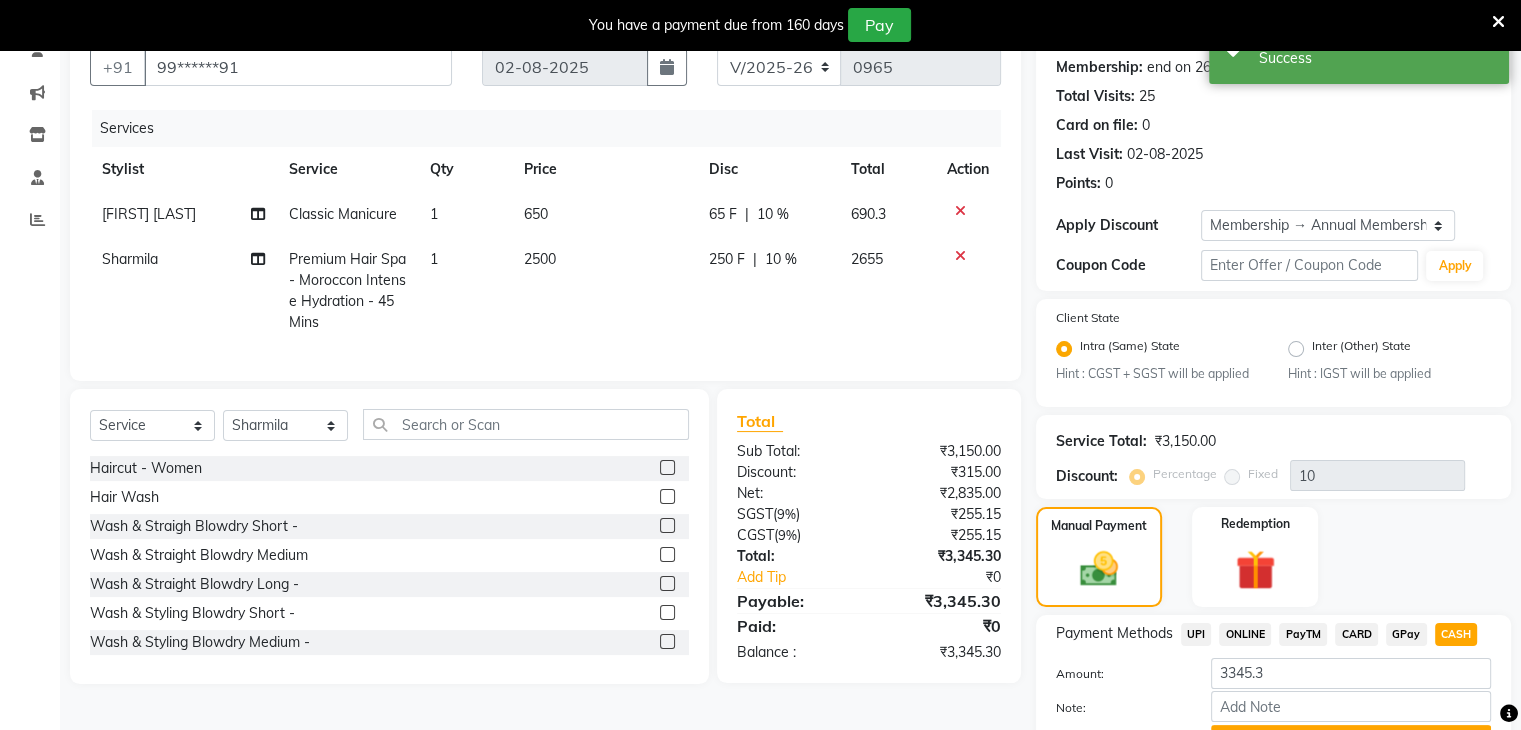 scroll, scrollTop: 297, scrollLeft: 0, axis: vertical 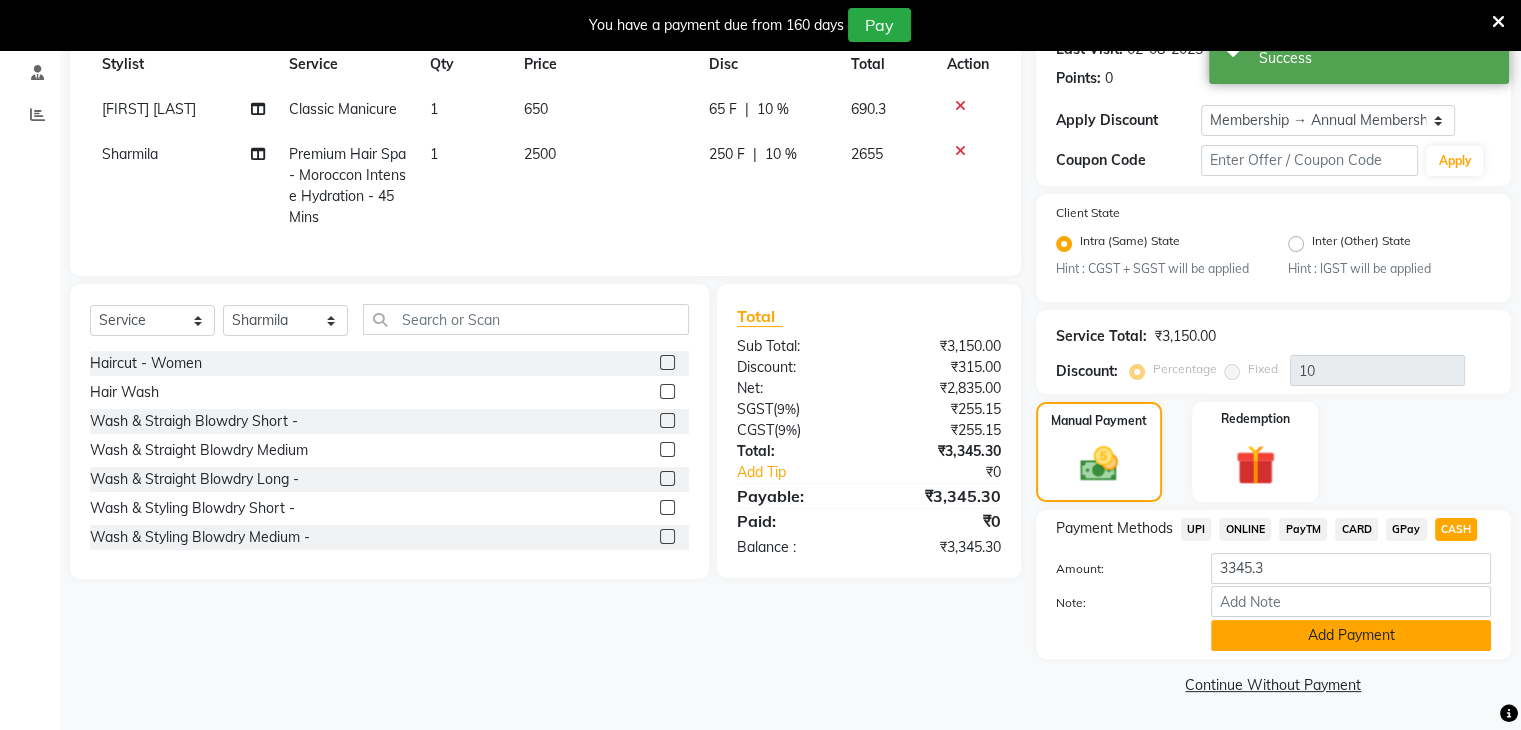click on "Add Payment" 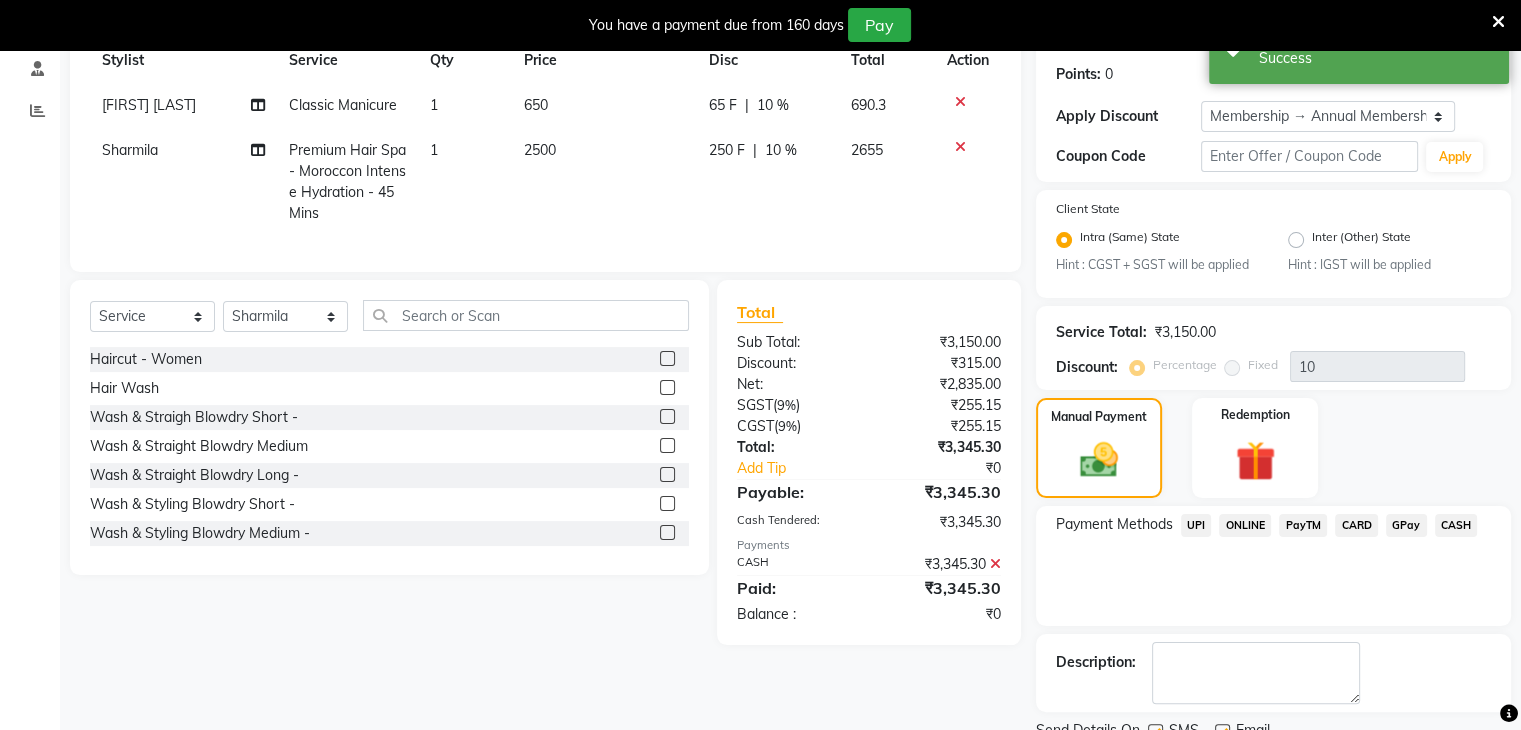 scroll, scrollTop: 378, scrollLeft: 0, axis: vertical 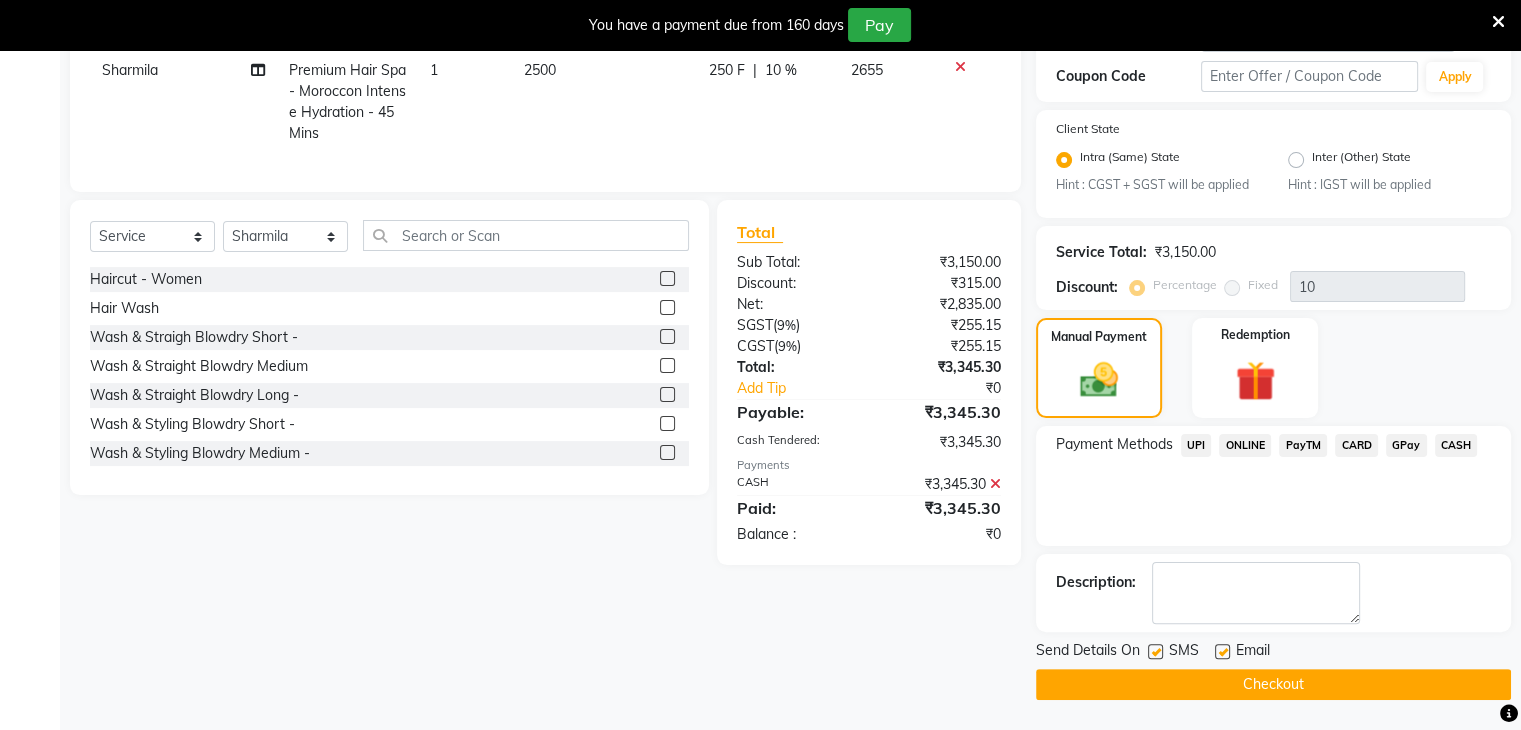 click on "Checkout" 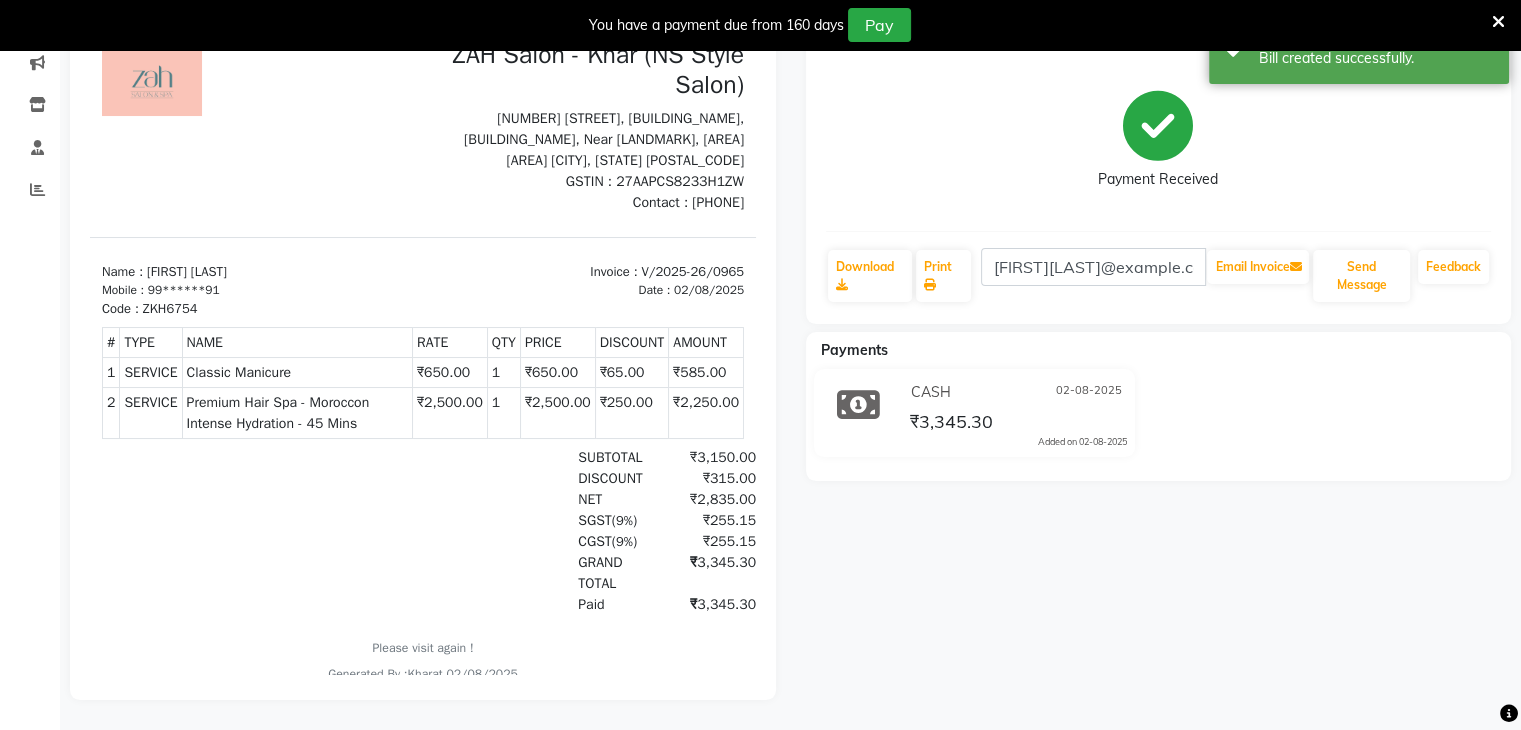 scroll, scrollTop: 0, scrollLeft: 0, axis: both 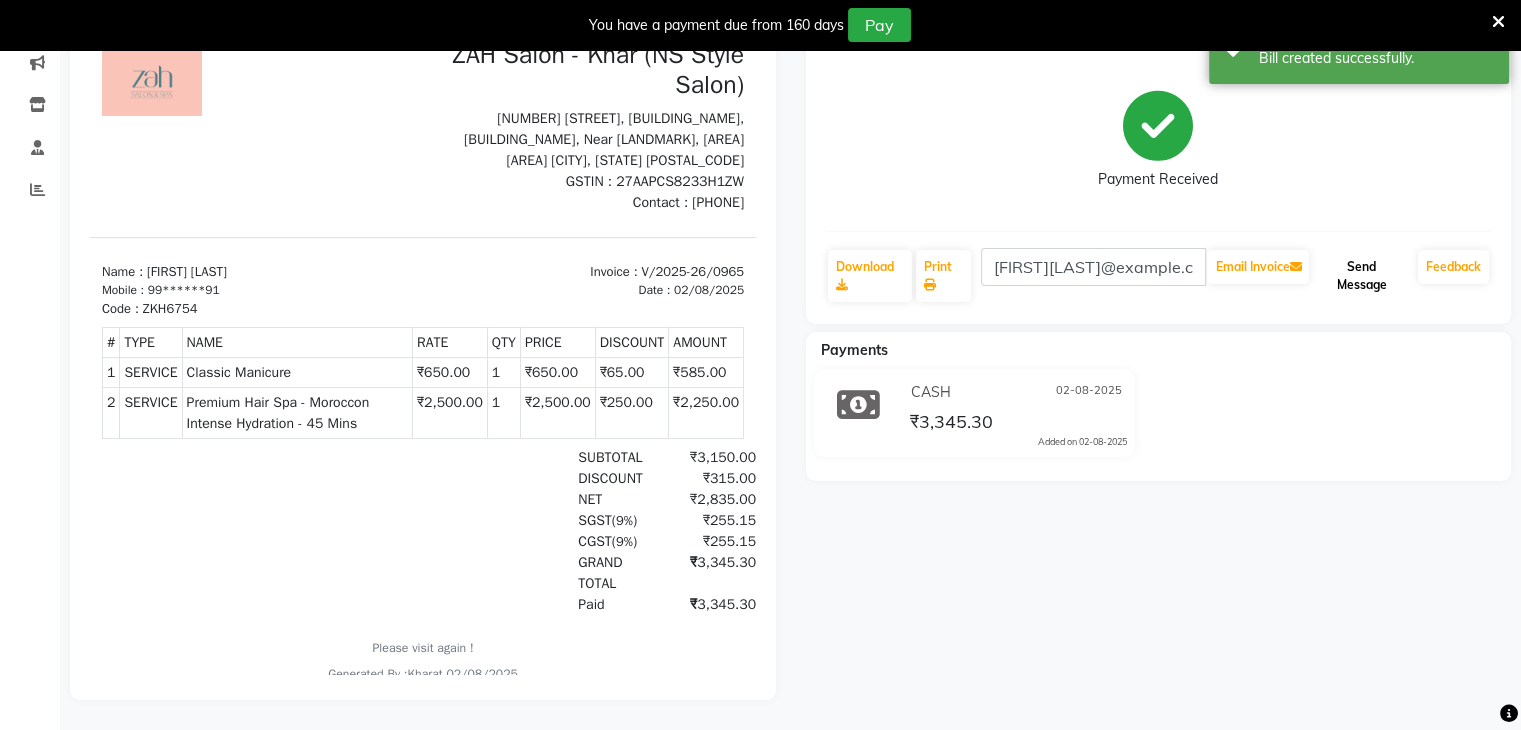 click on "Send Message" 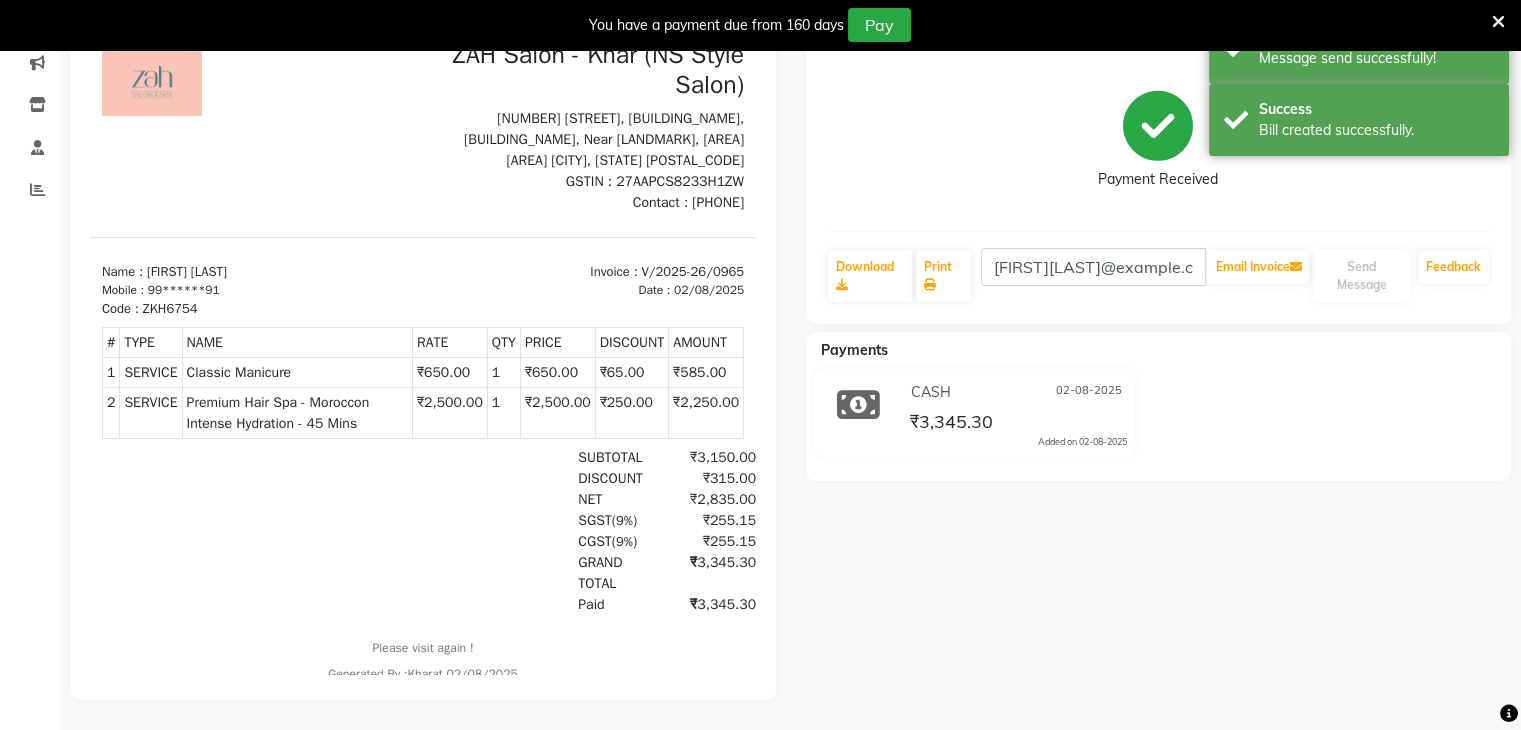 scroll, scrollTop: 0, scrollLeft: 0, axis: both 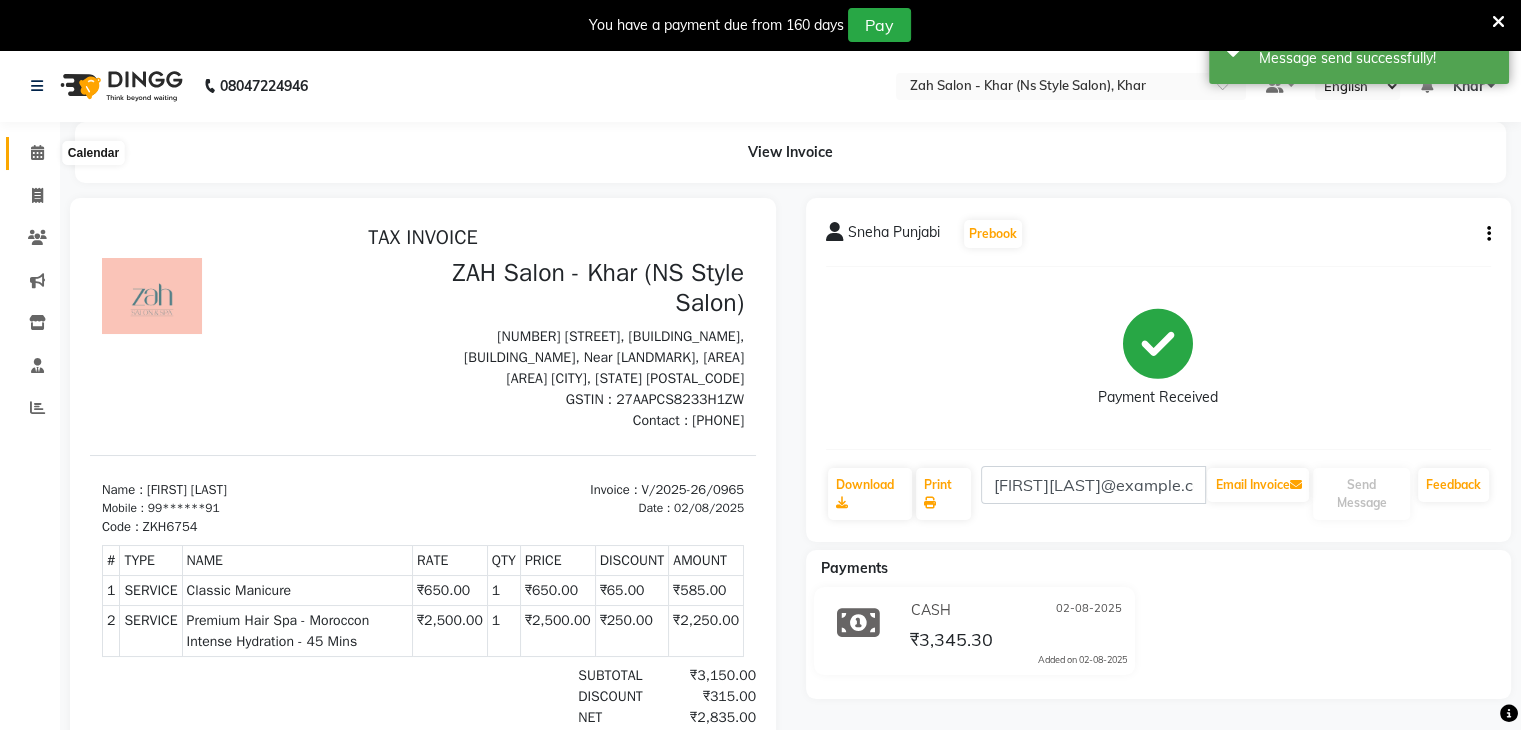 click 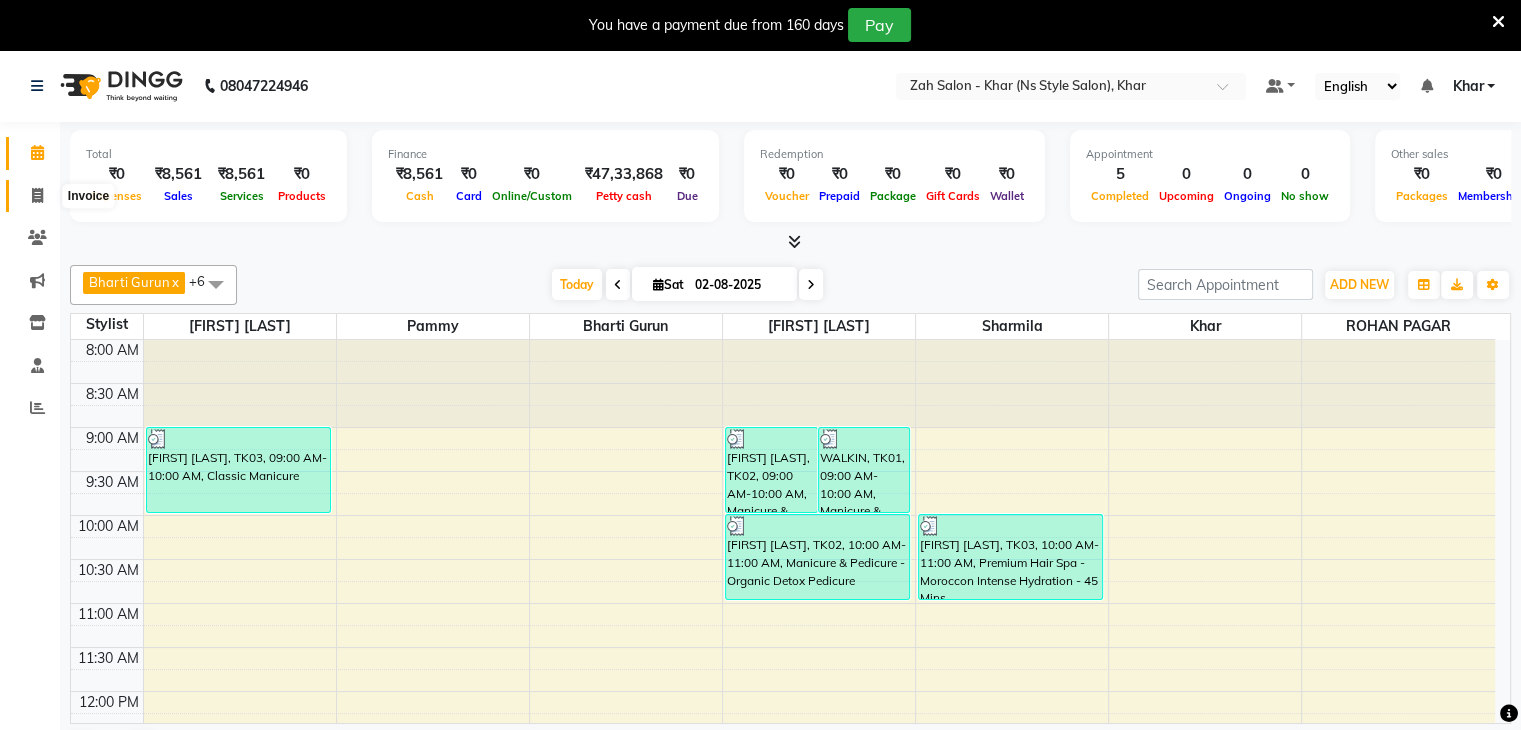 click 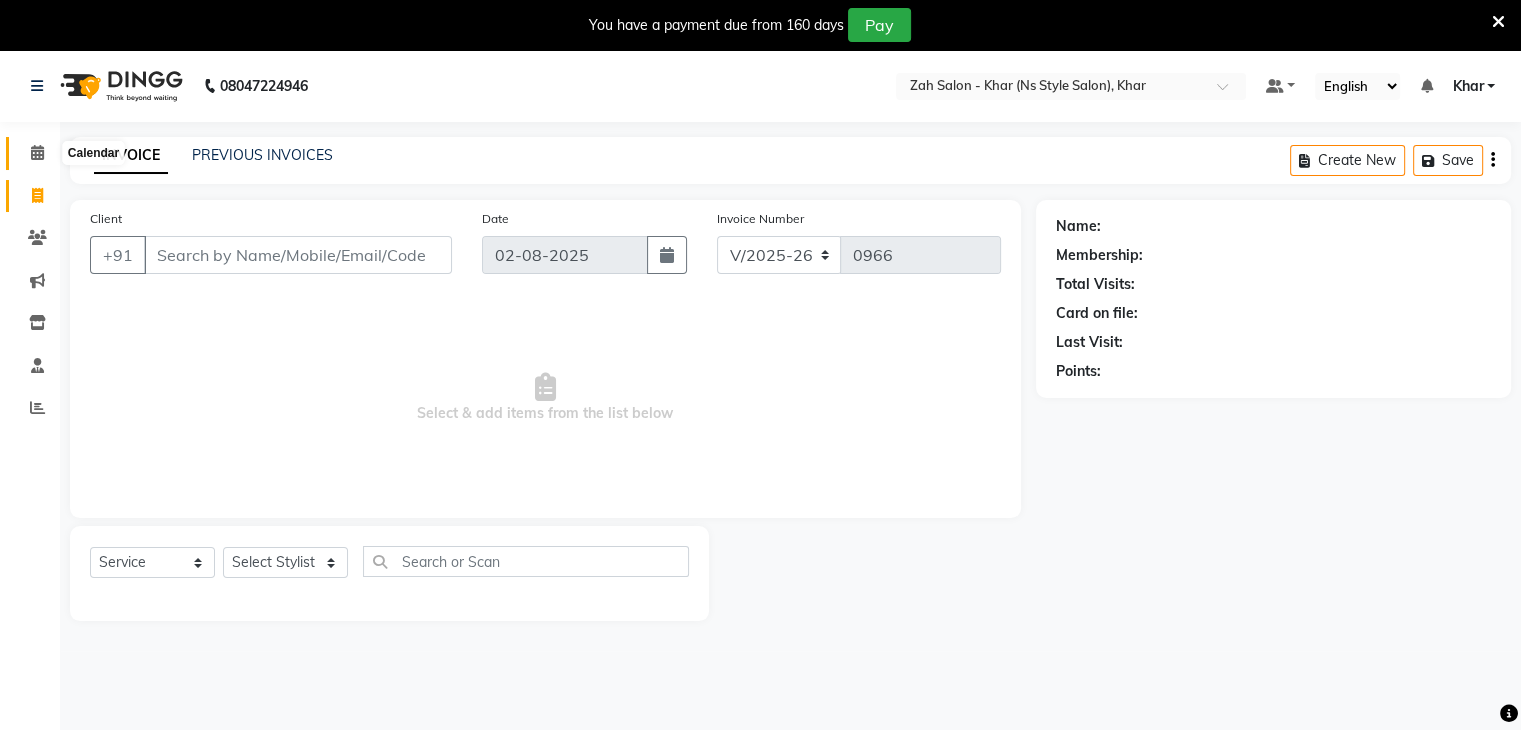 click 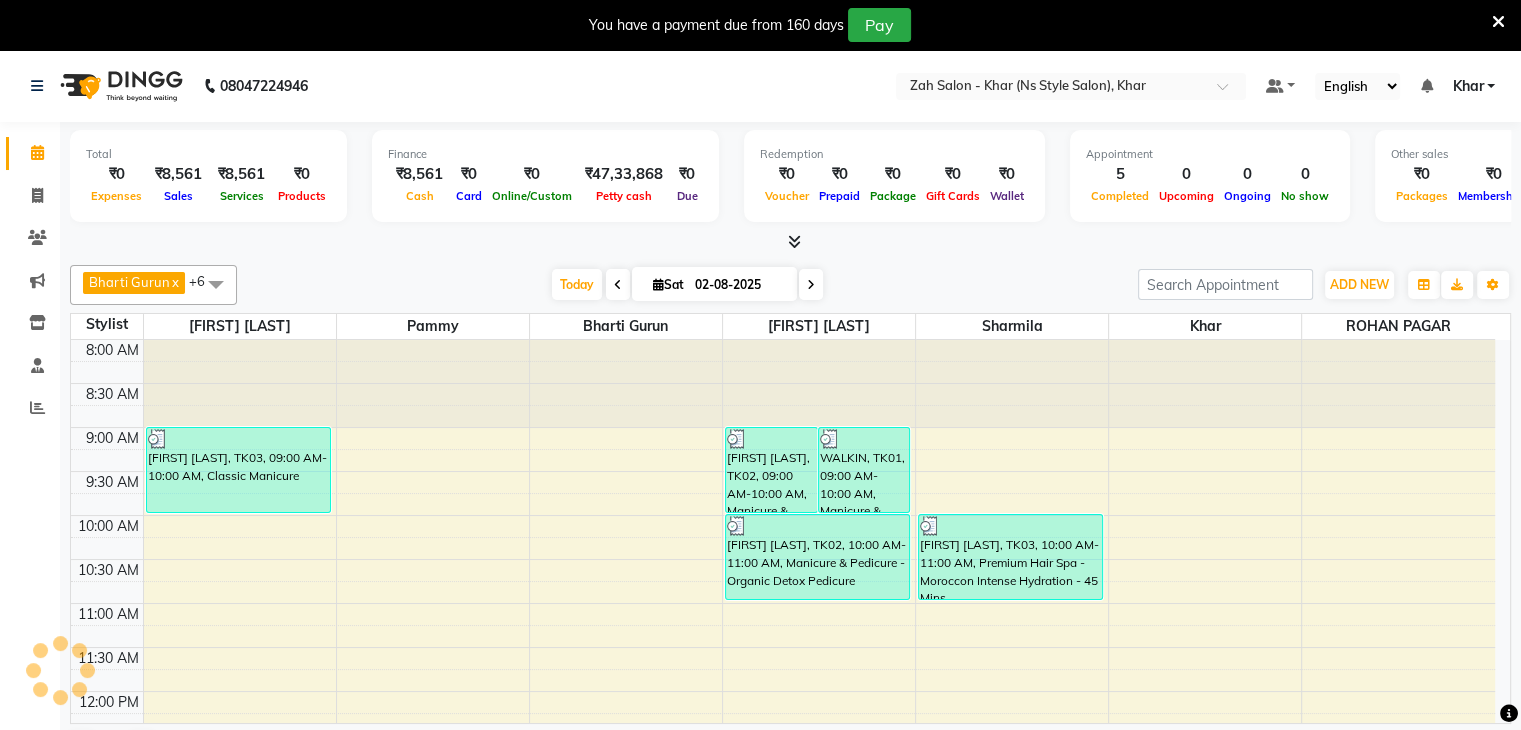 scroll, scrollTop: 0, scrollLeft: 0, axis: both 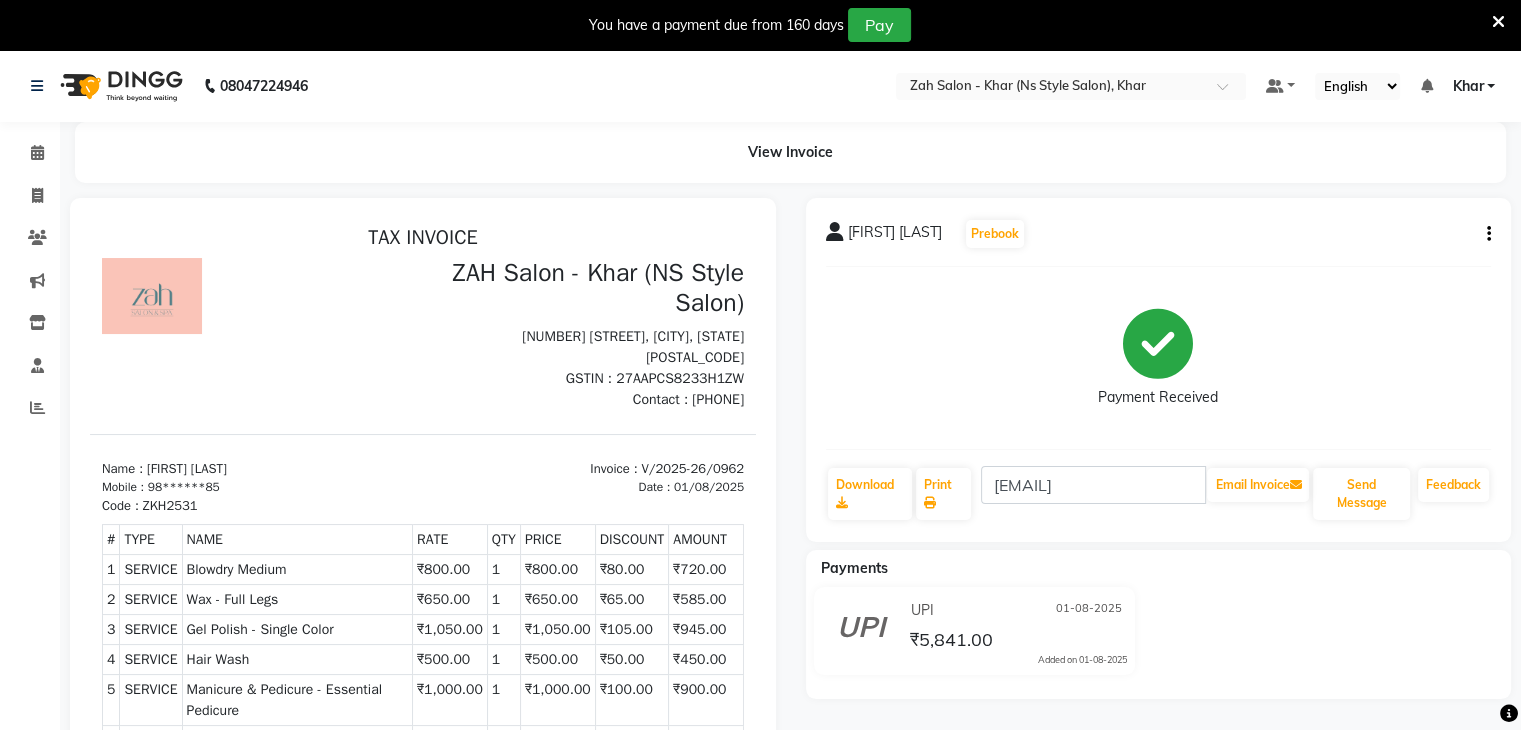 click 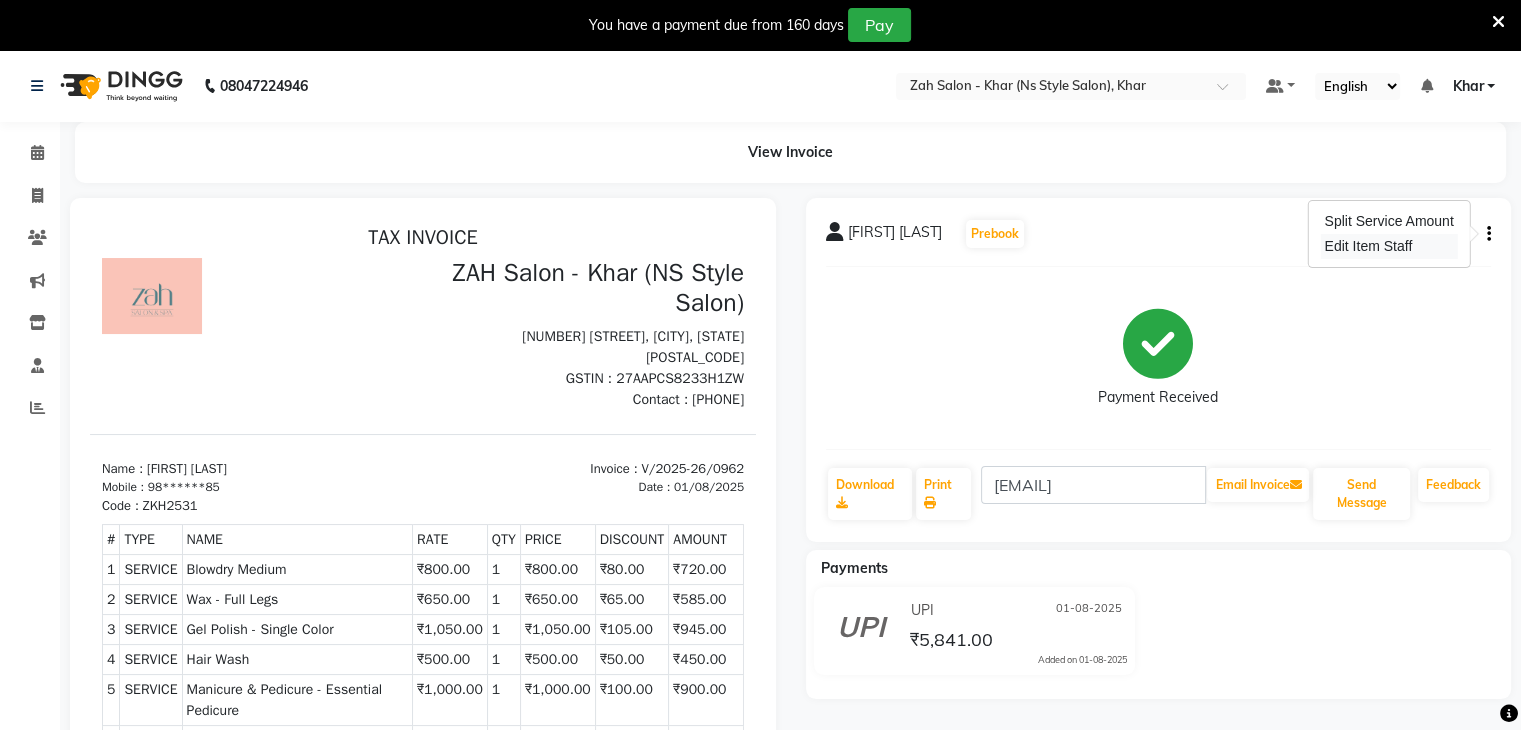 click on "Edit Item Staff" at bounding box center (1388, 246) 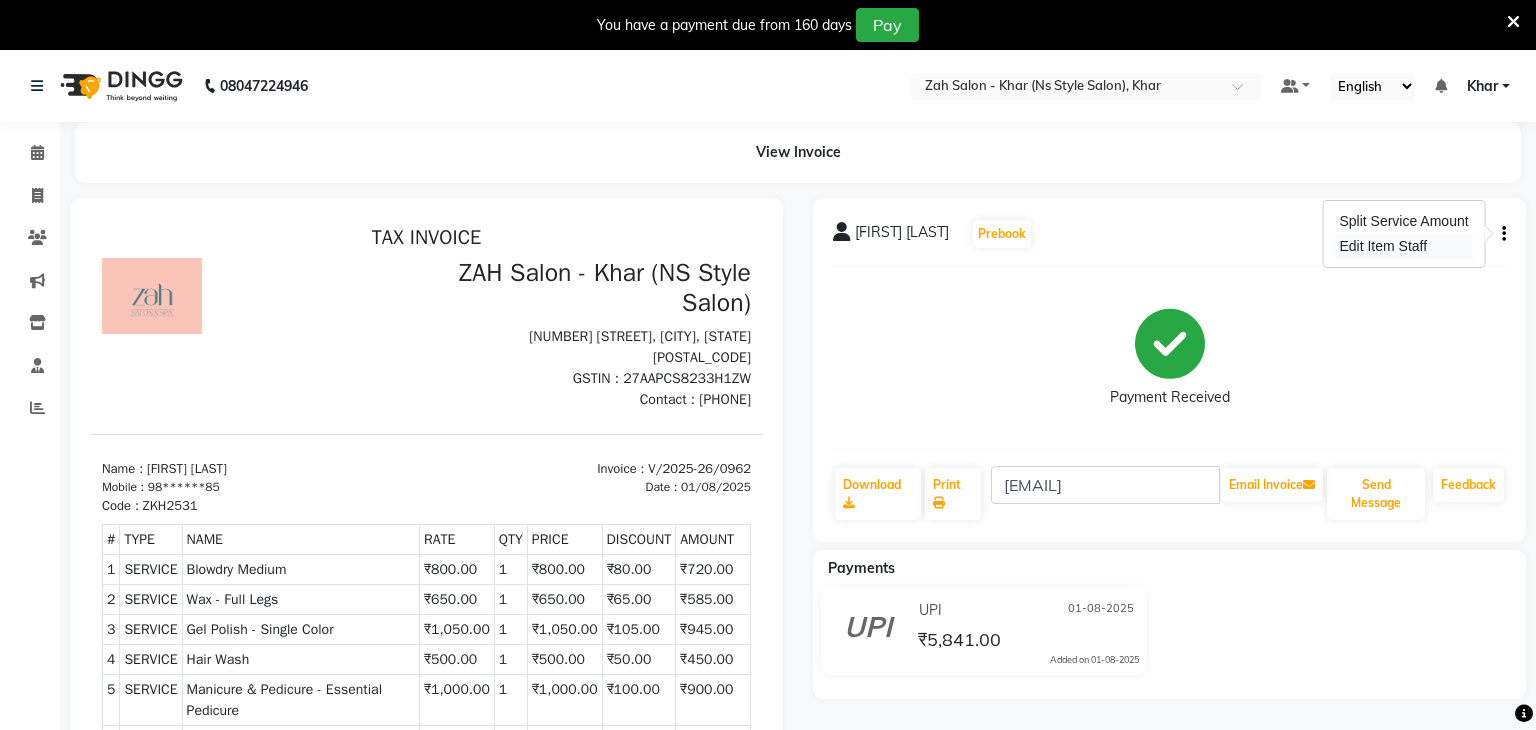 select on "38402" 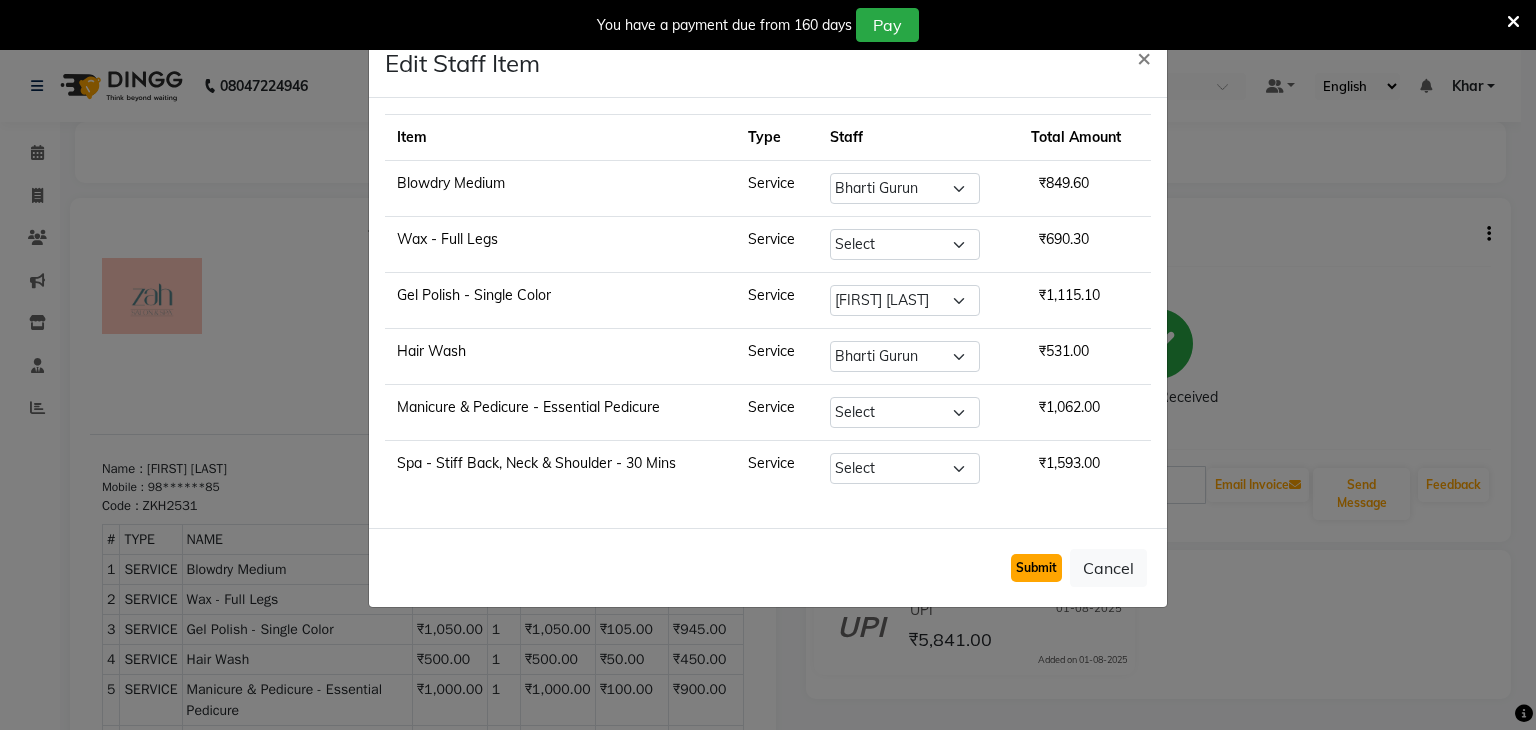 click on "Submit" 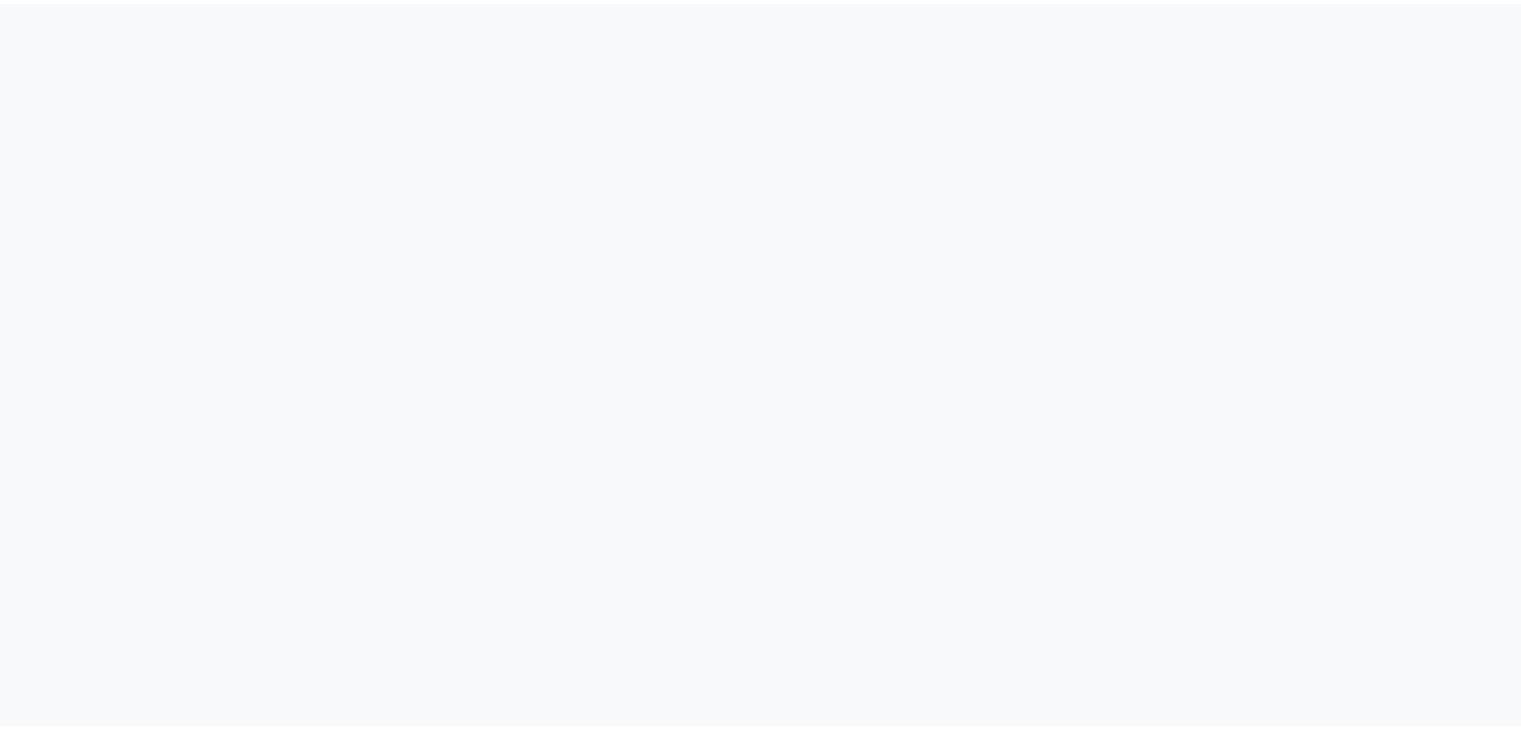 scroll, scrollTop: 0, scrollLeft: 0, axis: both 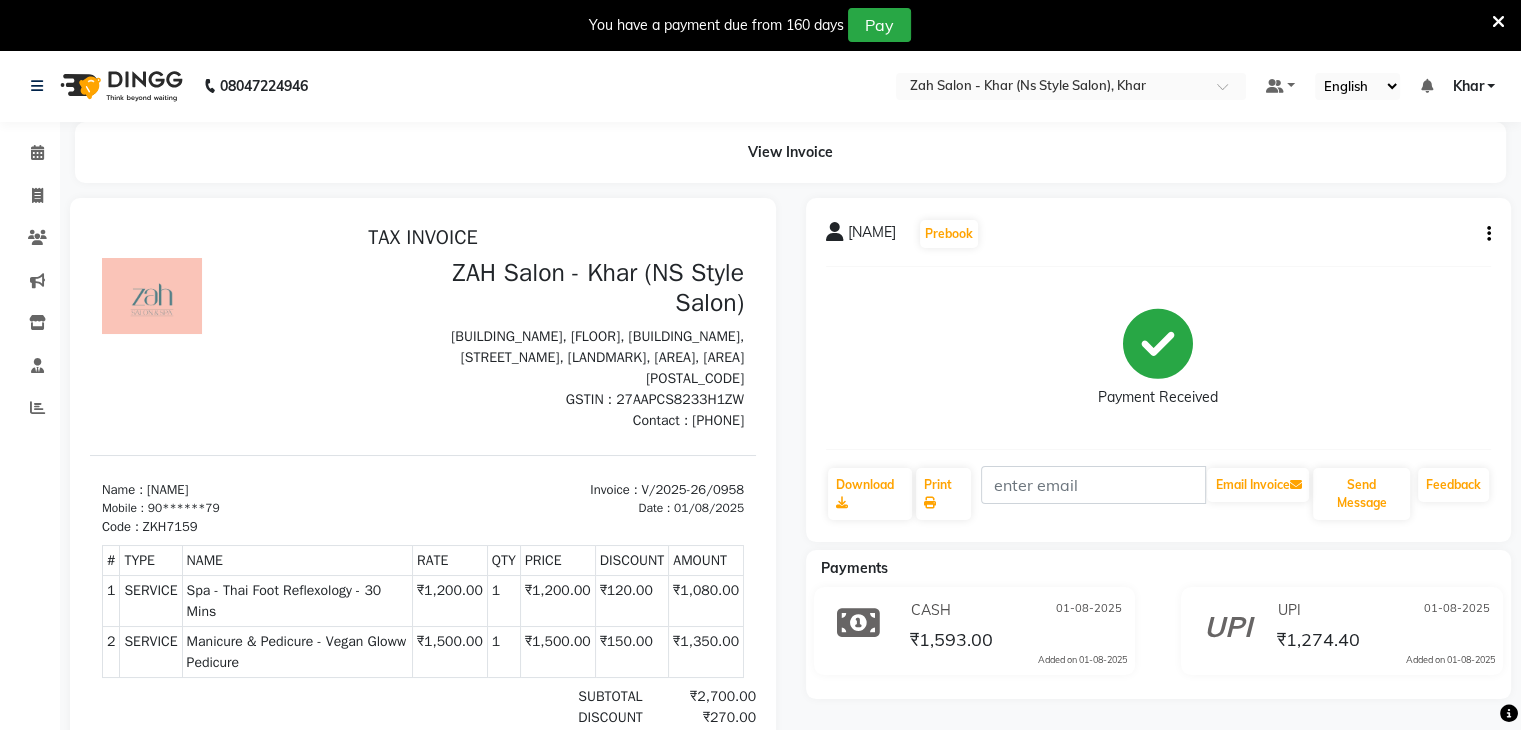 click 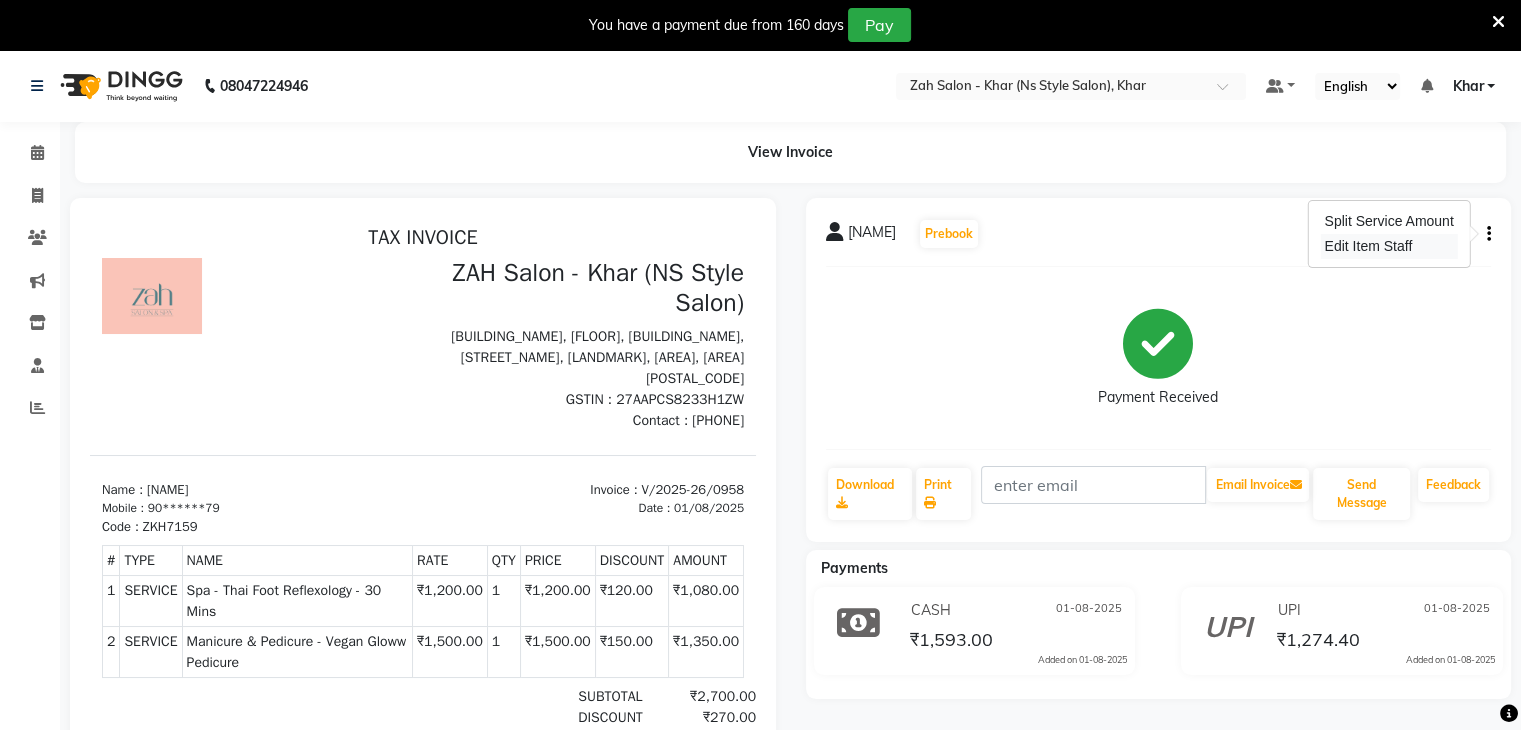 click on "Edit Item Staff" at bounding box center (1388, 246) 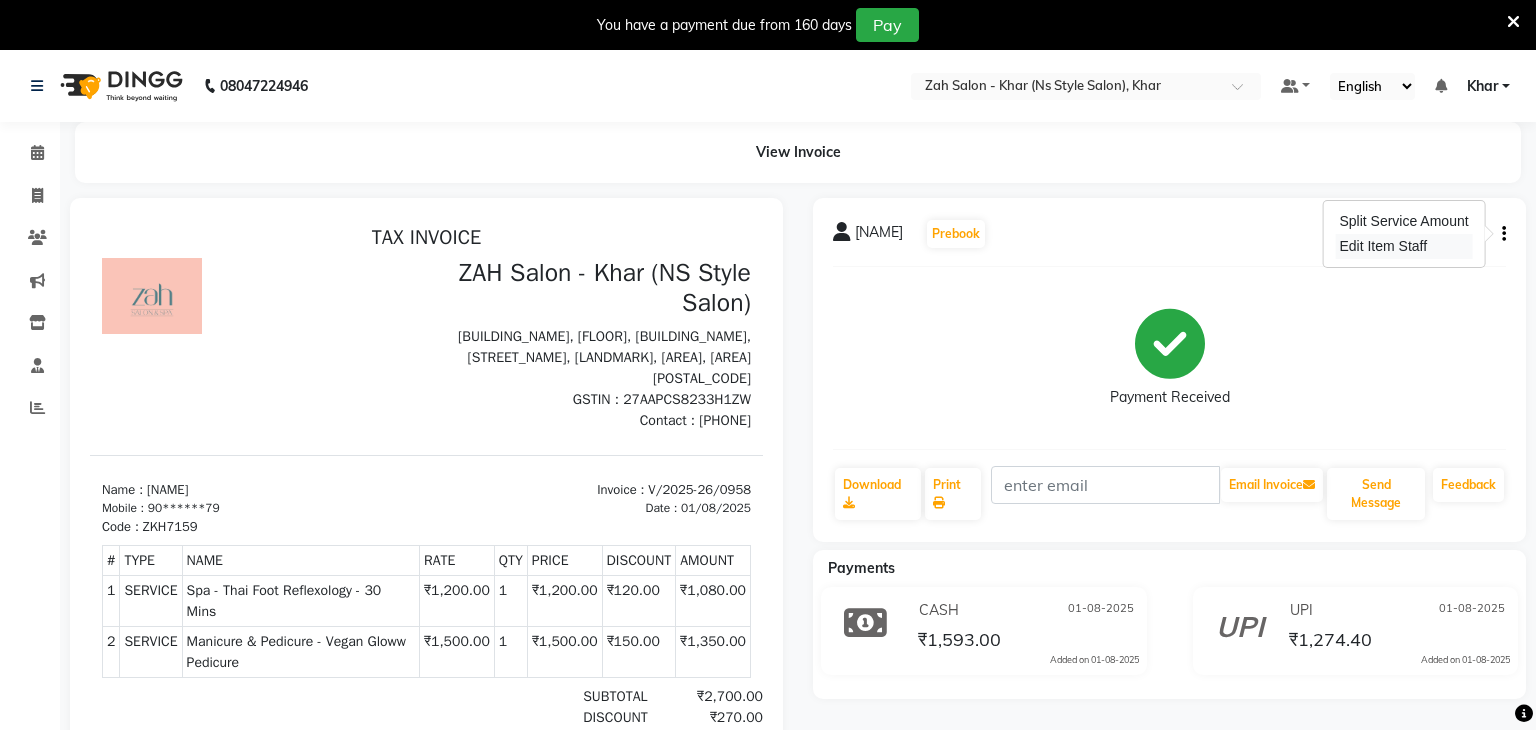 select on "[NUMBER]" 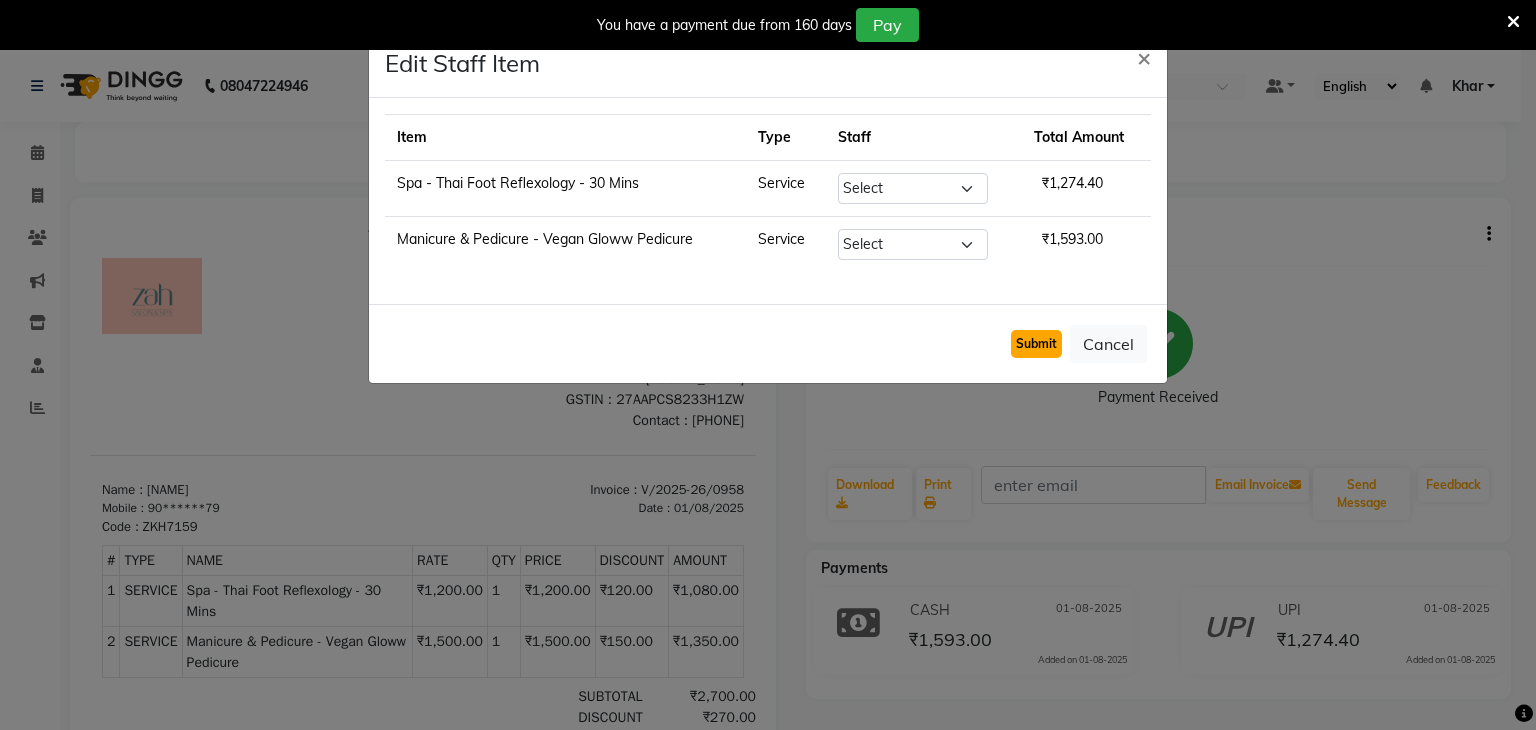 click on "Submit" 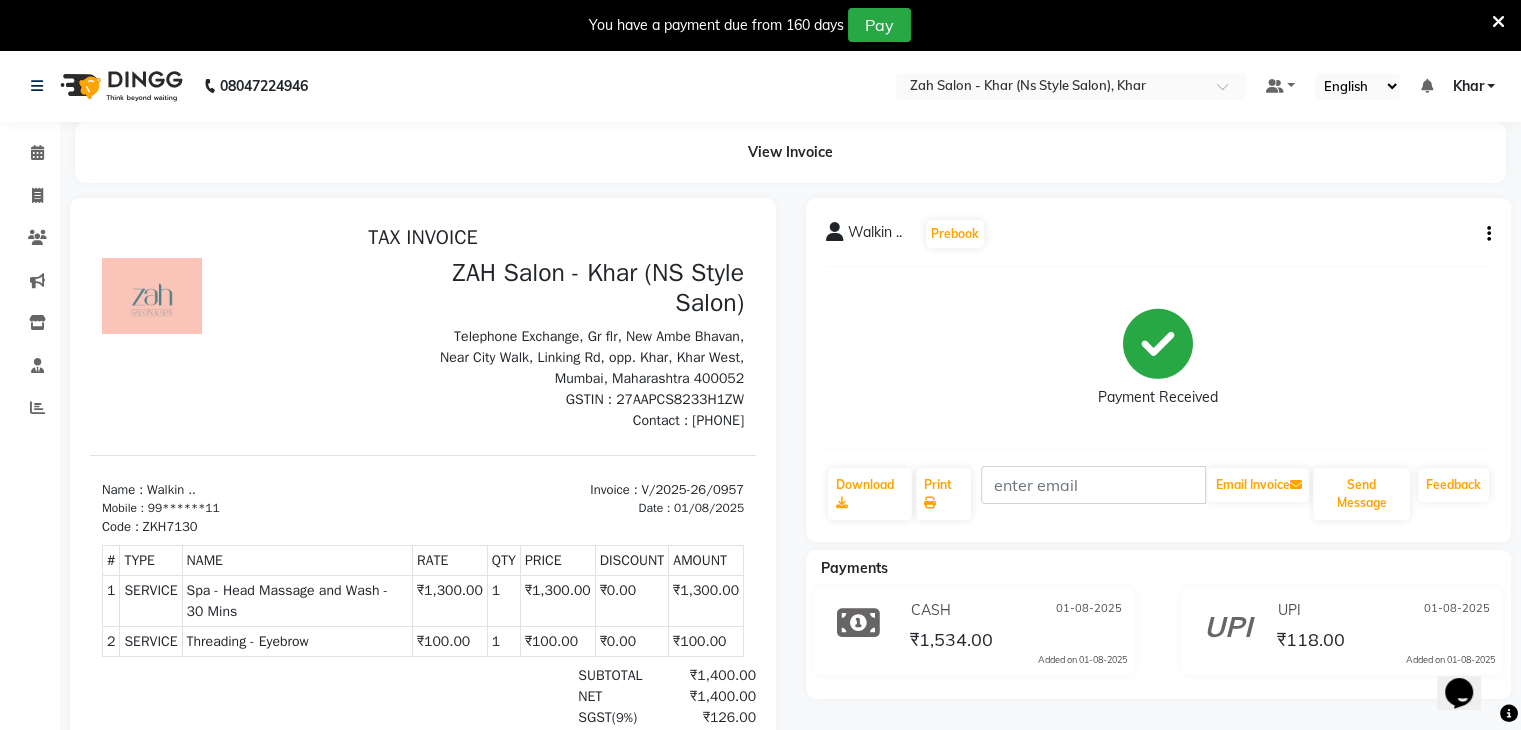 scroll, scrollTop: 0, scrollLeft: 0, axis: both 